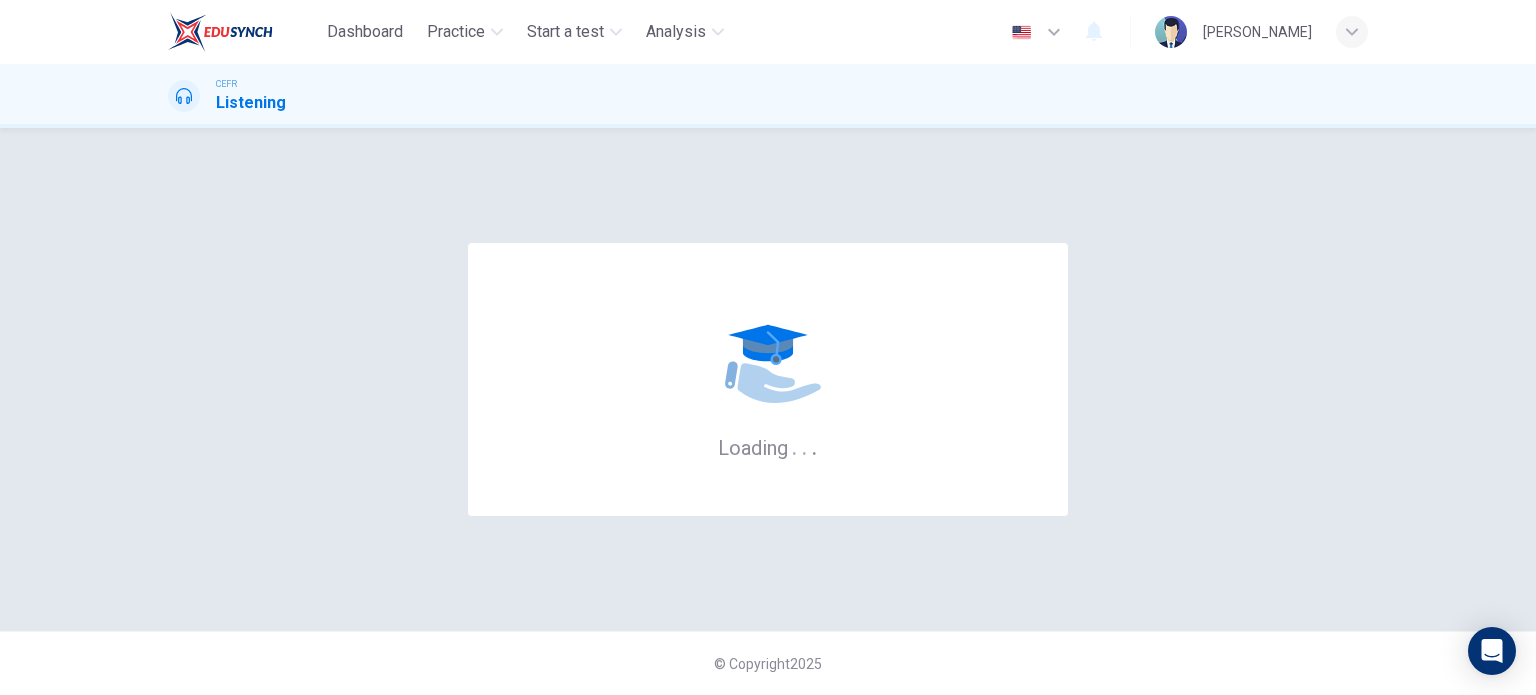 scroll, scrollTop: 0, scrollLeft: 0, axis: both 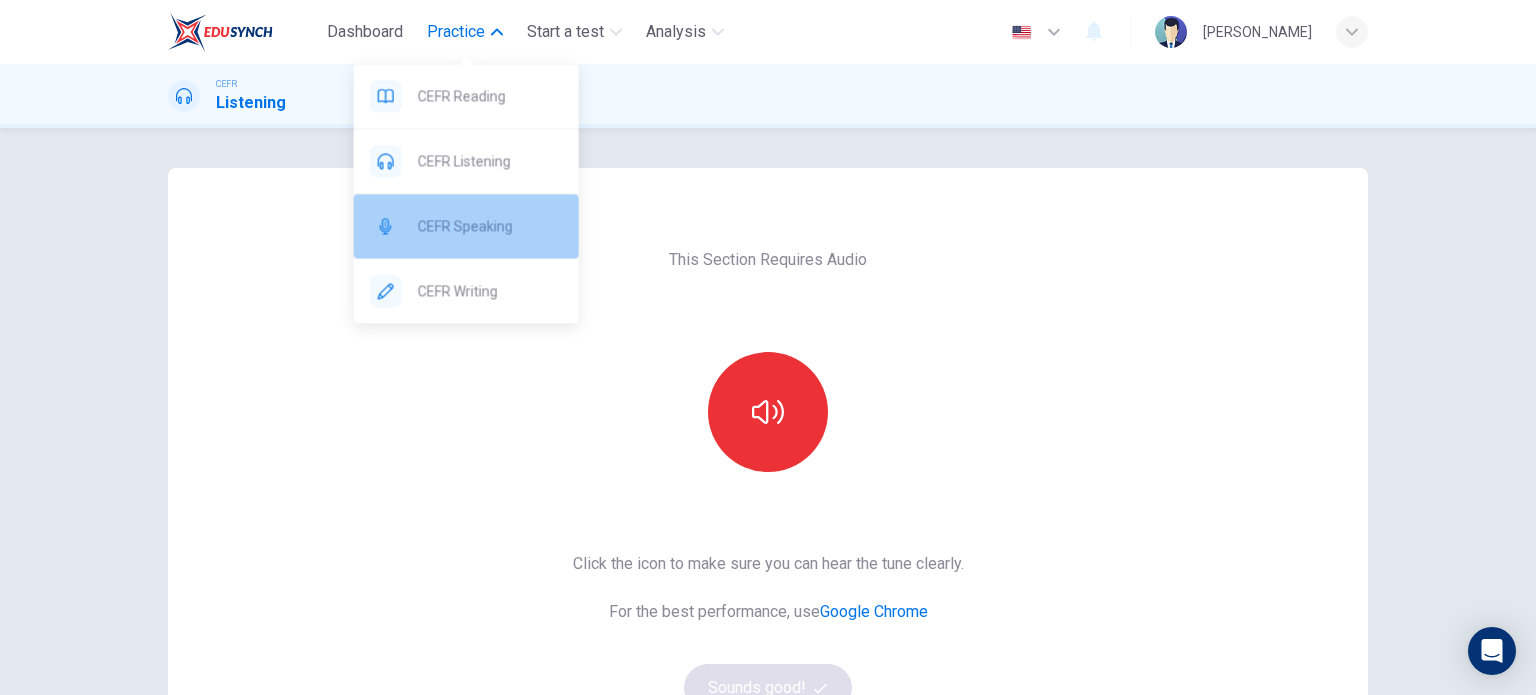 click on "CEFR Speaking" at bounding box center [490, 226] 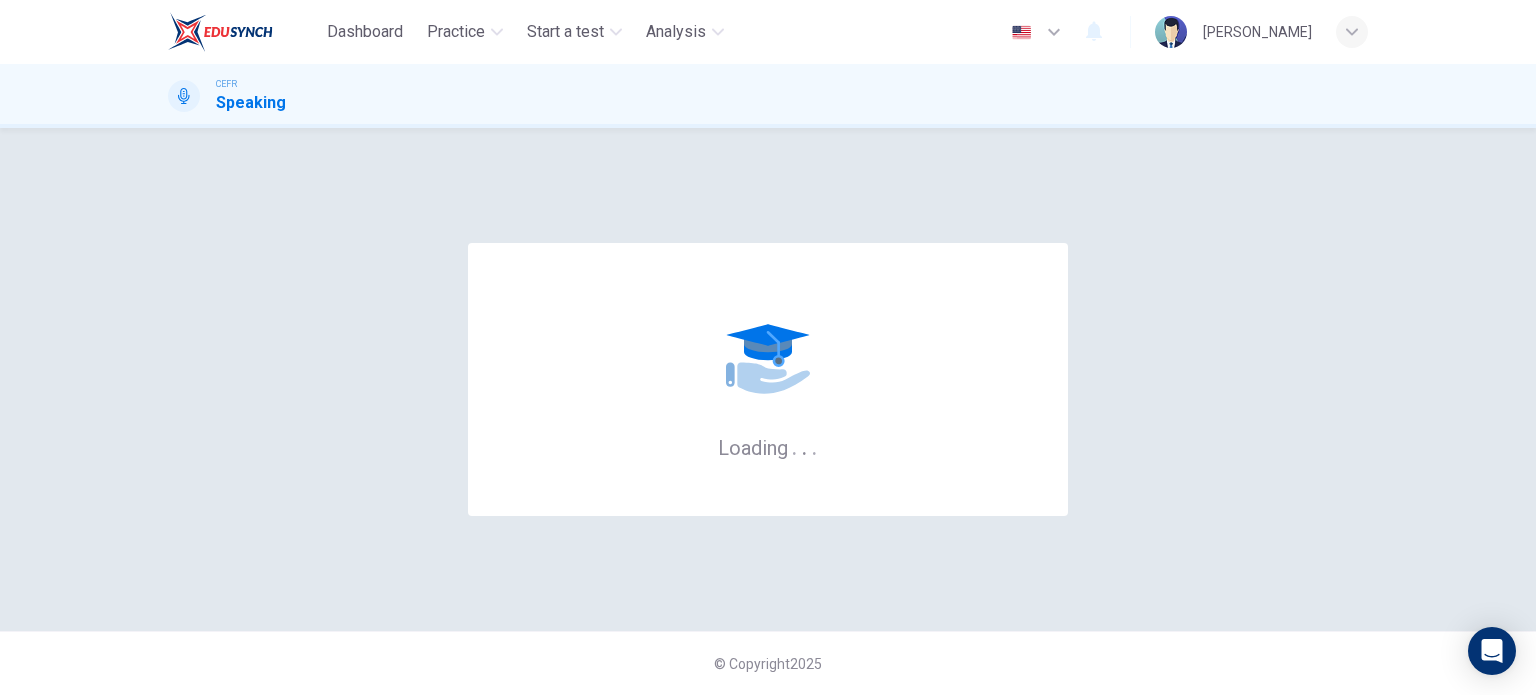scroll, scrollTop: 0, scrollLeft: 0, axis: both 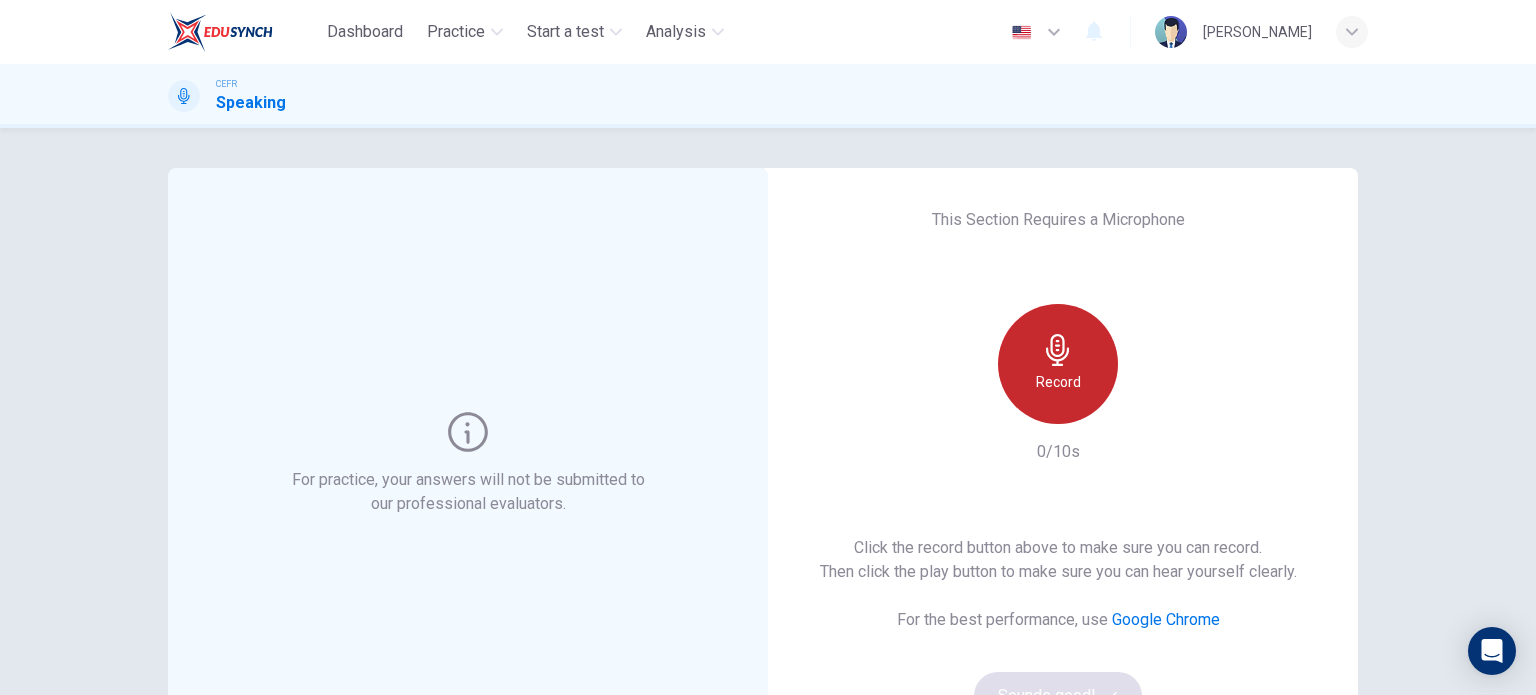 click on "Record" at bounding box center [1058, 382] 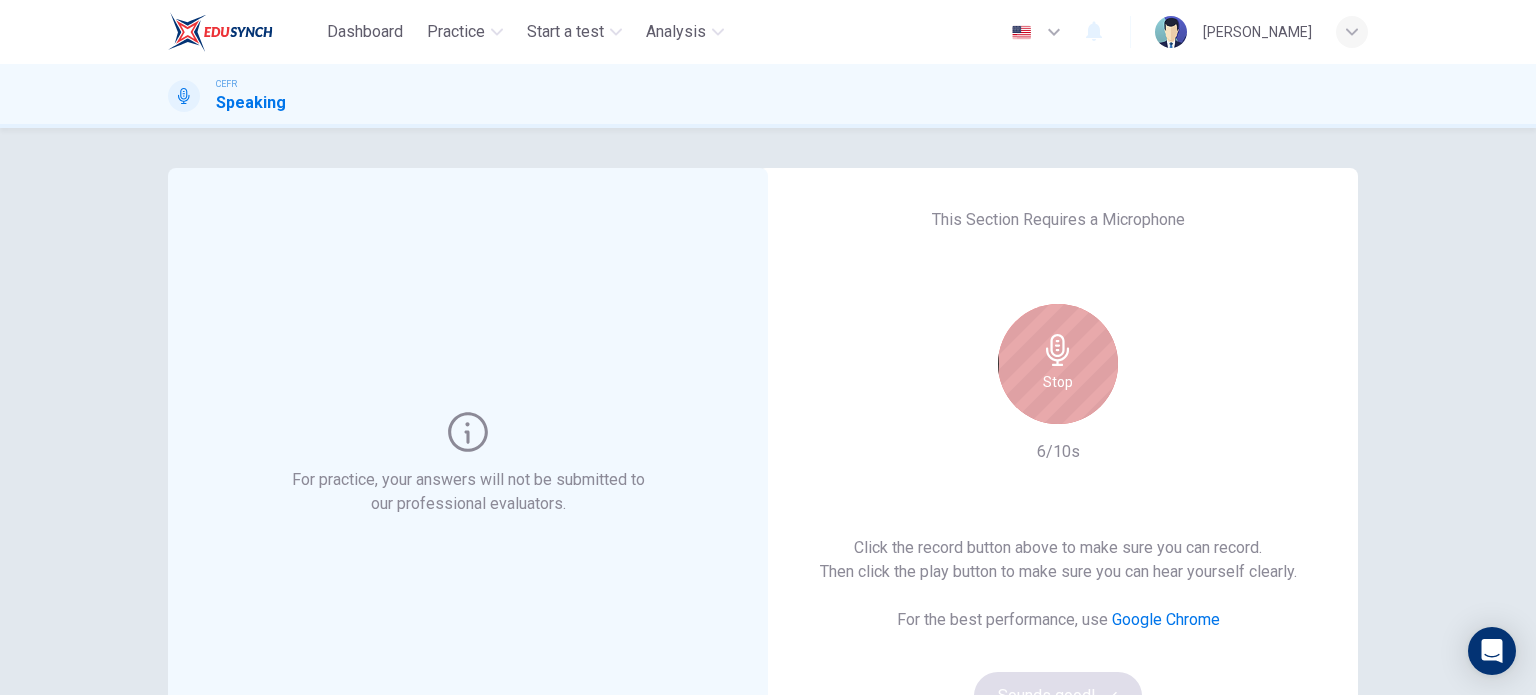 click on "Stop" at bounding box center [1058, 364] 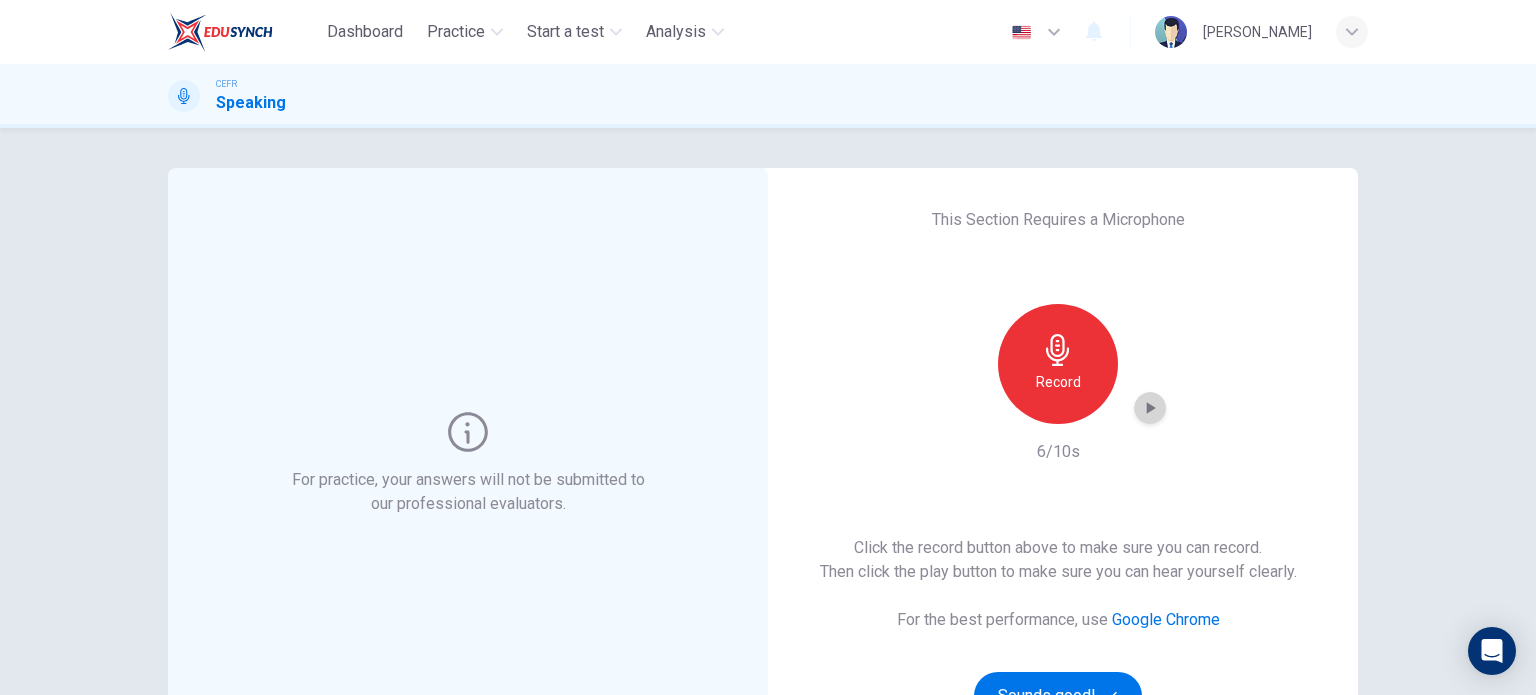click at bounding box center (1150, 408) 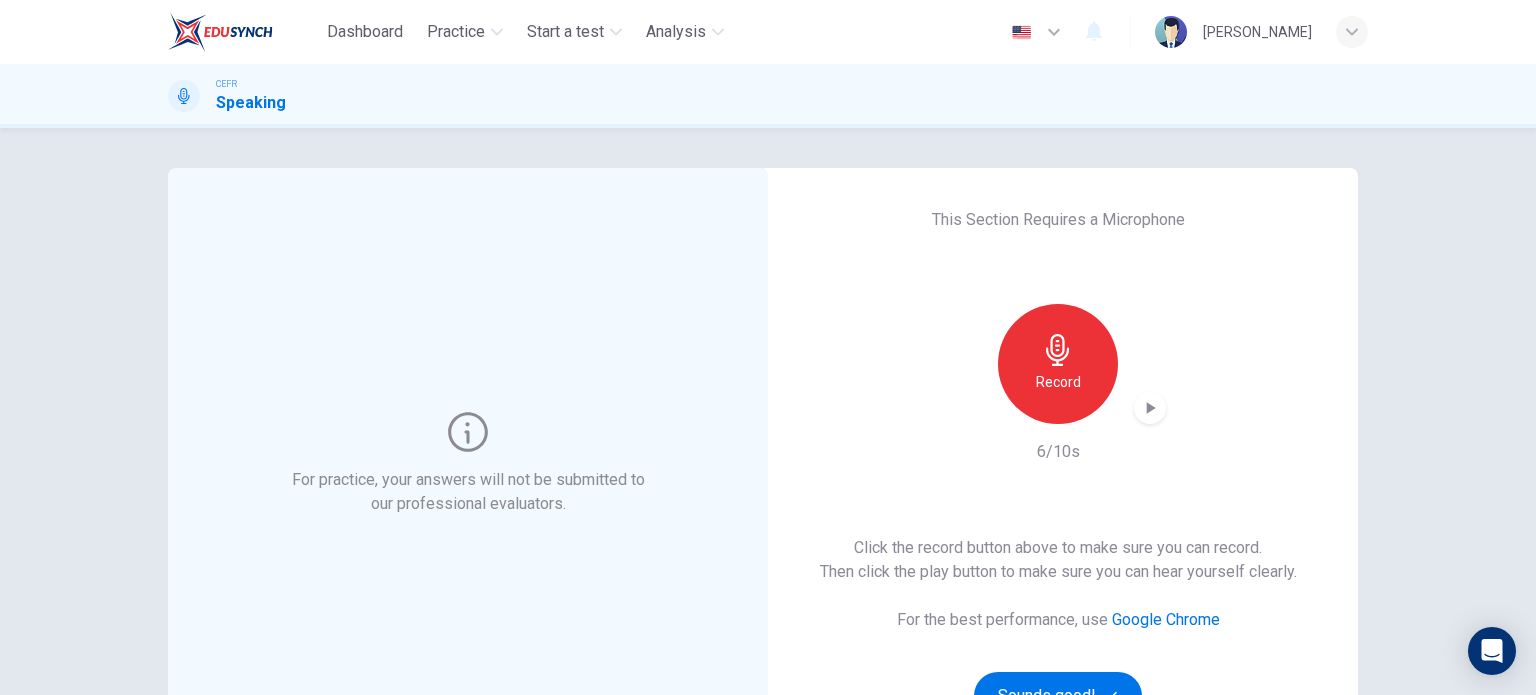 click on "Record" at bounding box center [1058, 382] 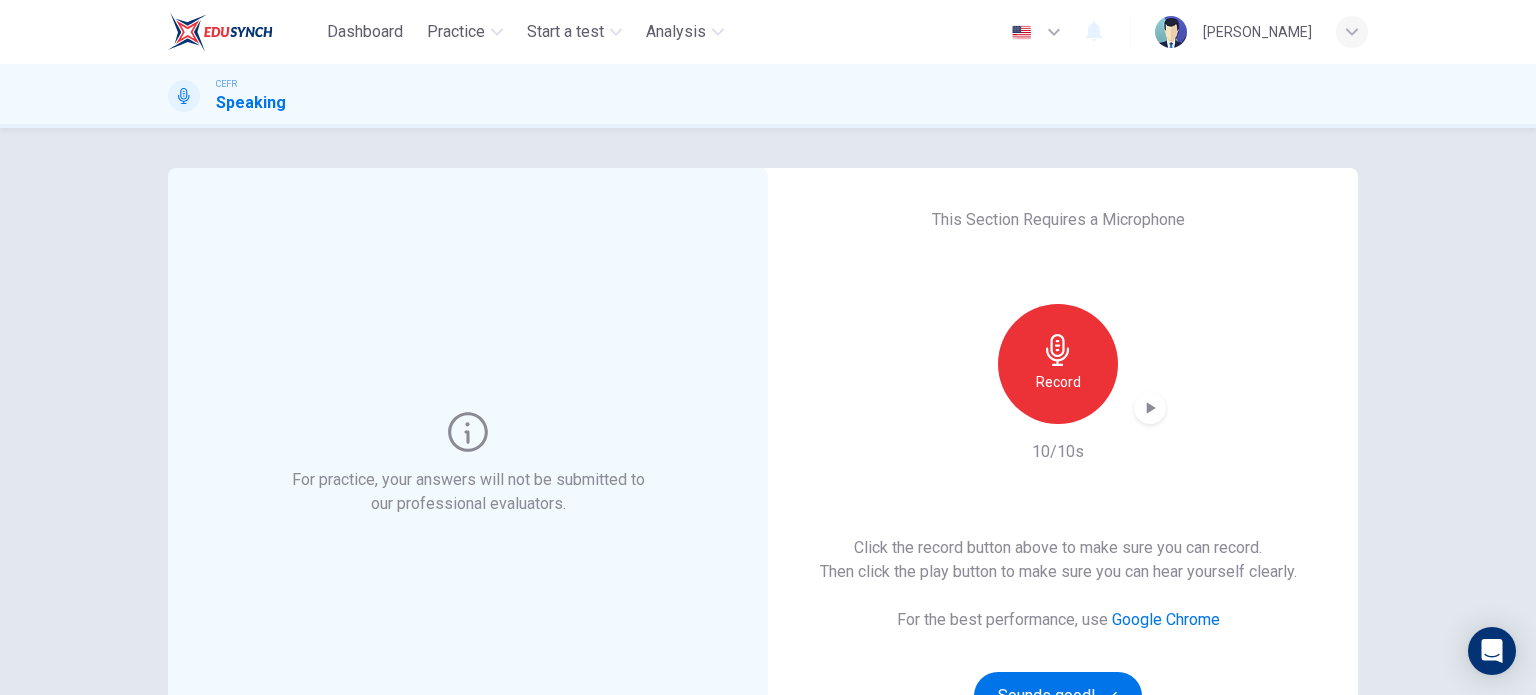 click at bounding box center [1150, 408] 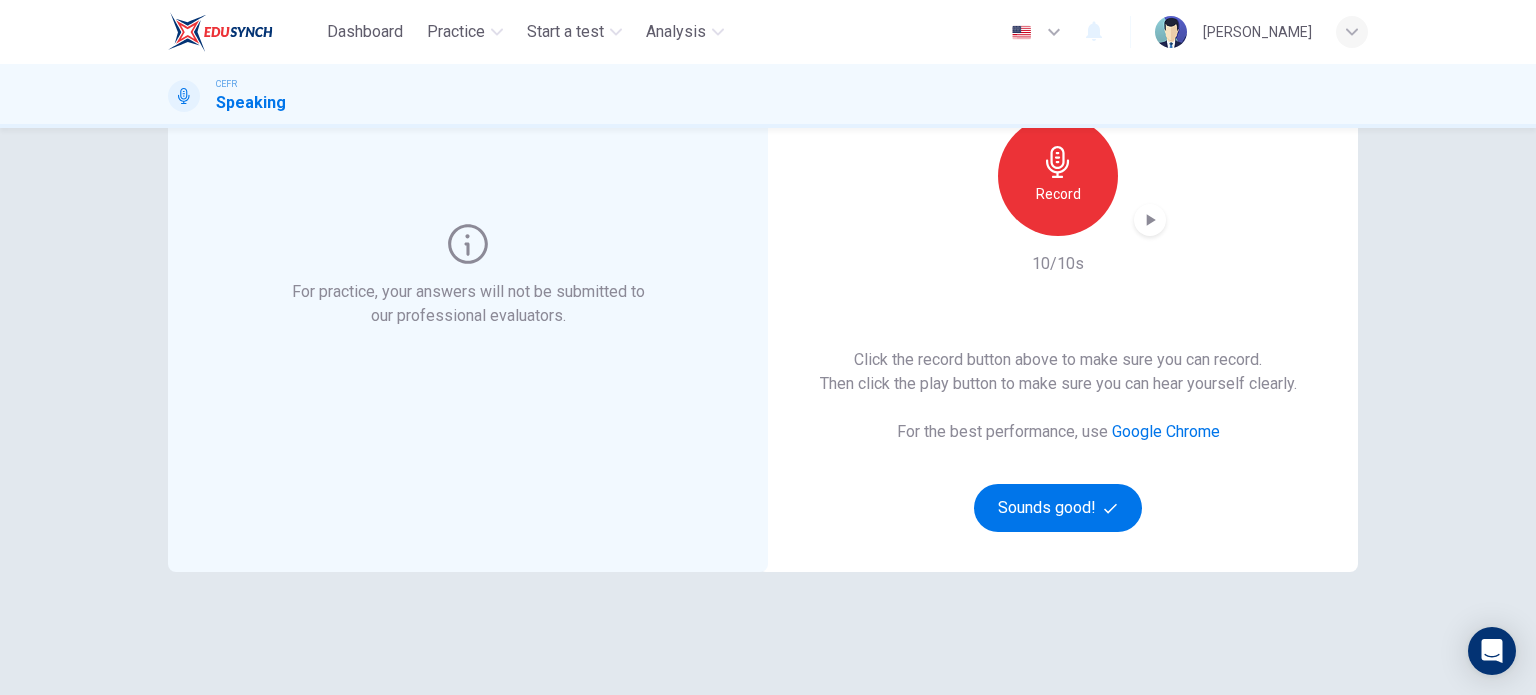 scroll, scrollTop: 200, scrollLeft: 0, axis: vertical 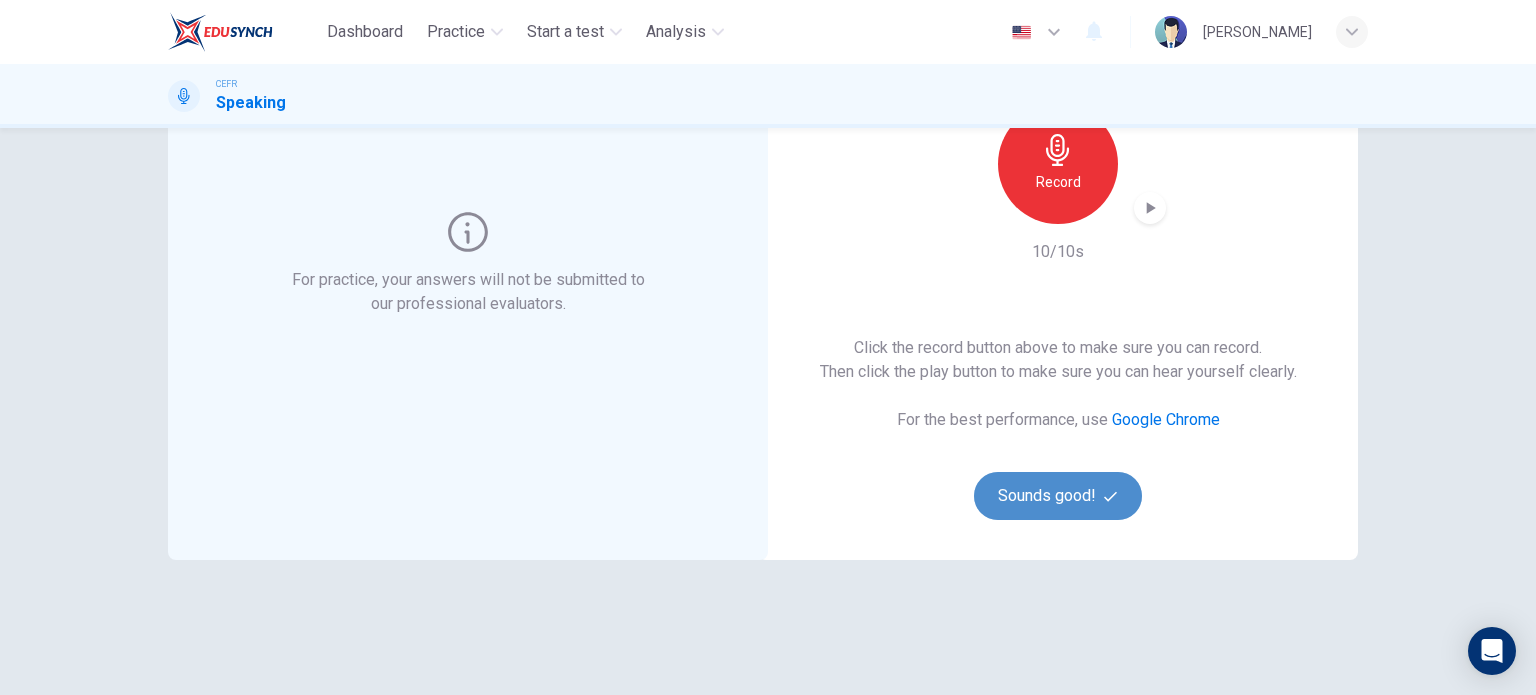 click on "Sounds good!" at bounding box center [1058, 496] 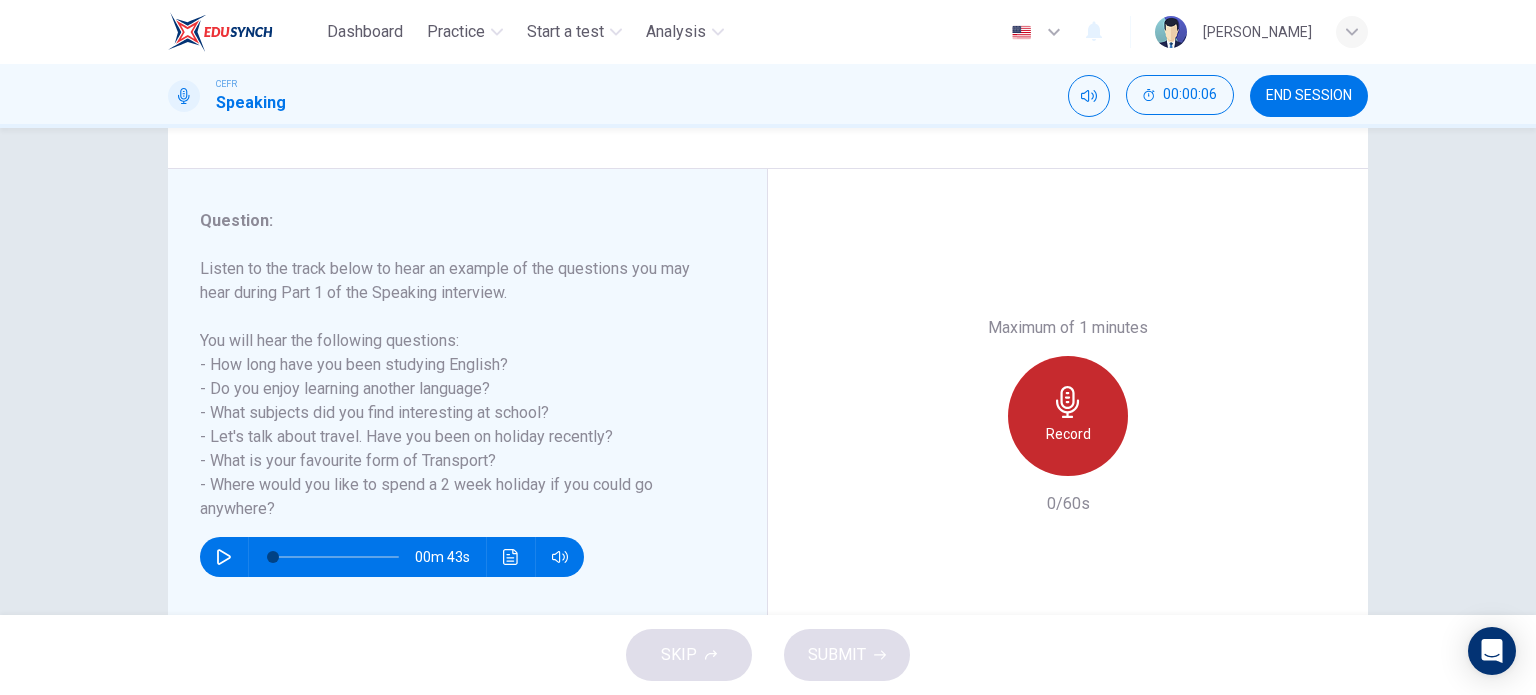 click 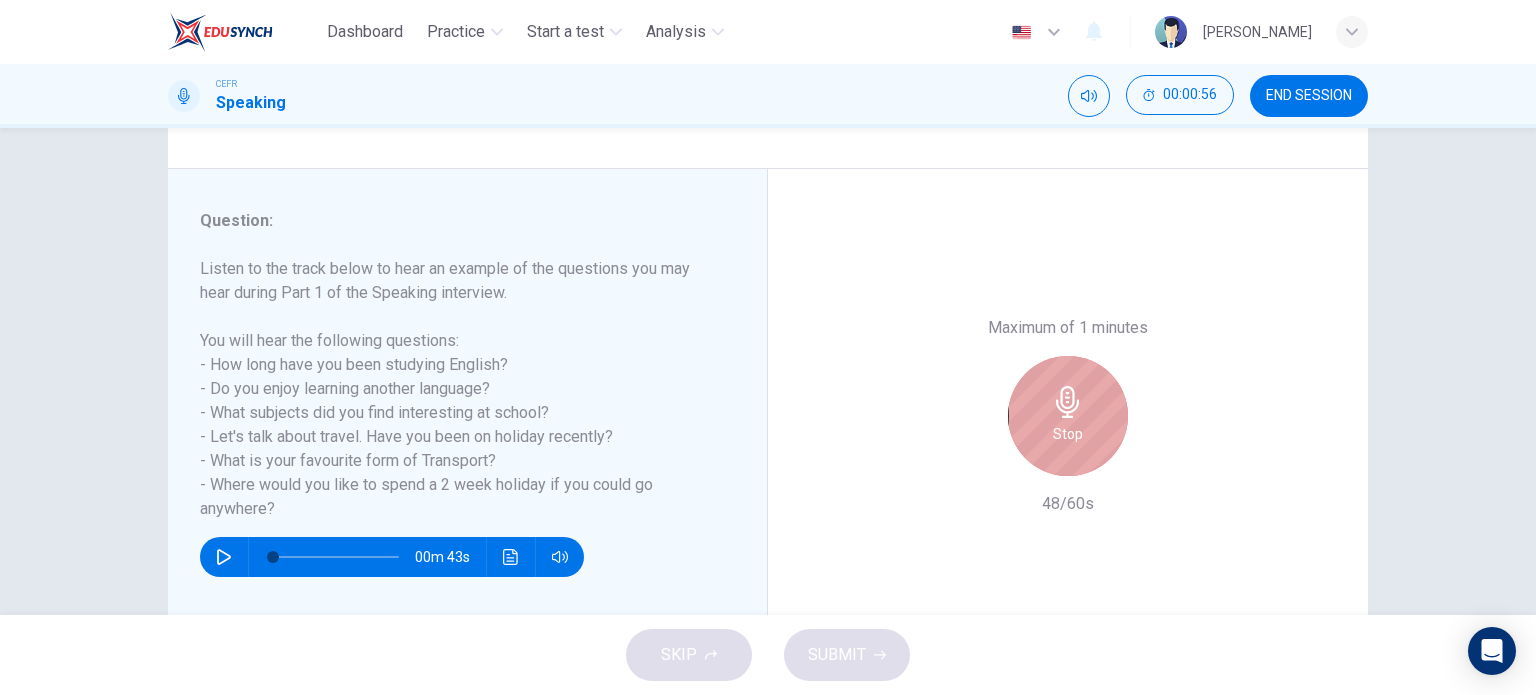 click on "Stop" at bounding box center (1068, 416) 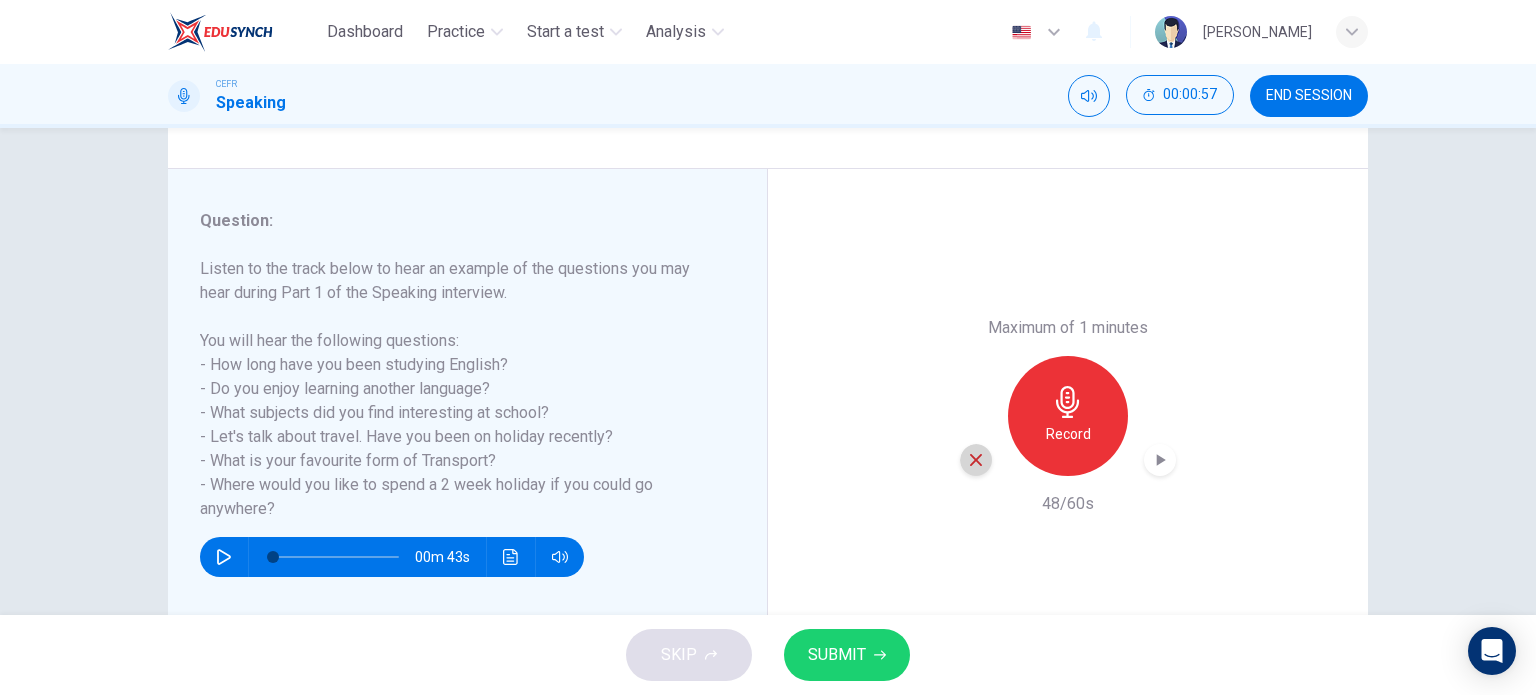 click 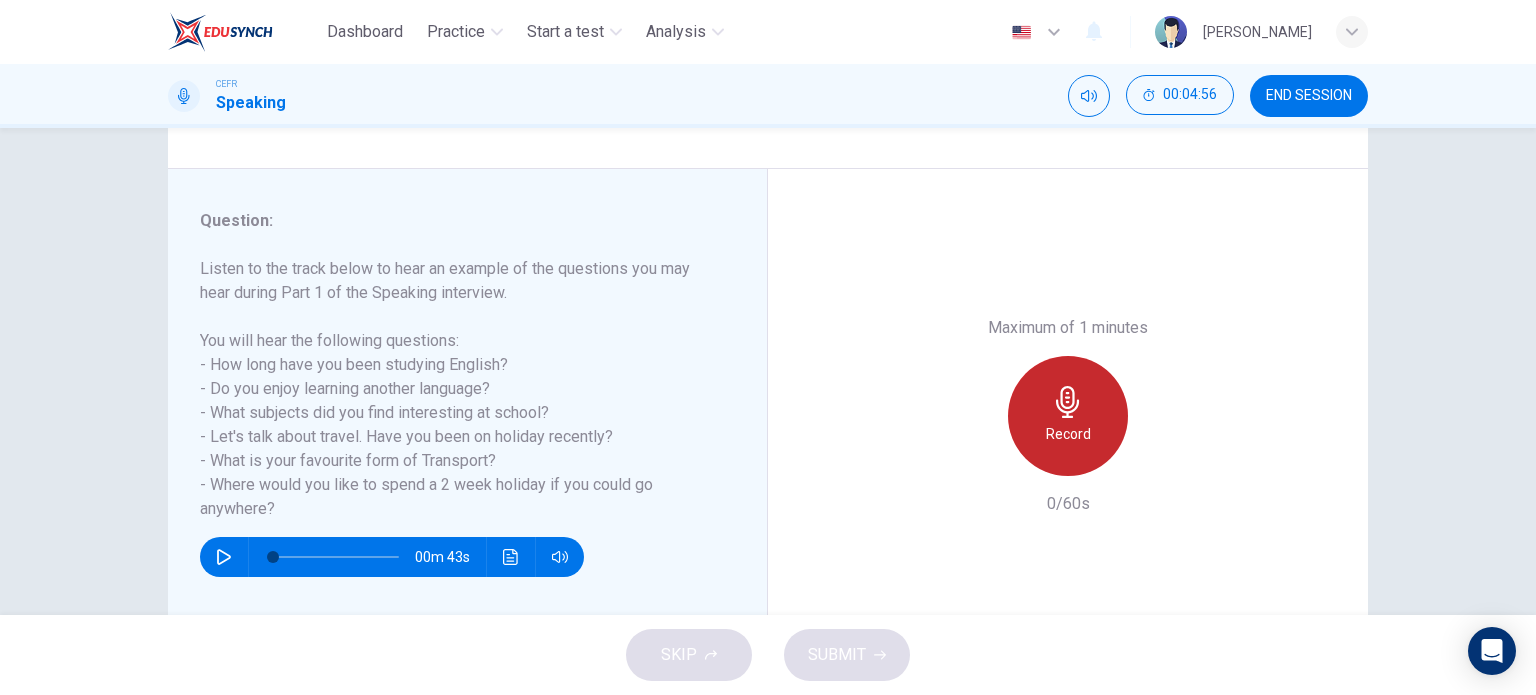 click on "Record" at bounding box center [1068, 416] 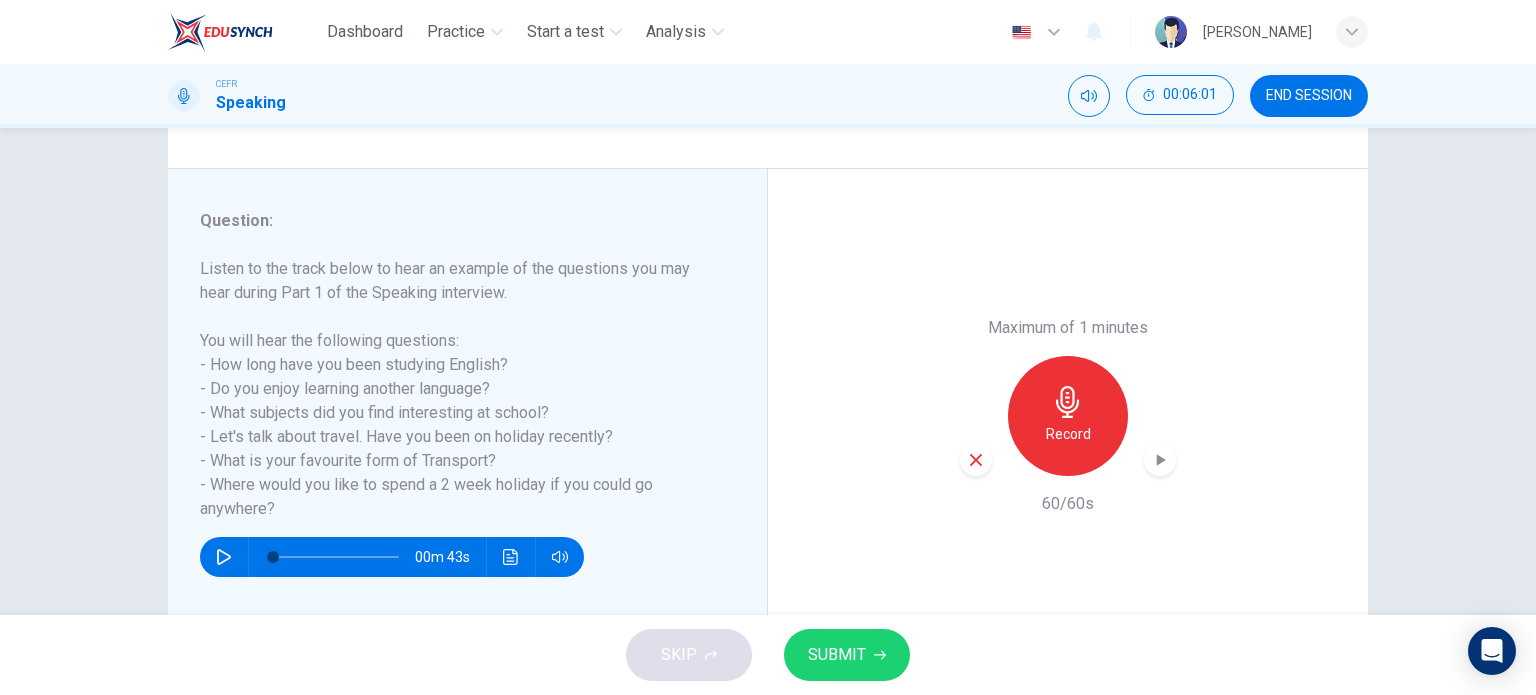 click on "SUBMIT" at bounding box center (847, 655) 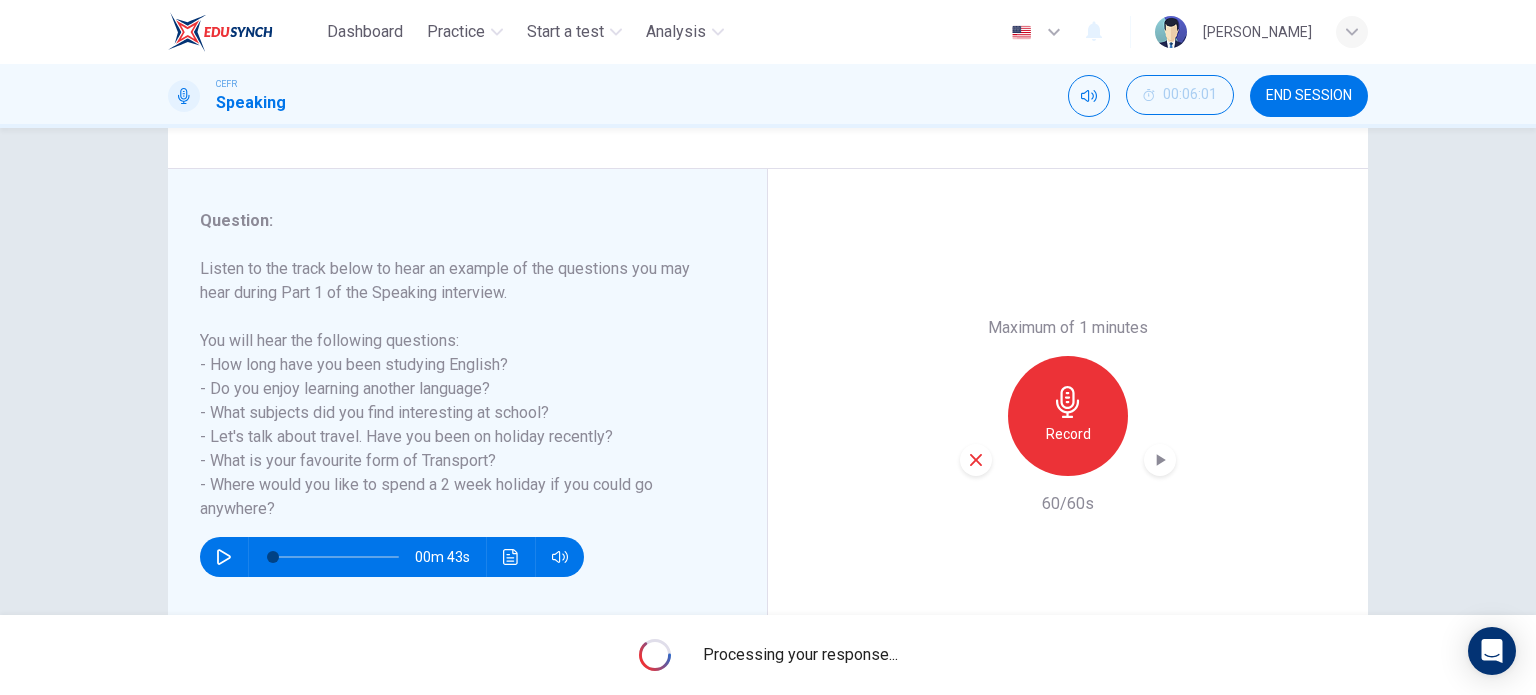 click 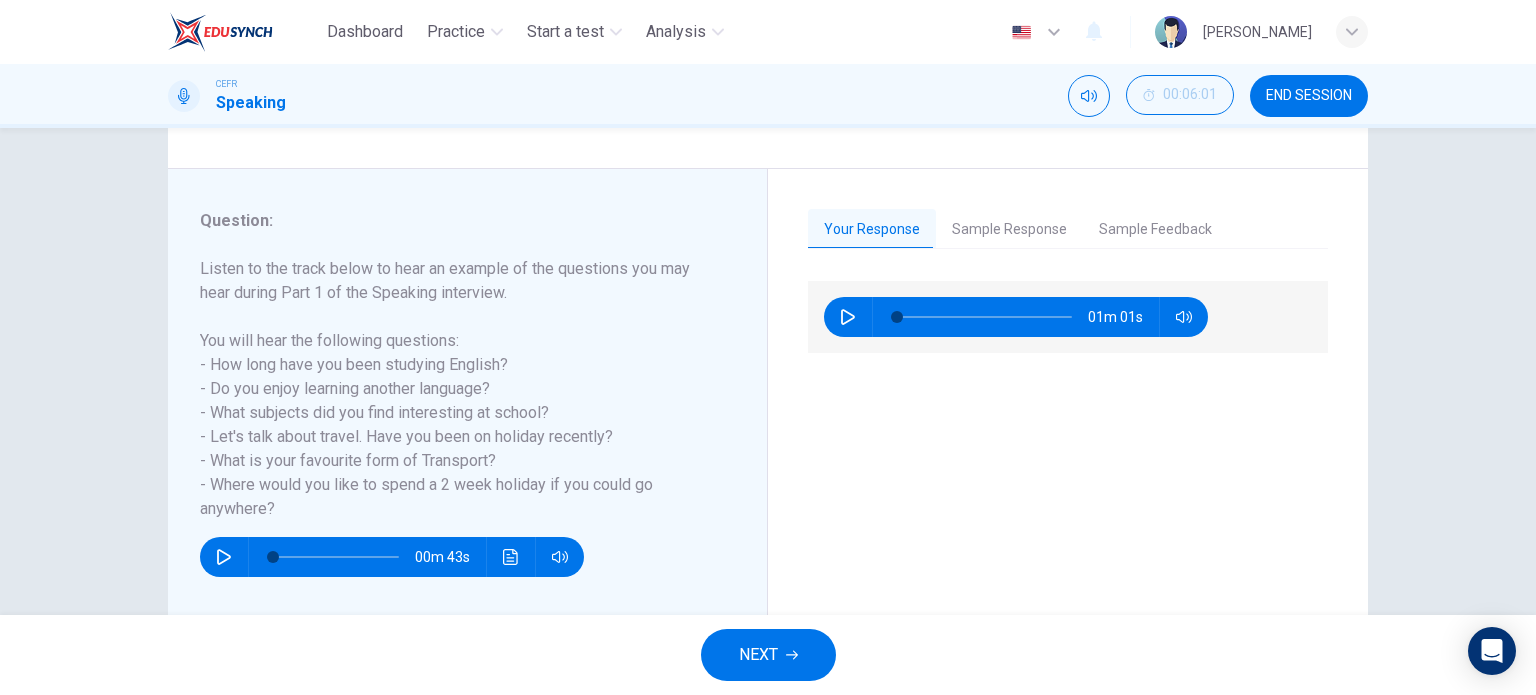 click at bounding box center (848, 317) 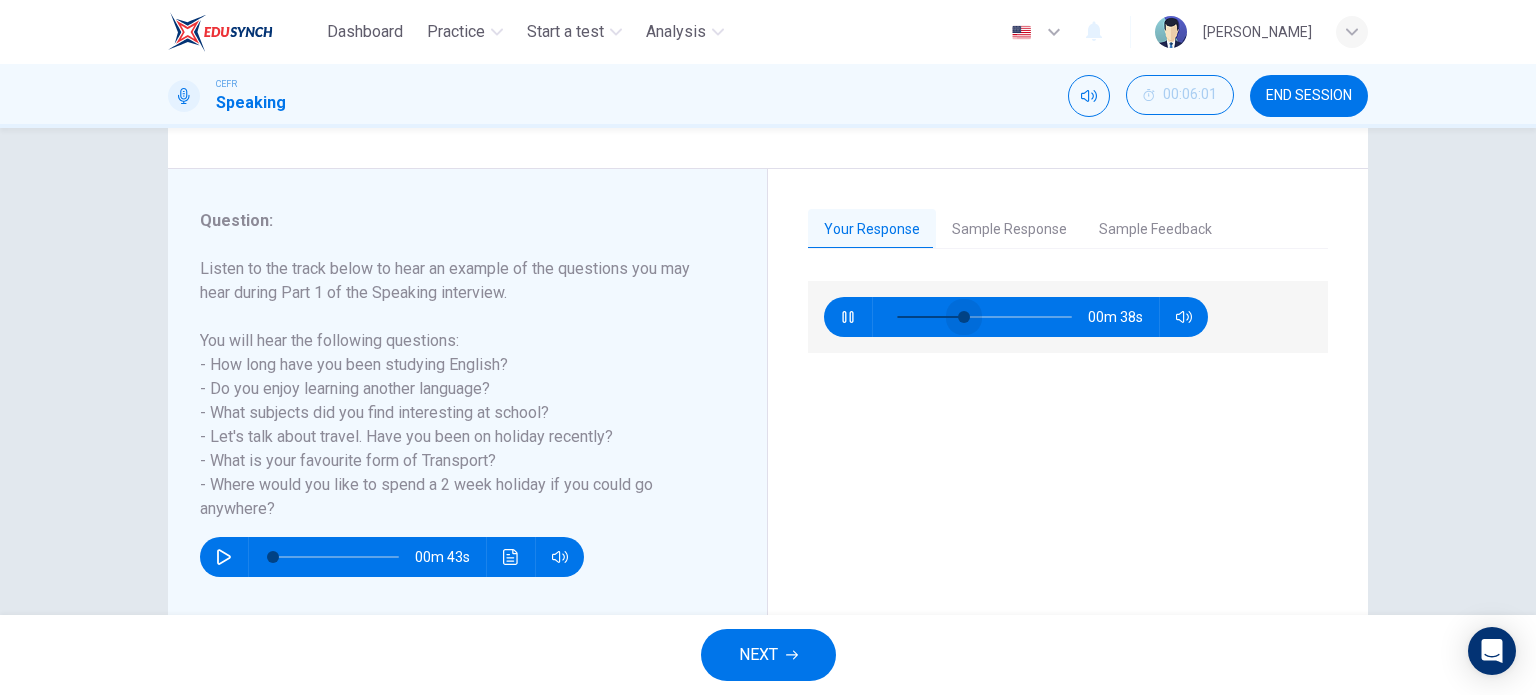 click at bounding box center [984, 317] 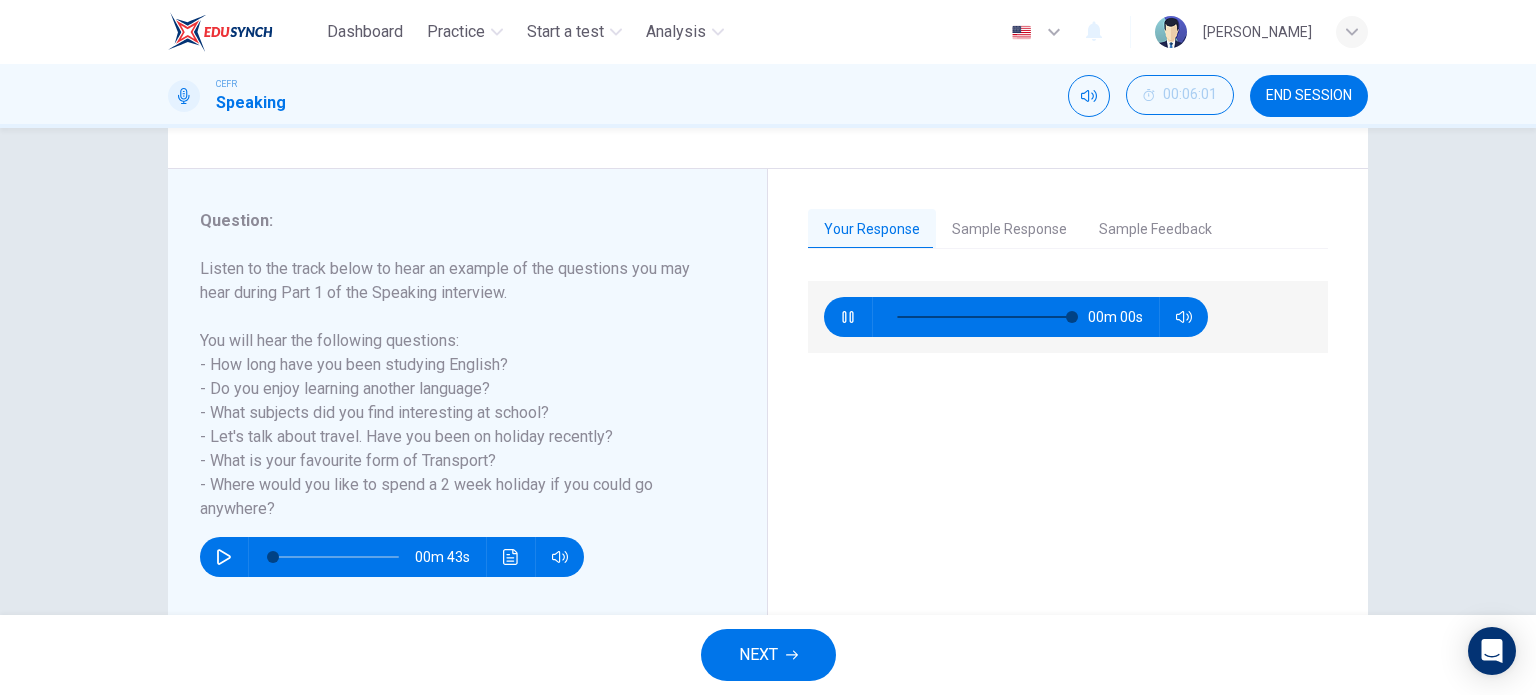 type on "0" 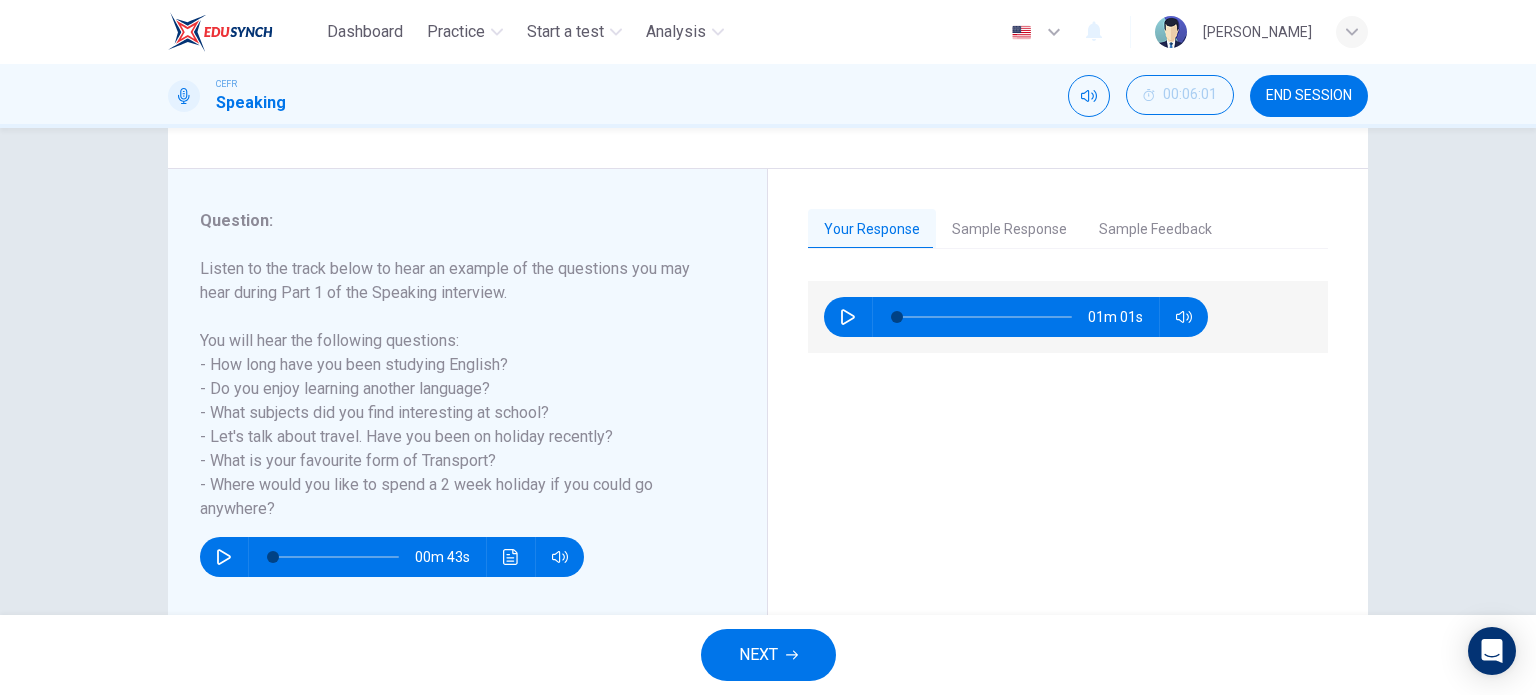 click on "NEXT" at bounding box center [768, 655] 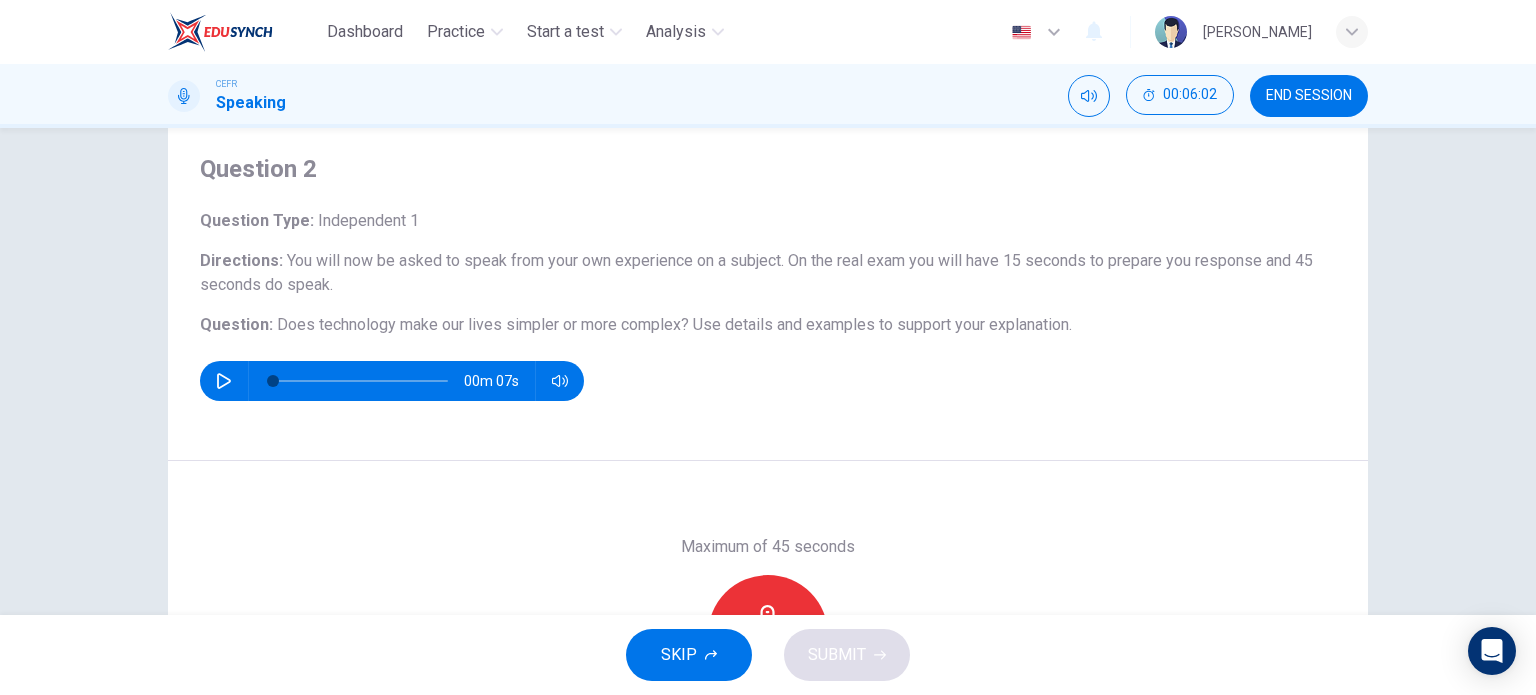 scroll, scrollTop: 100, scrollLeft: 0, axis: vertical 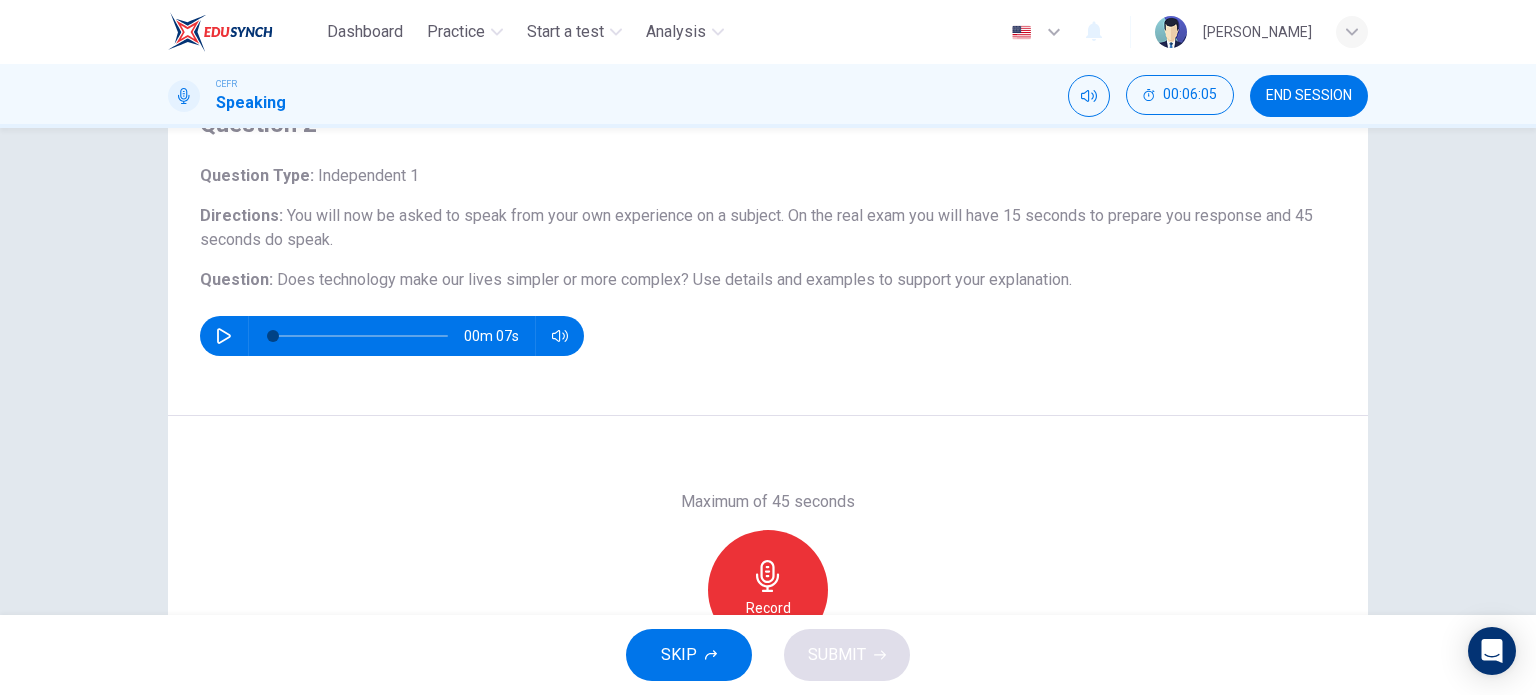 click on "Record" at bounding box center (768, 590) 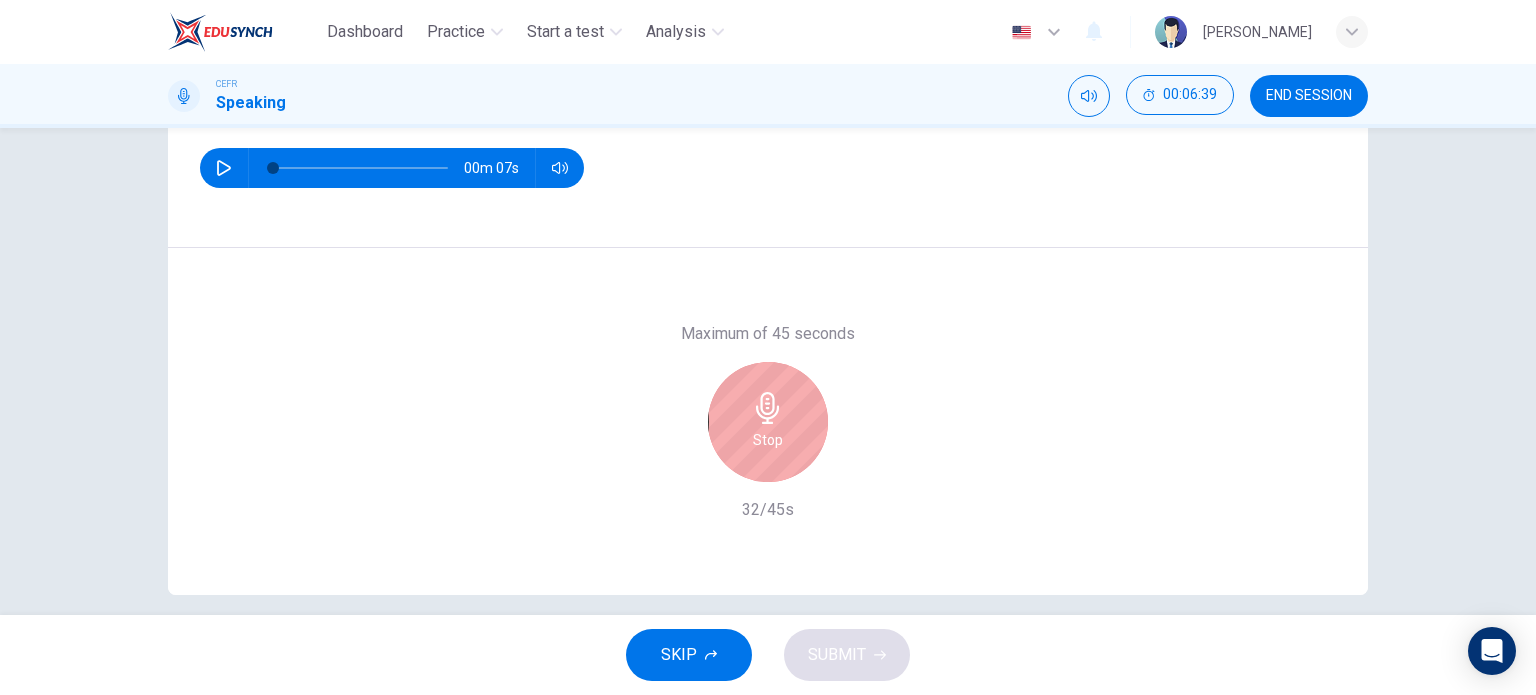 scroll, scrollTop: 288, scrollLeft: 0, axis: vertical 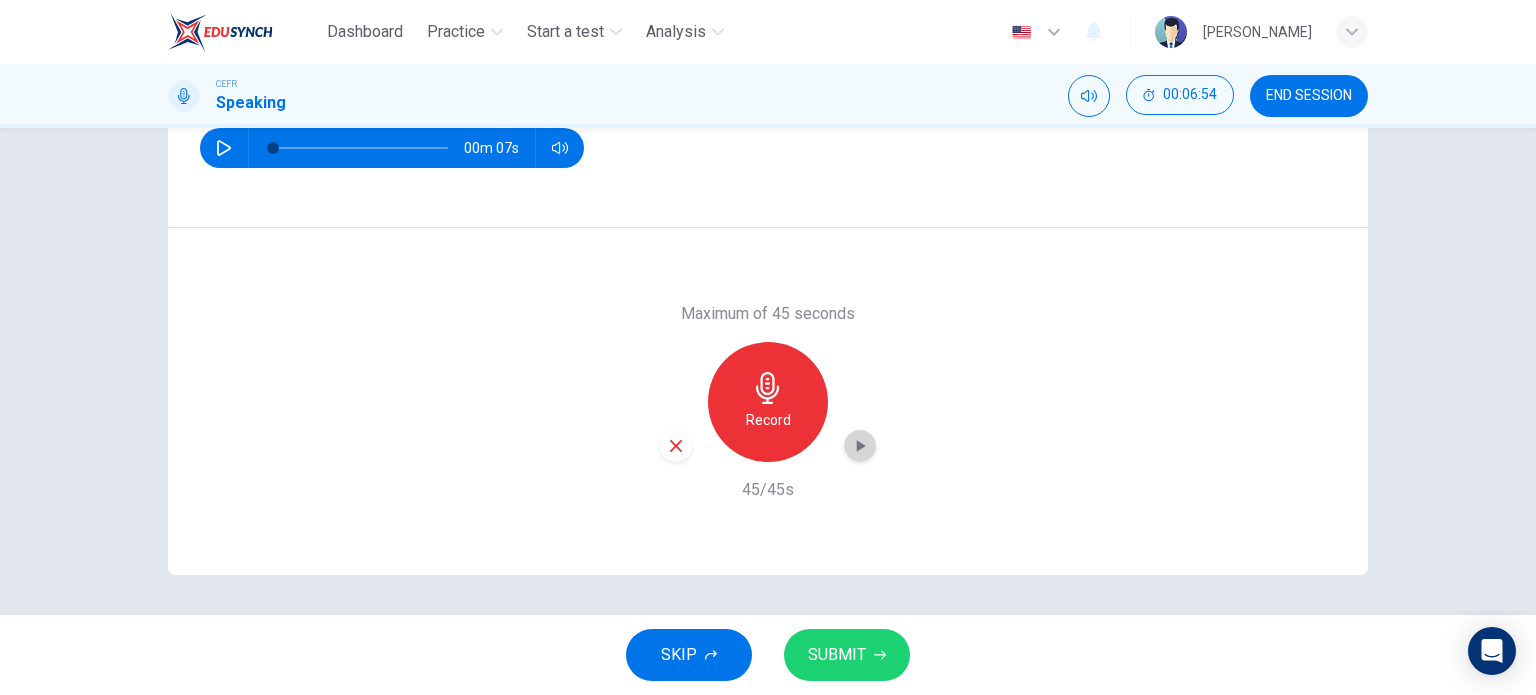 click at bounding box center (860, 446) 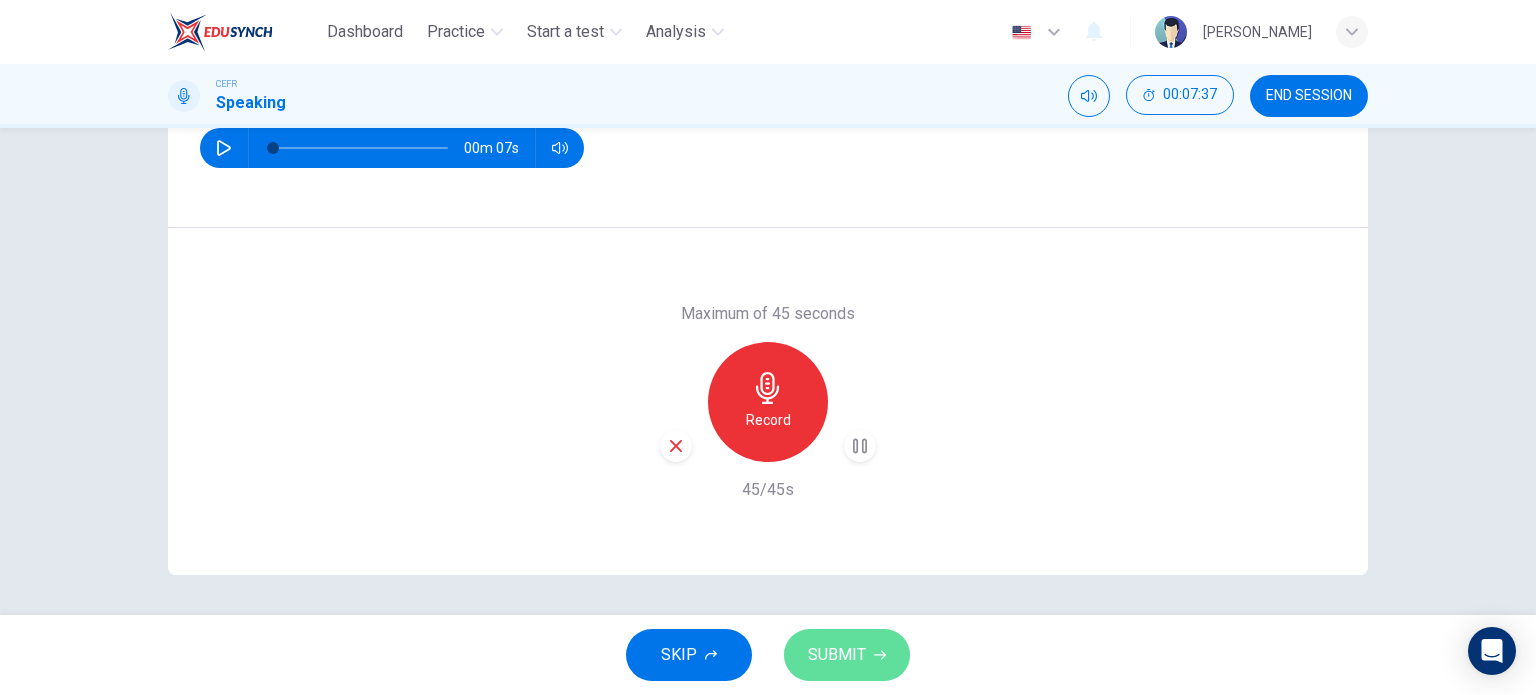 click on "SUBMIT" at bounding box center [847, 655] 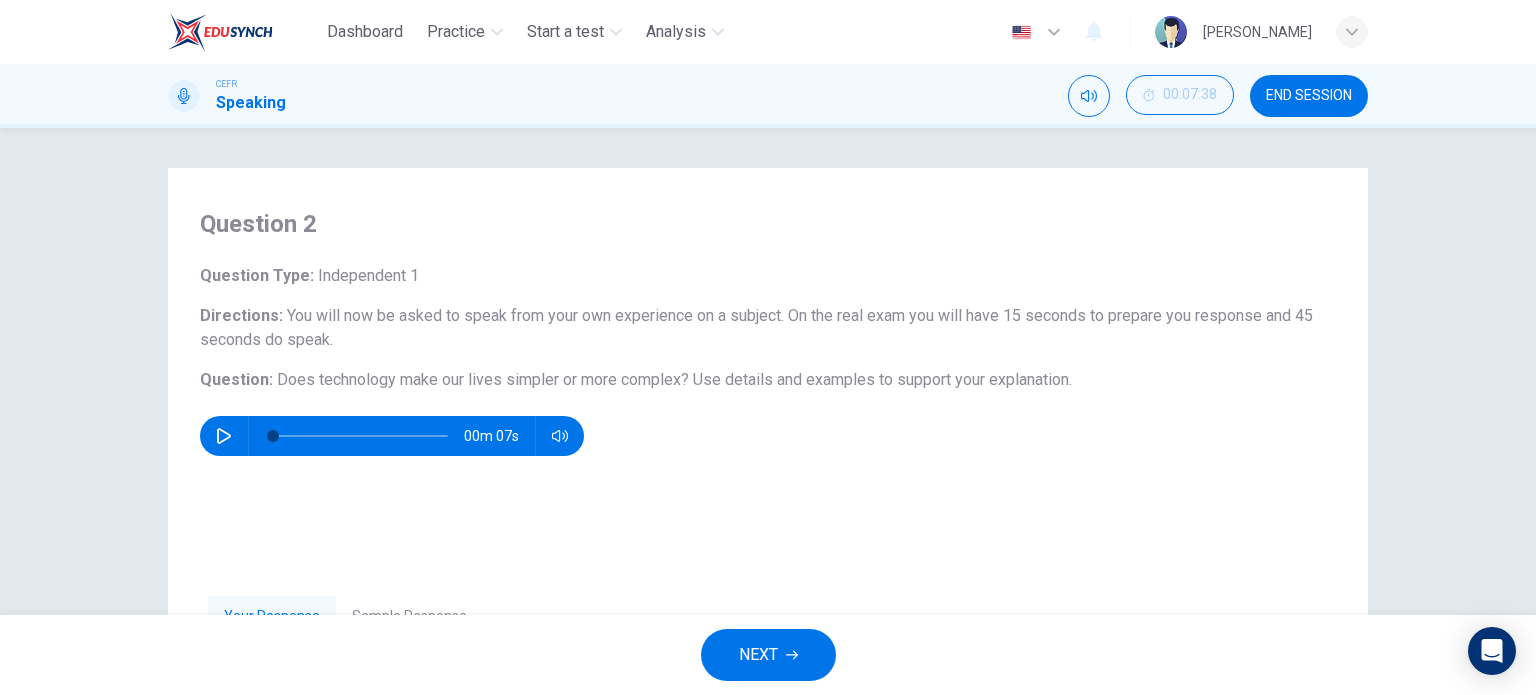 scroll, scrollTop: 288, scrollLeft: 0, axis: vertical 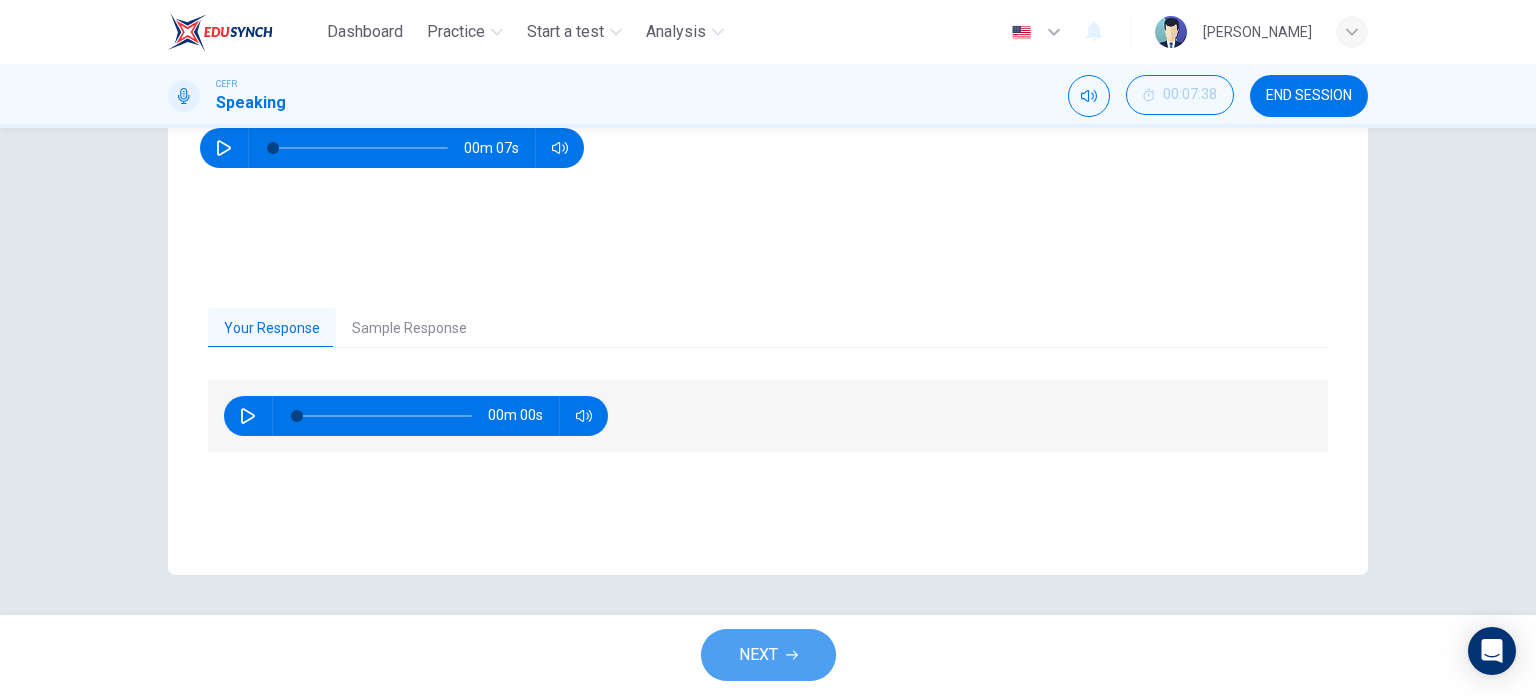 click on "NEXT" at bounding box center [758, 655] 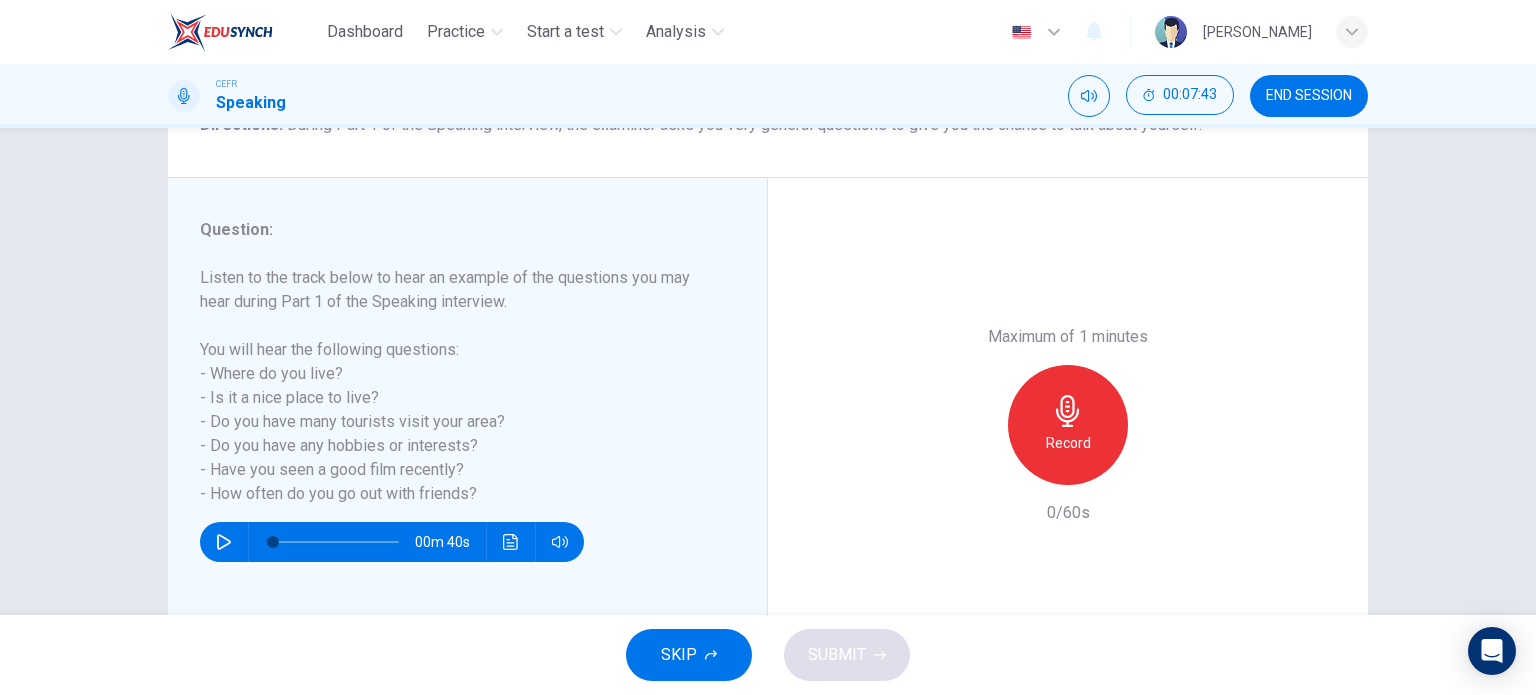 scroll, scrollTop: 200, scrollLeft: 0, axis: vertical 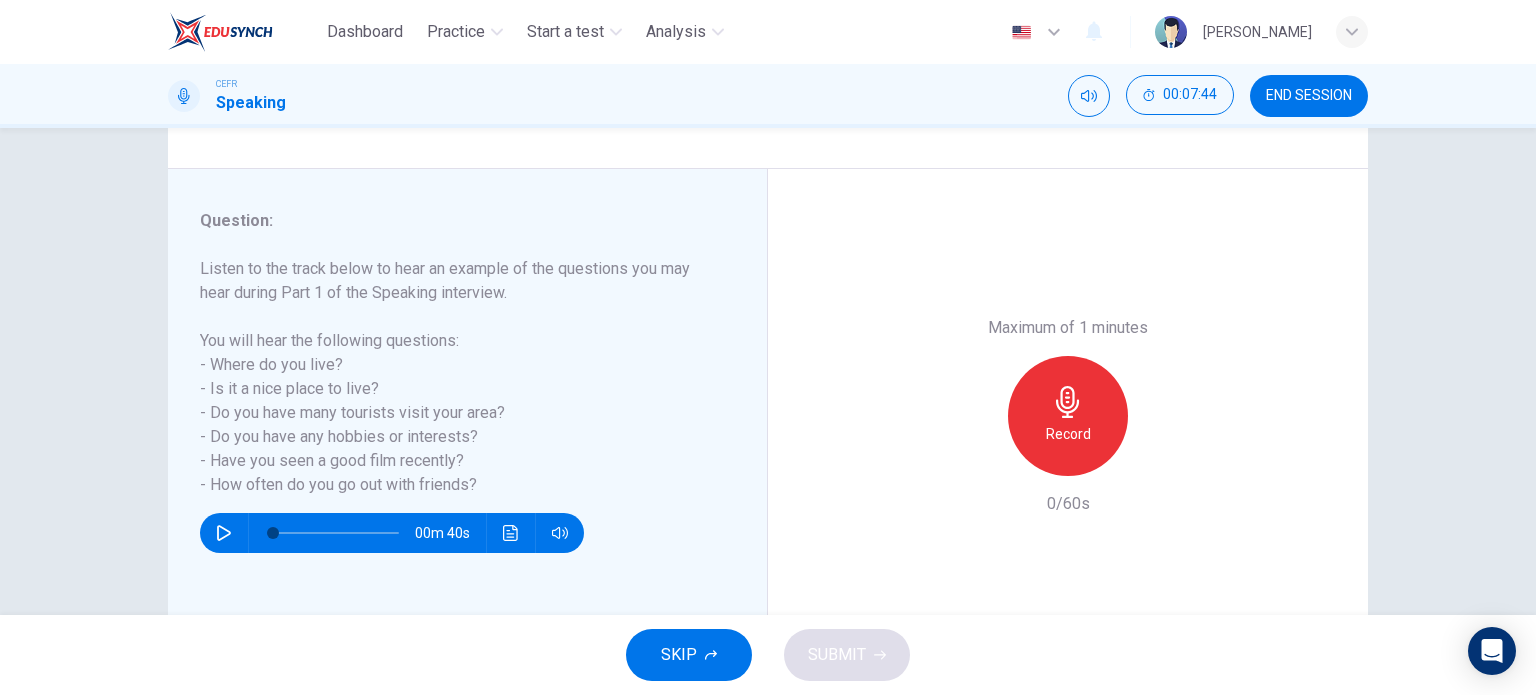 click 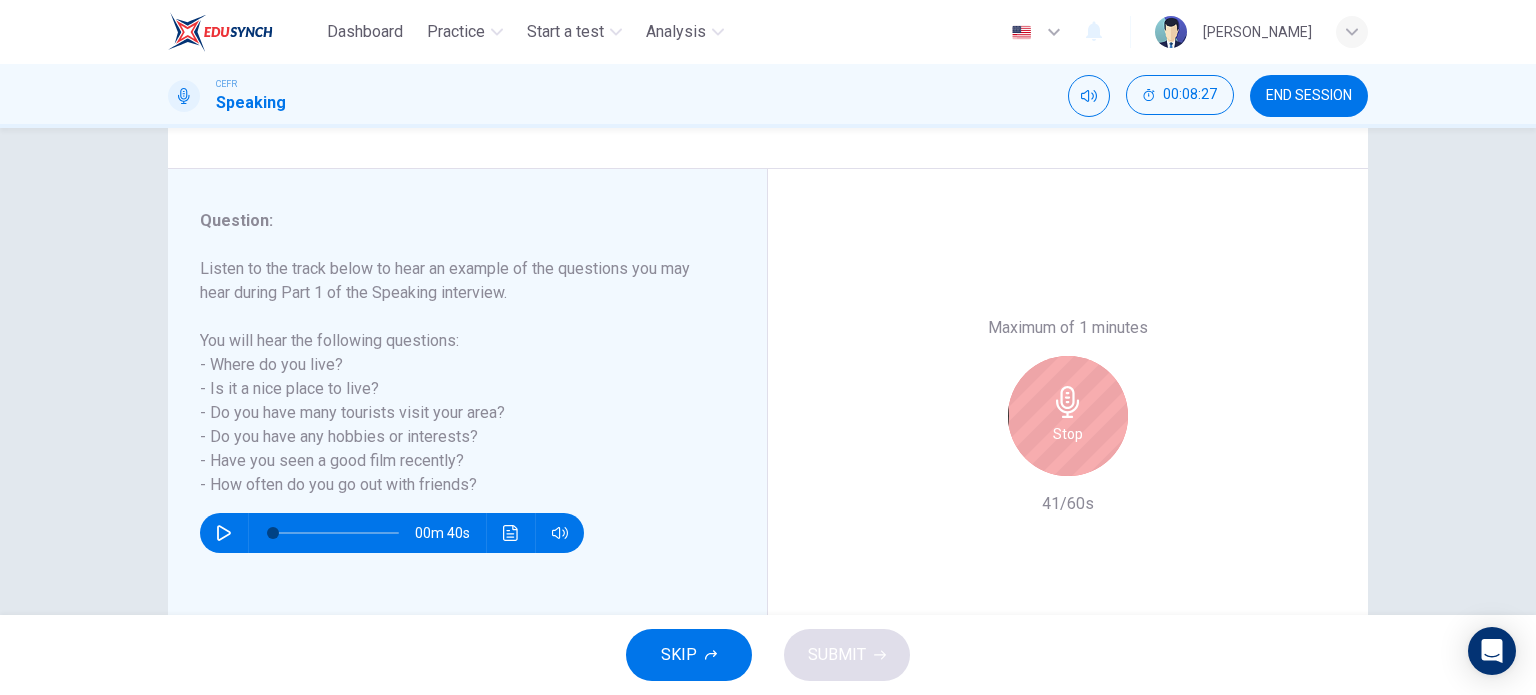 click on "Stop" at bounding box center (1068, 434) 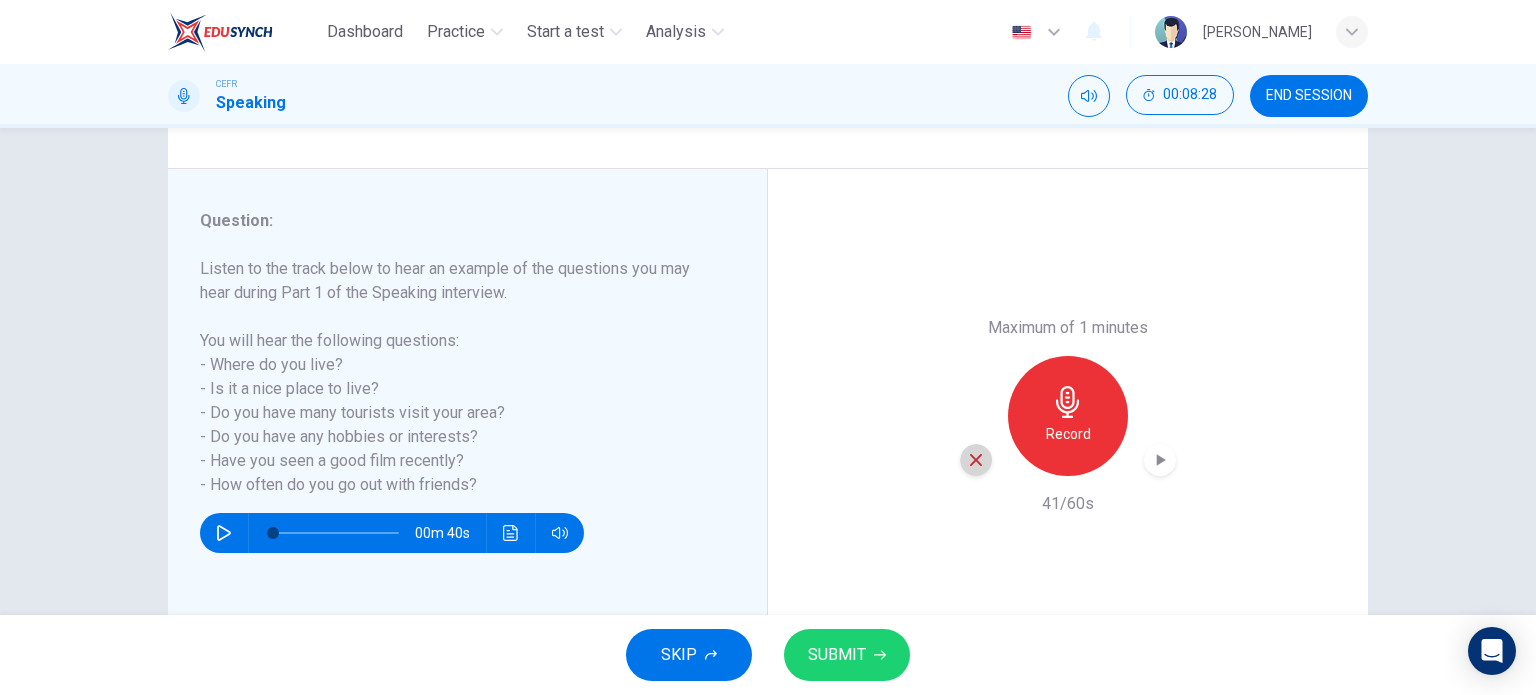 click at bounding box center [976, 460] 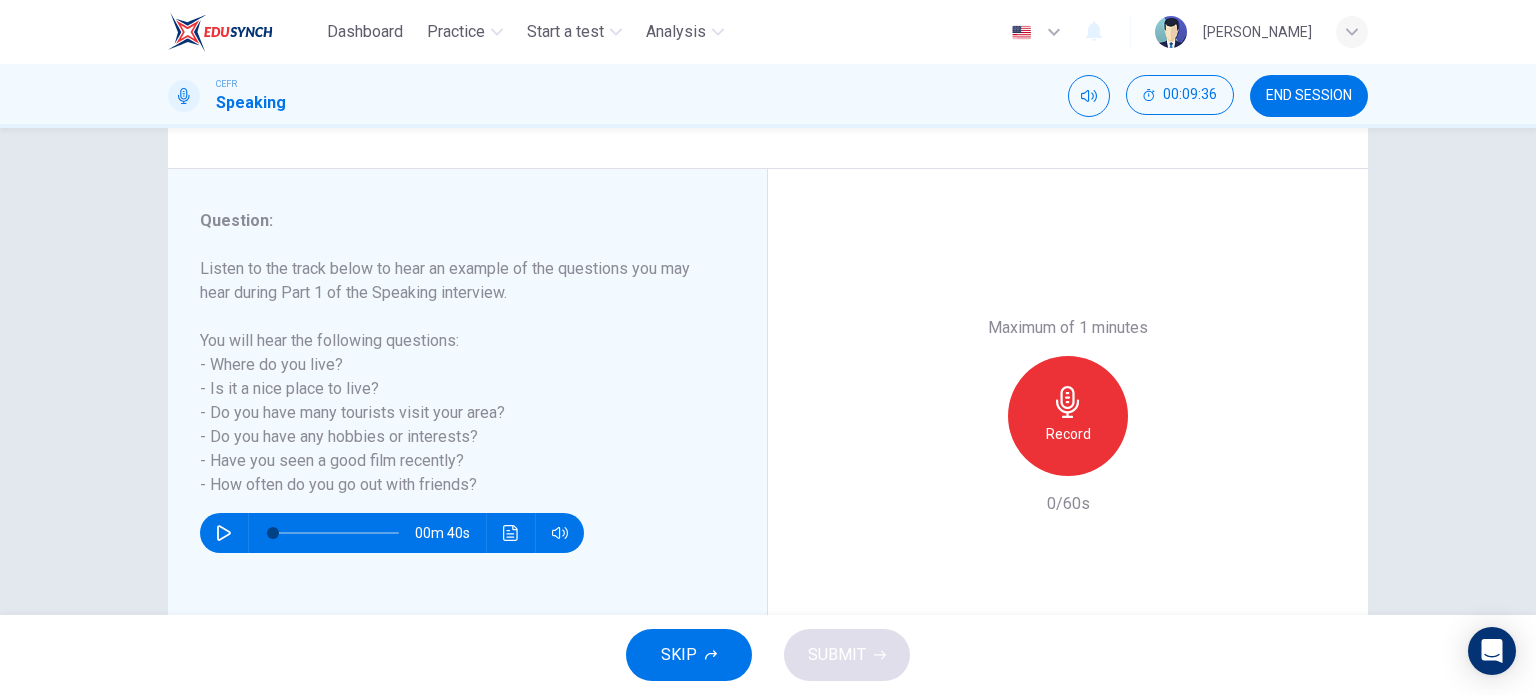 click on "Maximum of 1 minutes Record 0/60s" at bounding box center [1068, 416] 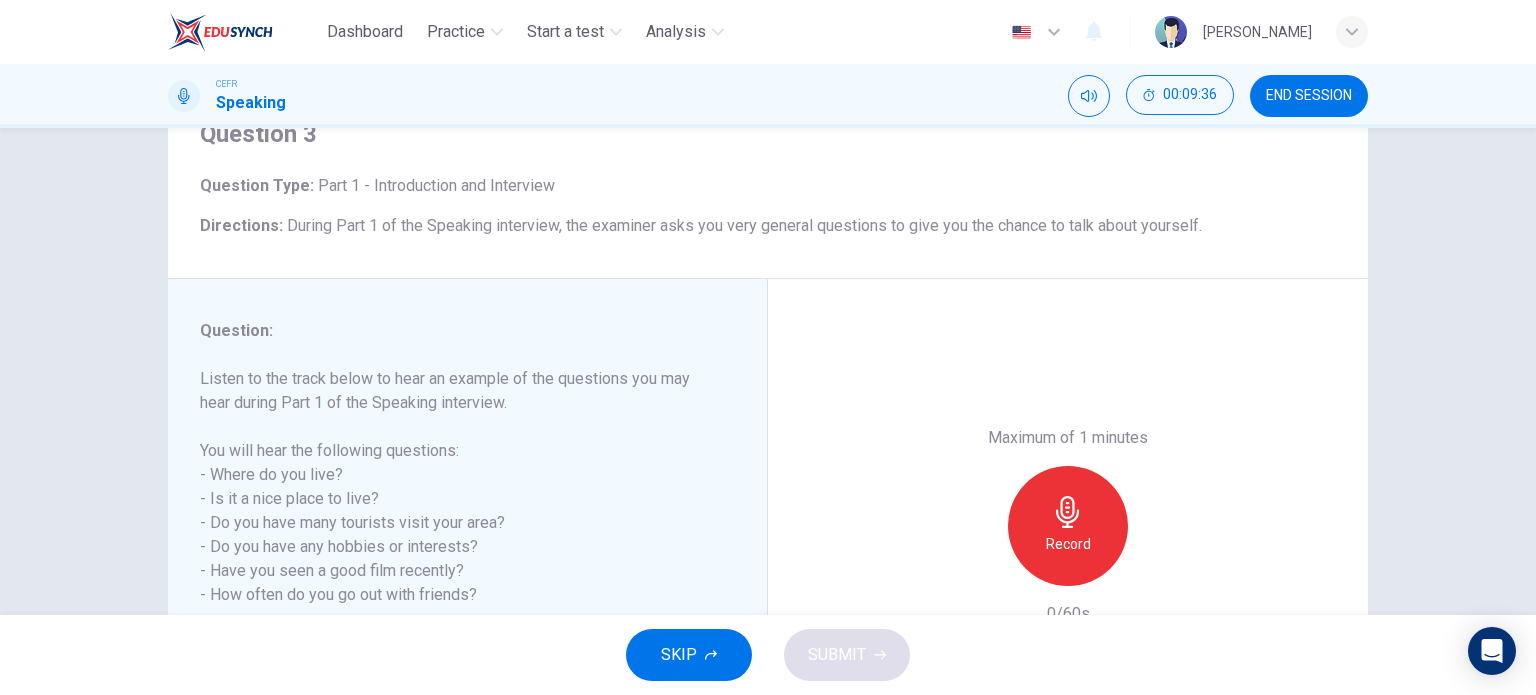 click on "Maximum of 1 minutes Record 0/60s" at bounding box center [1068, 526] 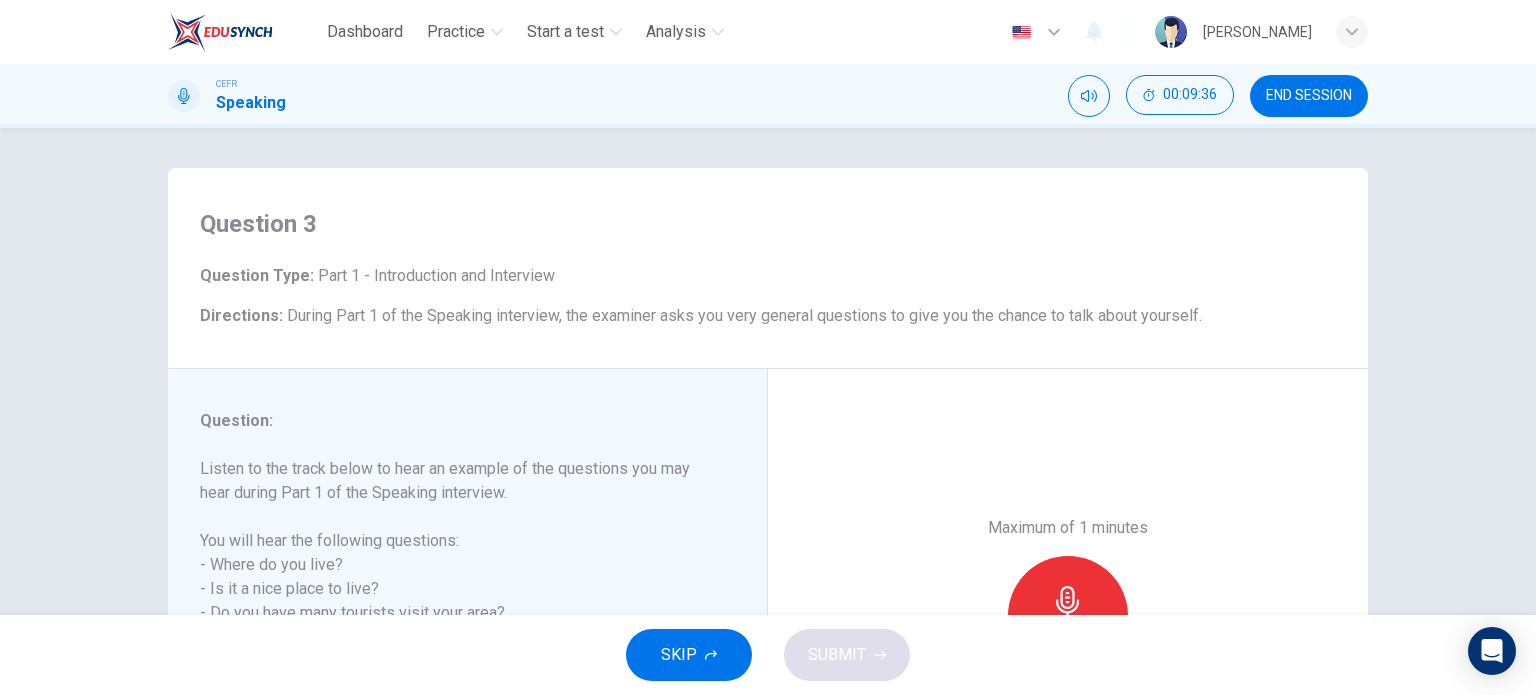 click on "Dashboard Practice Start a test Analysis English en ​ NUUR ALYSSA BINTI KHIR AKYARIFF CEFR Speaking 00:09:36 END SESSION Question   3 Question Type :   Part 1 - Introduction and Interview Directions :   During Part 1 of the Speaking interview, the examiner asks you very general questions to give you the chance to talk about yourself. Maximum of 1 minutes Record 0/60s Question : Listen to the track below to hear an example of the questions you may hear during Part 1 of the Speaking interview.  You will hear the following questions: - Where do you live? - Is it a nice place to live? - Do you have many tourists visit your area? - Do you have any hobbies or interests? - Have you seen a good film recently? - How often do you go out with friends? 00m 40s Maximum of 1 minutes Record 0/60s SKIP SUBMIT EduSynch - Online Language Proficiency Testing
Dashboard Practice Start a test Analysis Notifications © Copyright  2025" at bounding box center (768, 347) 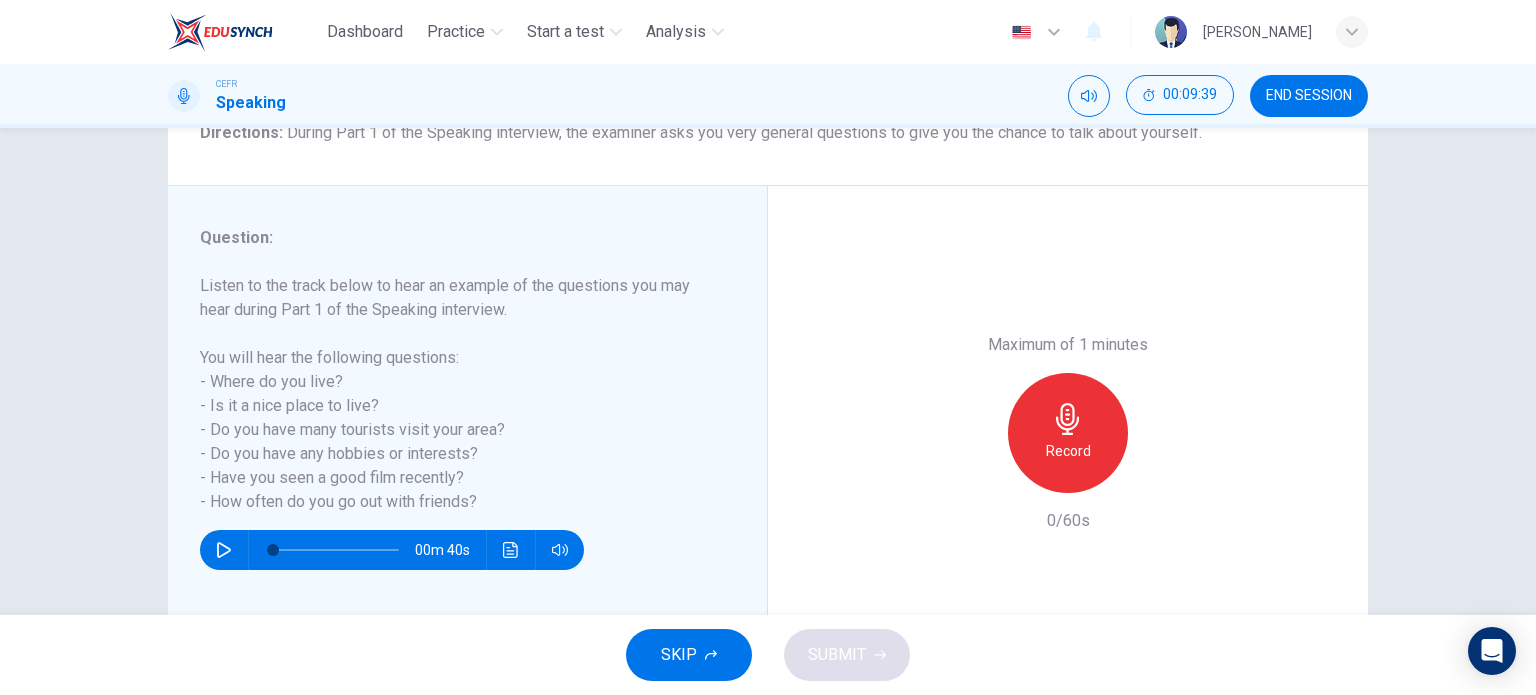 scroll, scrollTop: 200, scrollLeft: 0, axis: vertical 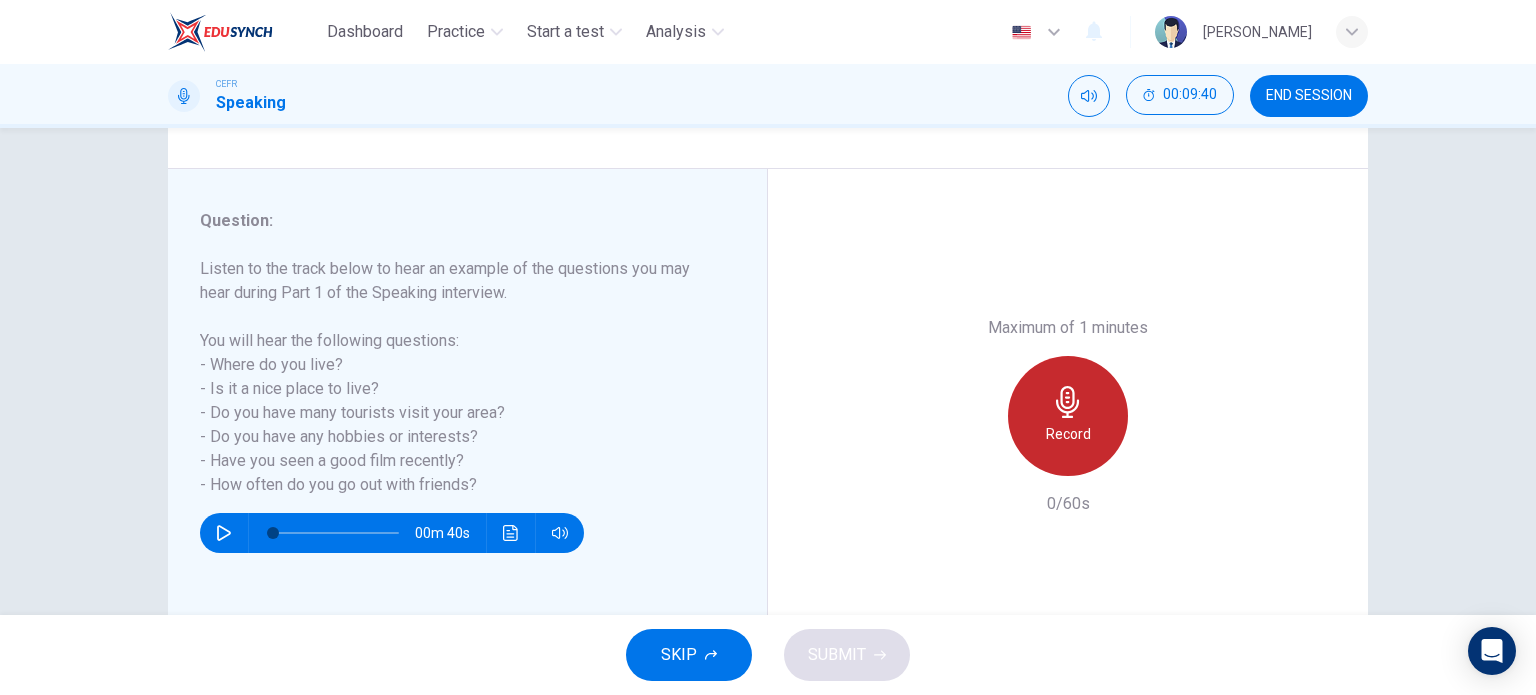 click on "Record" at bounding box center (1068, 434) 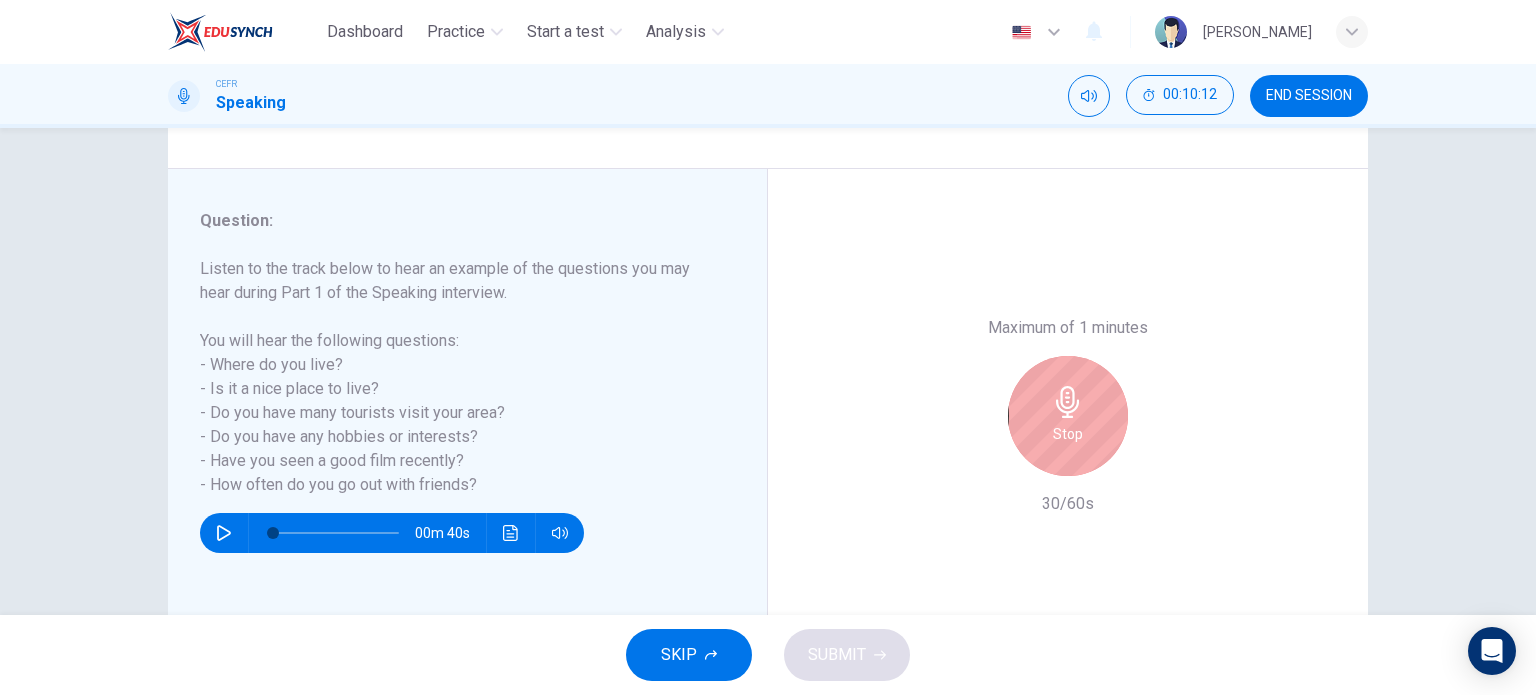 click on "Stop" at bounding box center (1068, 416) 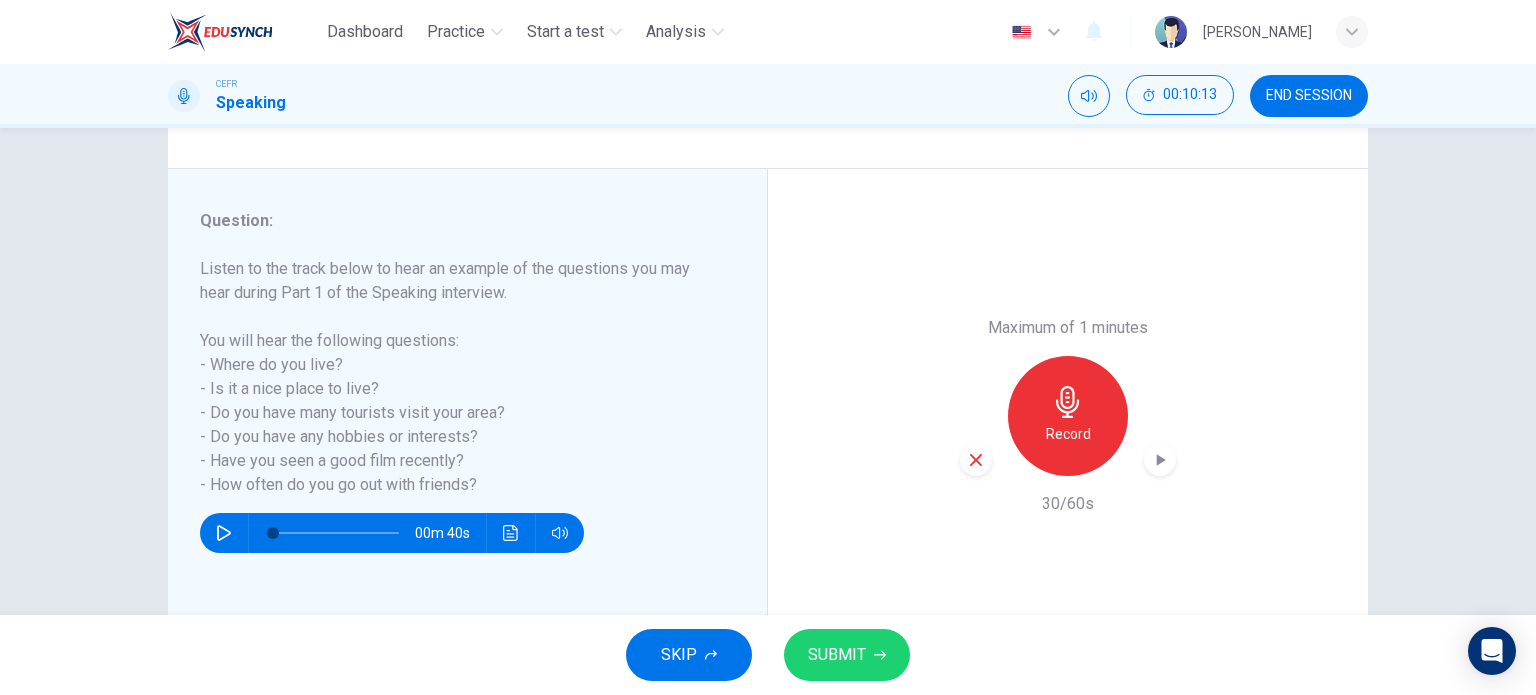 click 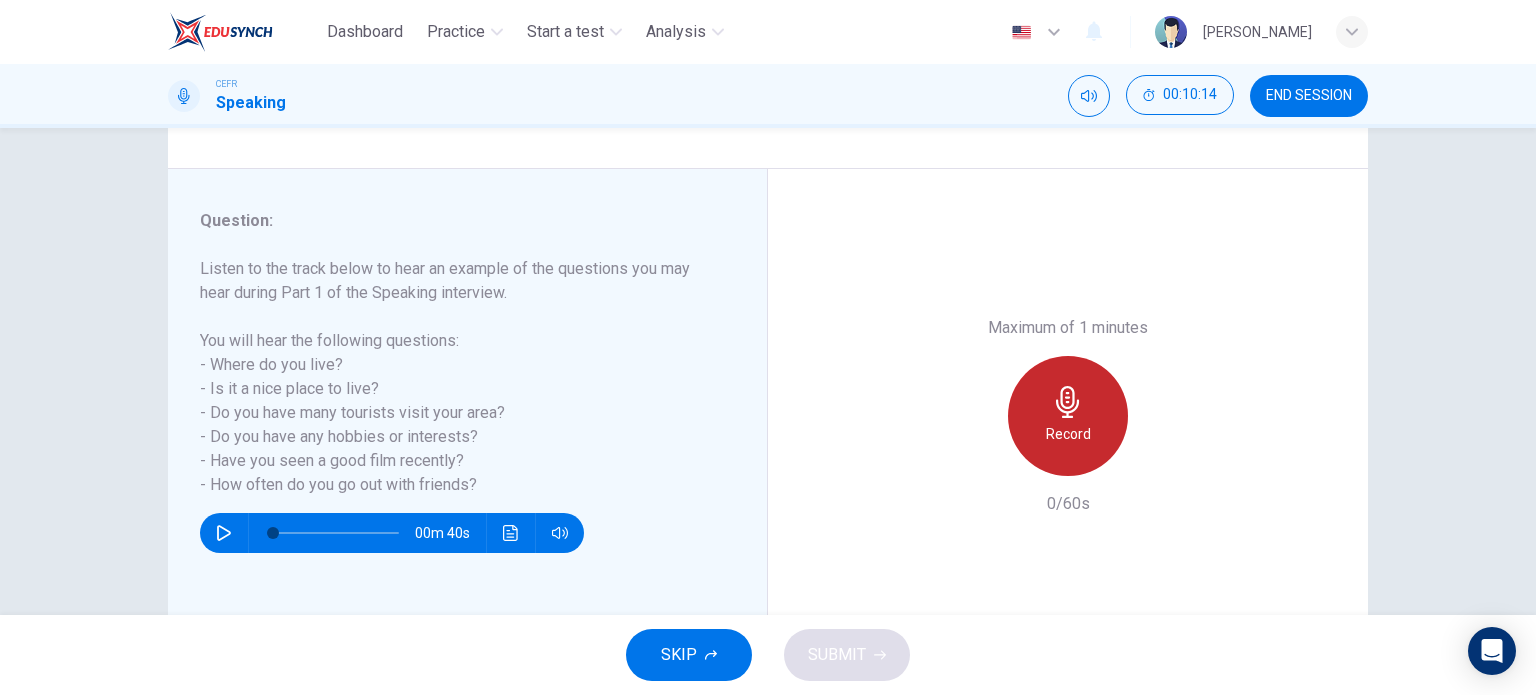 click on "Record" at bounding box center [1068, 434] 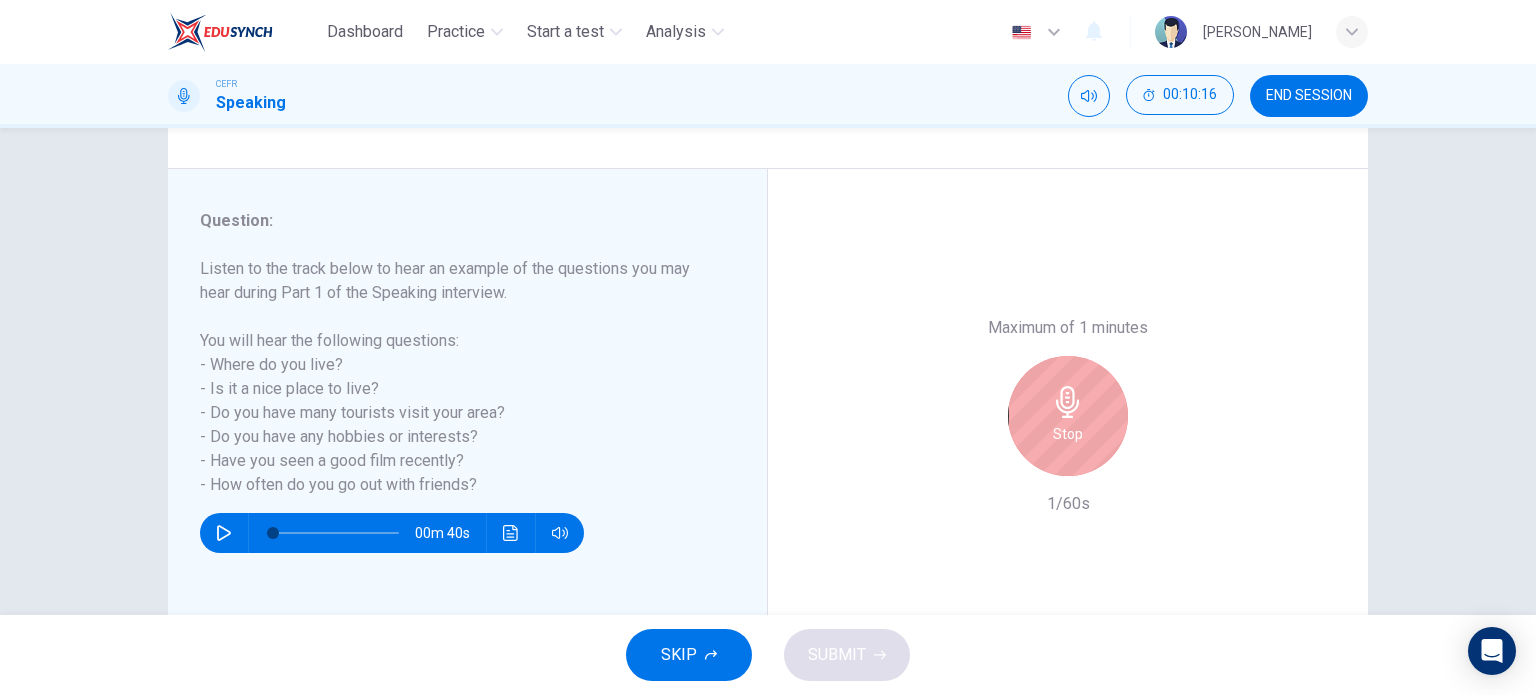 click on "Stop" at bounding box center (1068, 416) 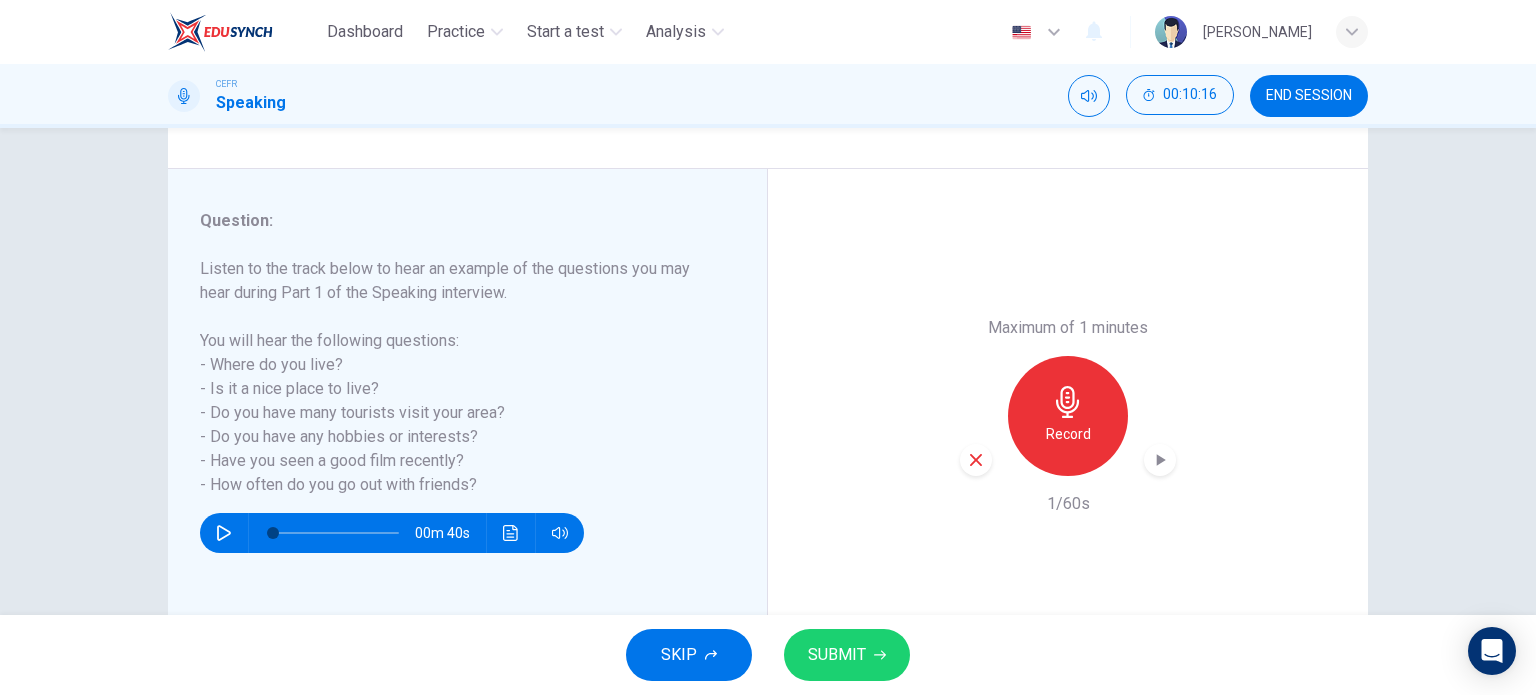 click 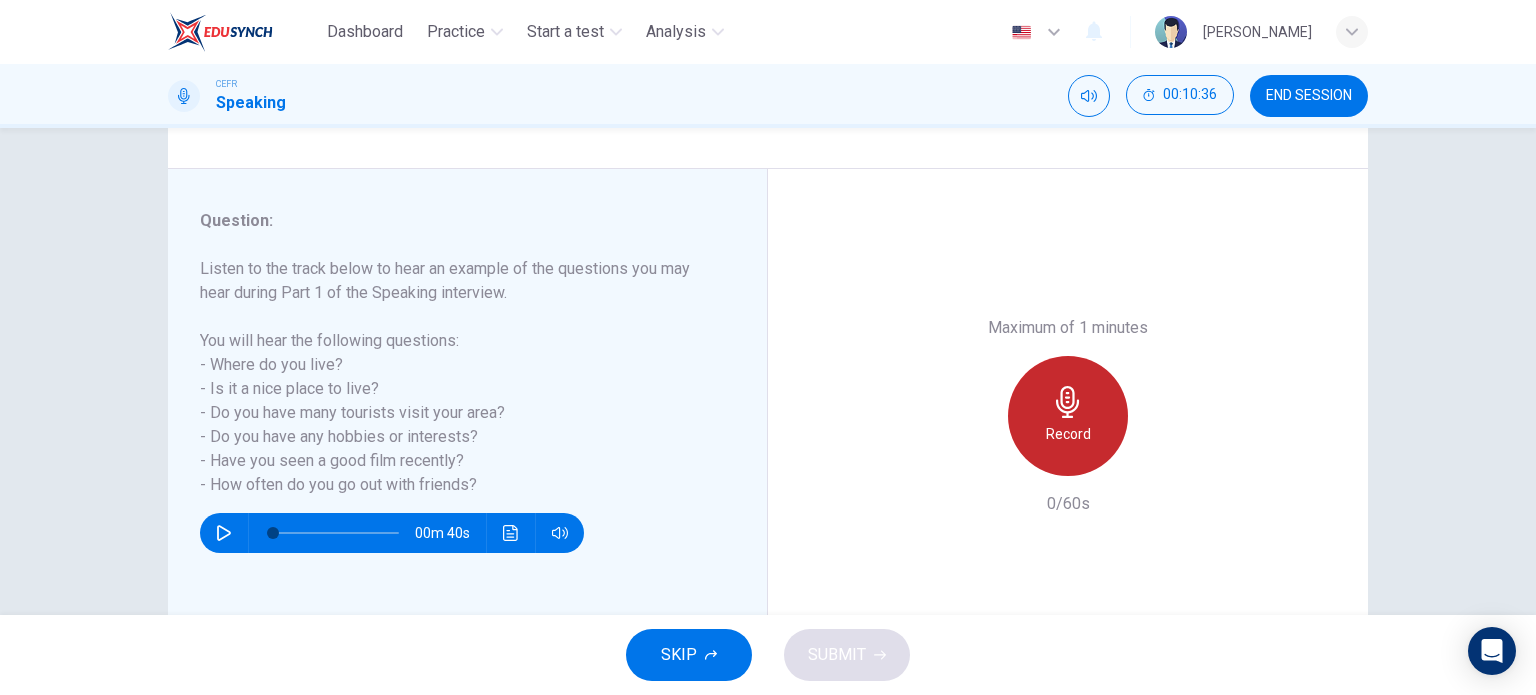 click on "Record" at bounding box center [1068, 416] 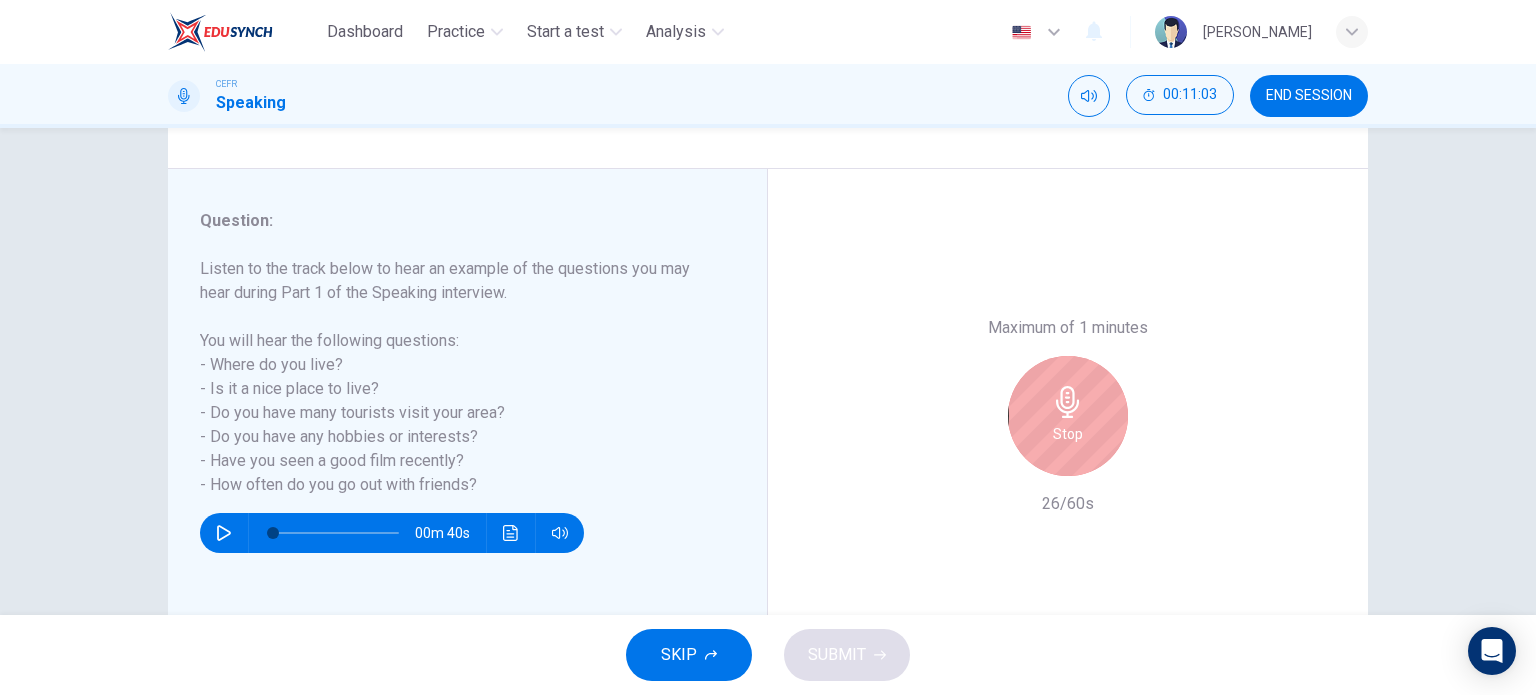 click on "Stop" at bounding box center (1068, 416) 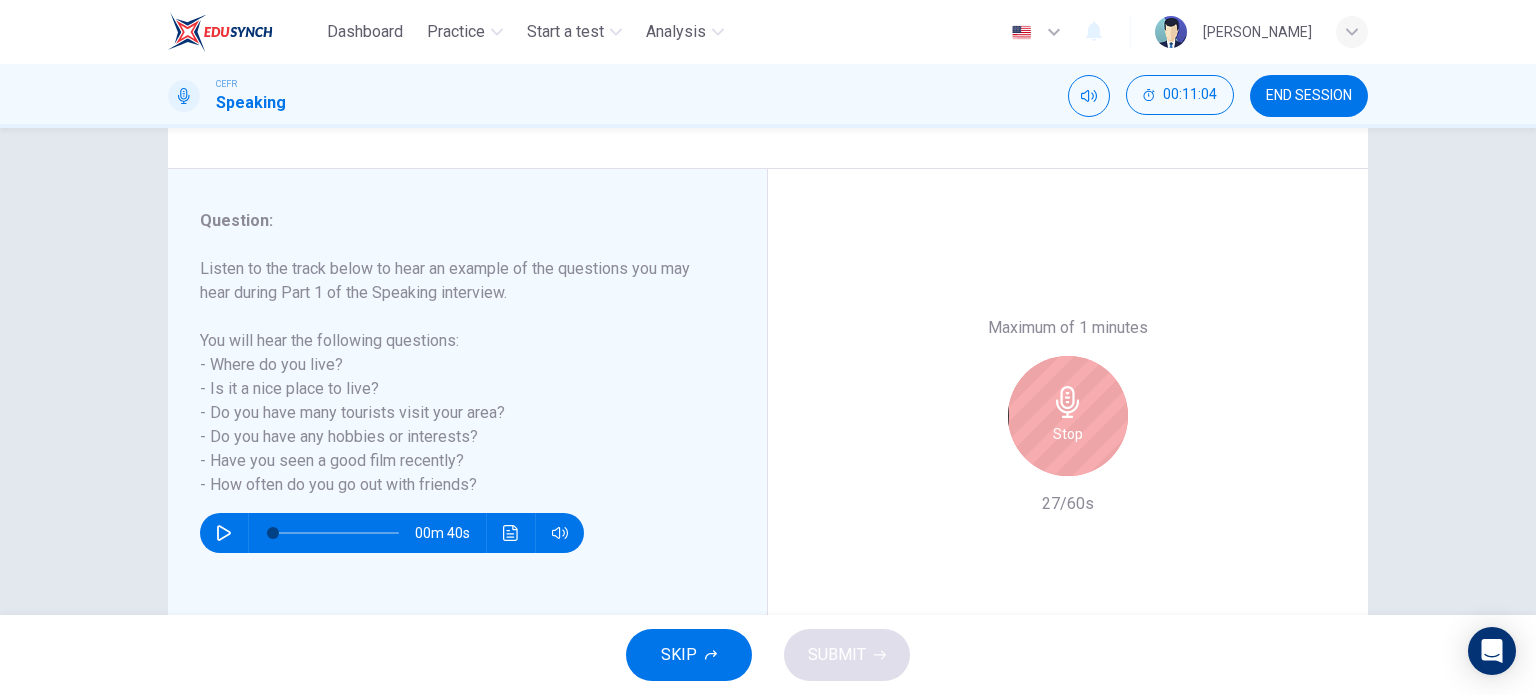 click 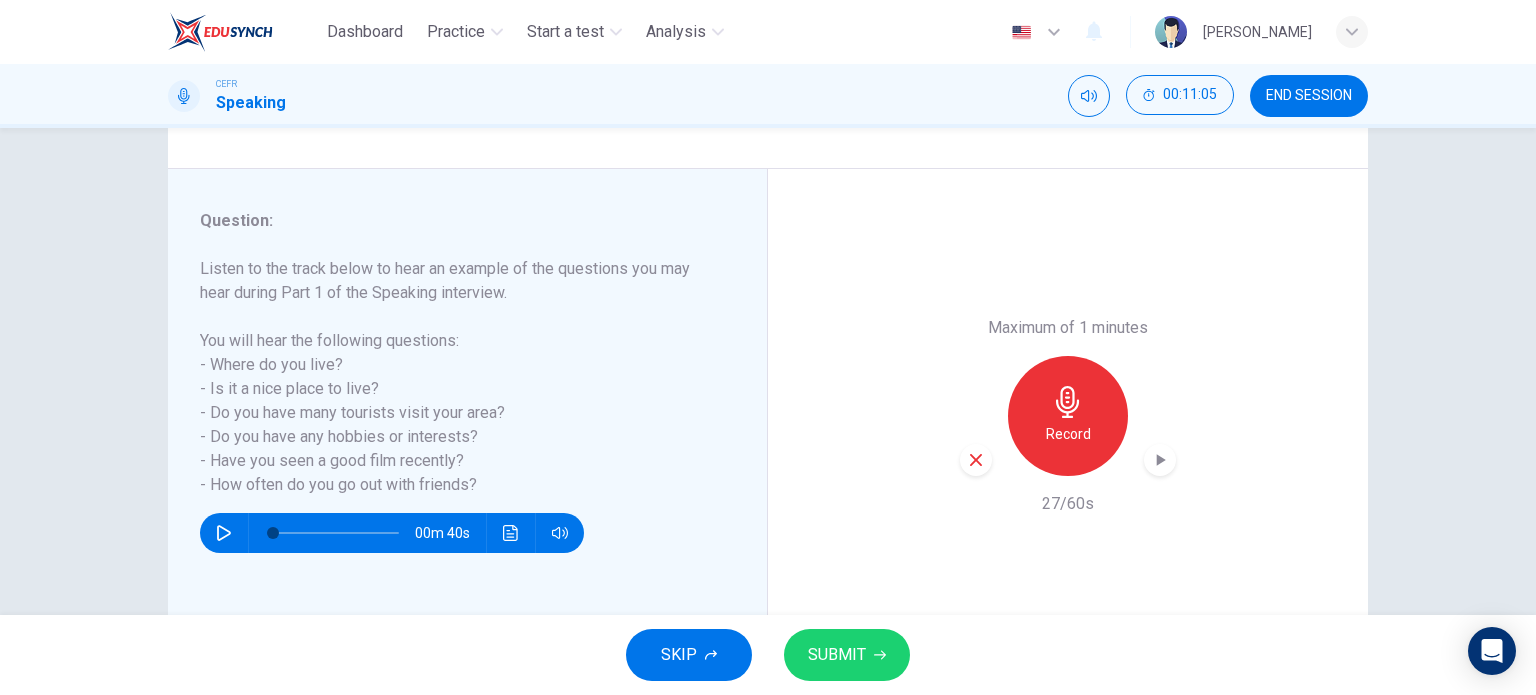 click 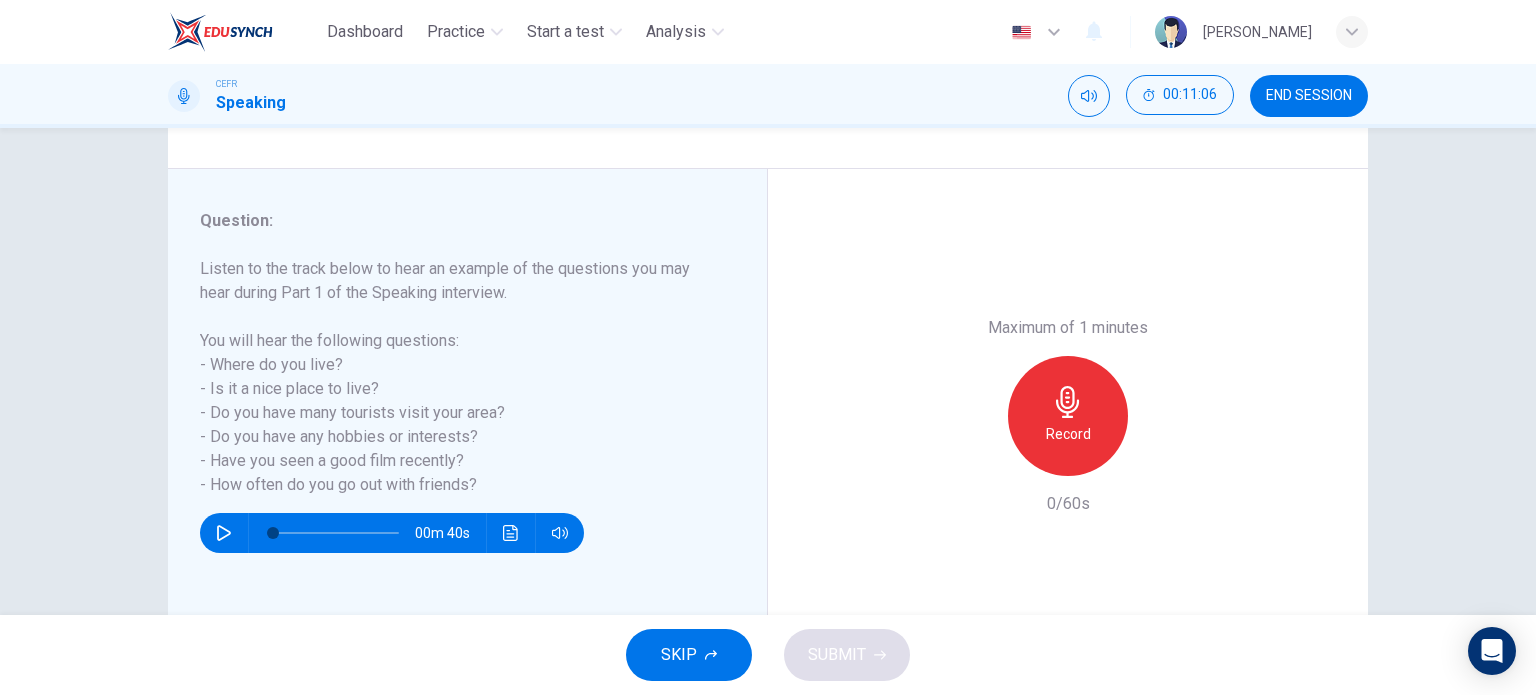 click on "Record" at bounding box center (1068, 434) 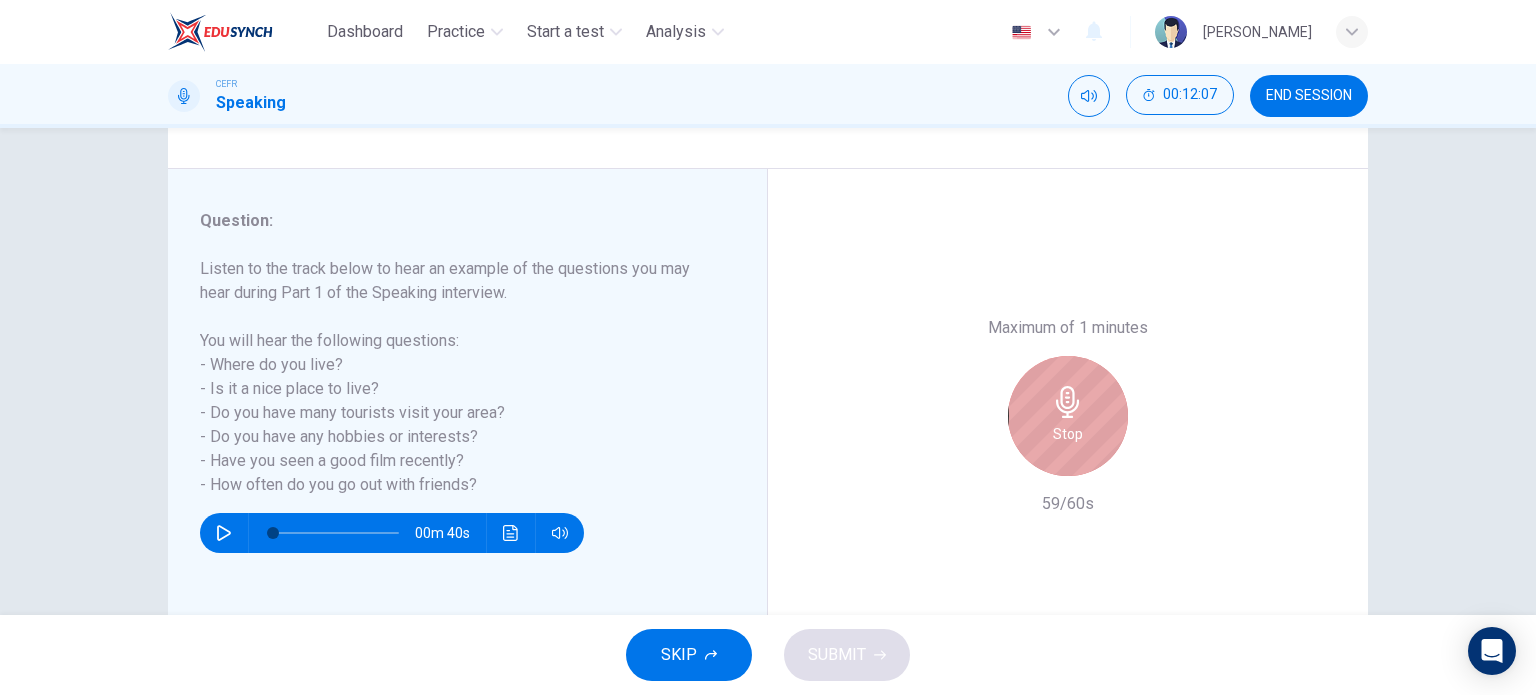 click on "Stop" at bounding box center (1068, 416) 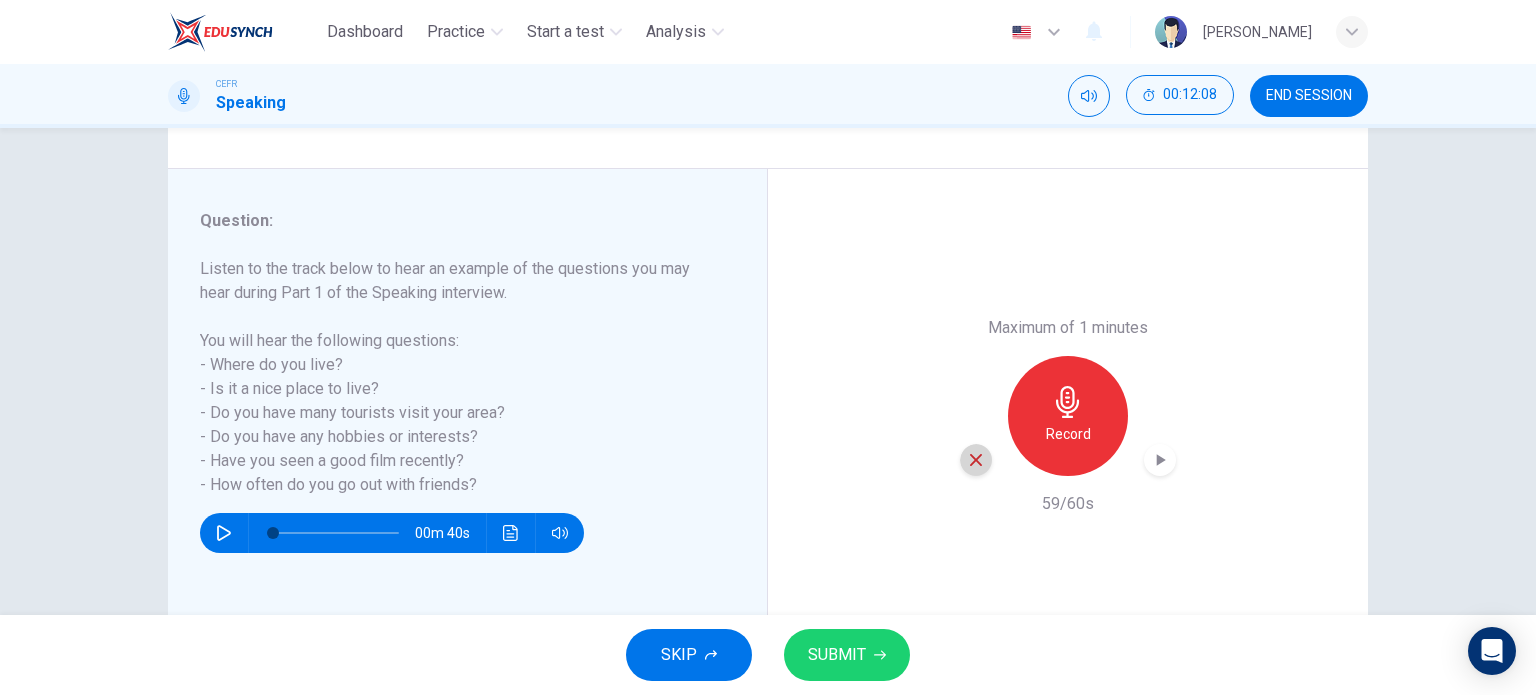 click 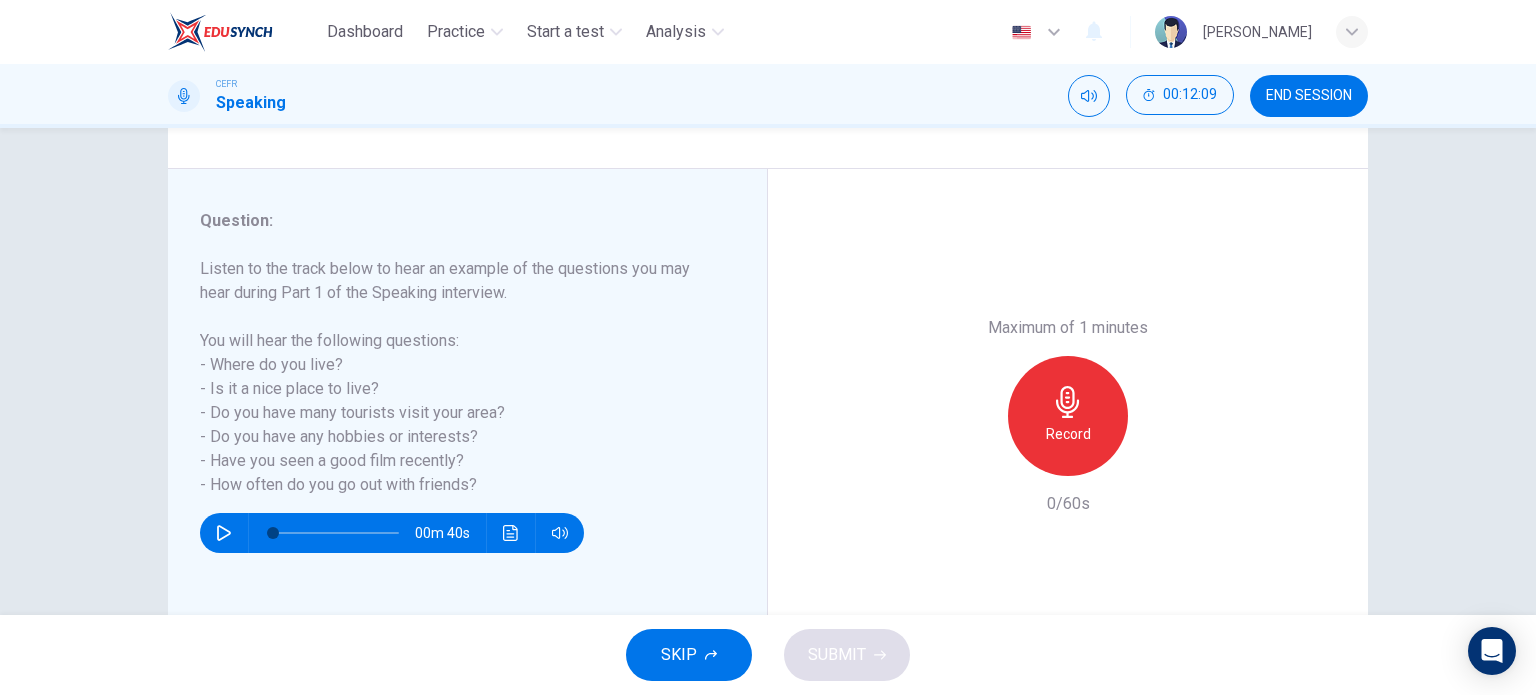 click 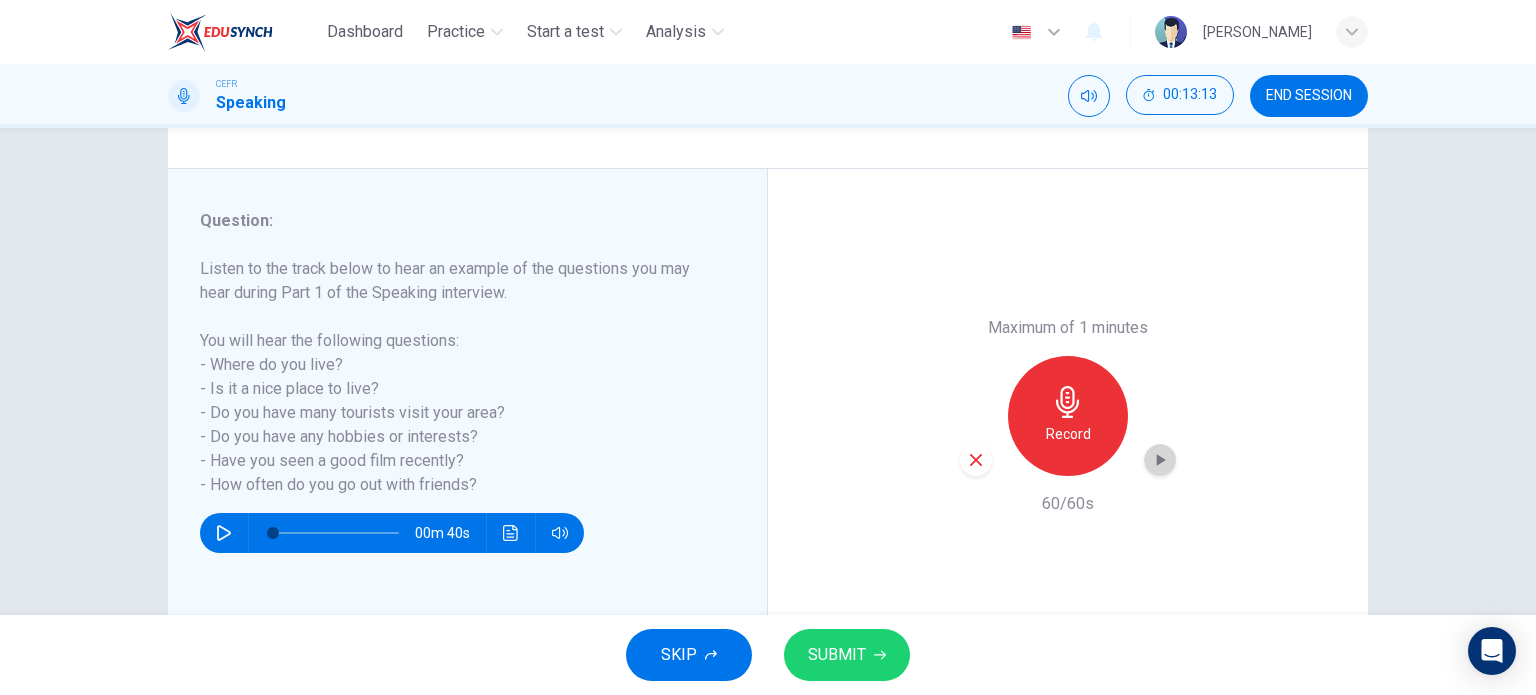 click 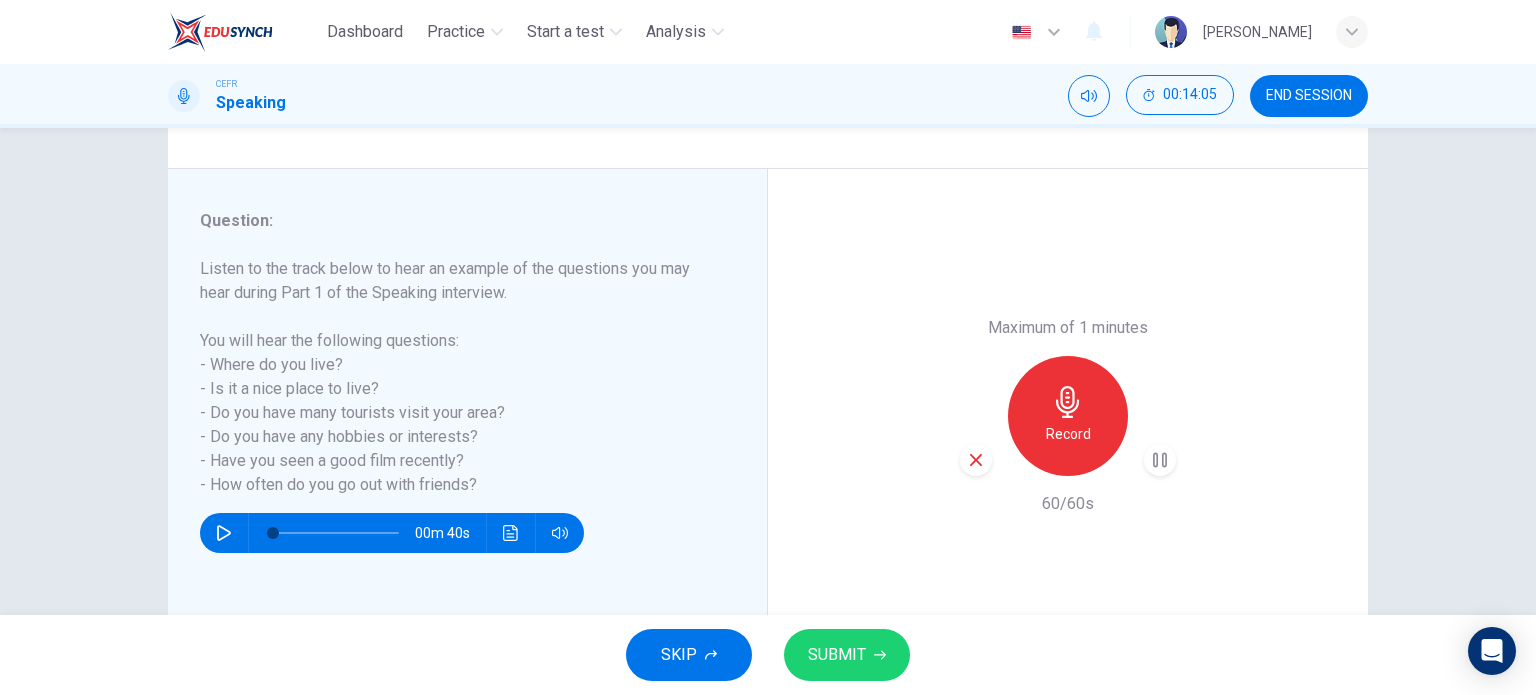 click on "SUBMIT" at bounding box center (847, 655) 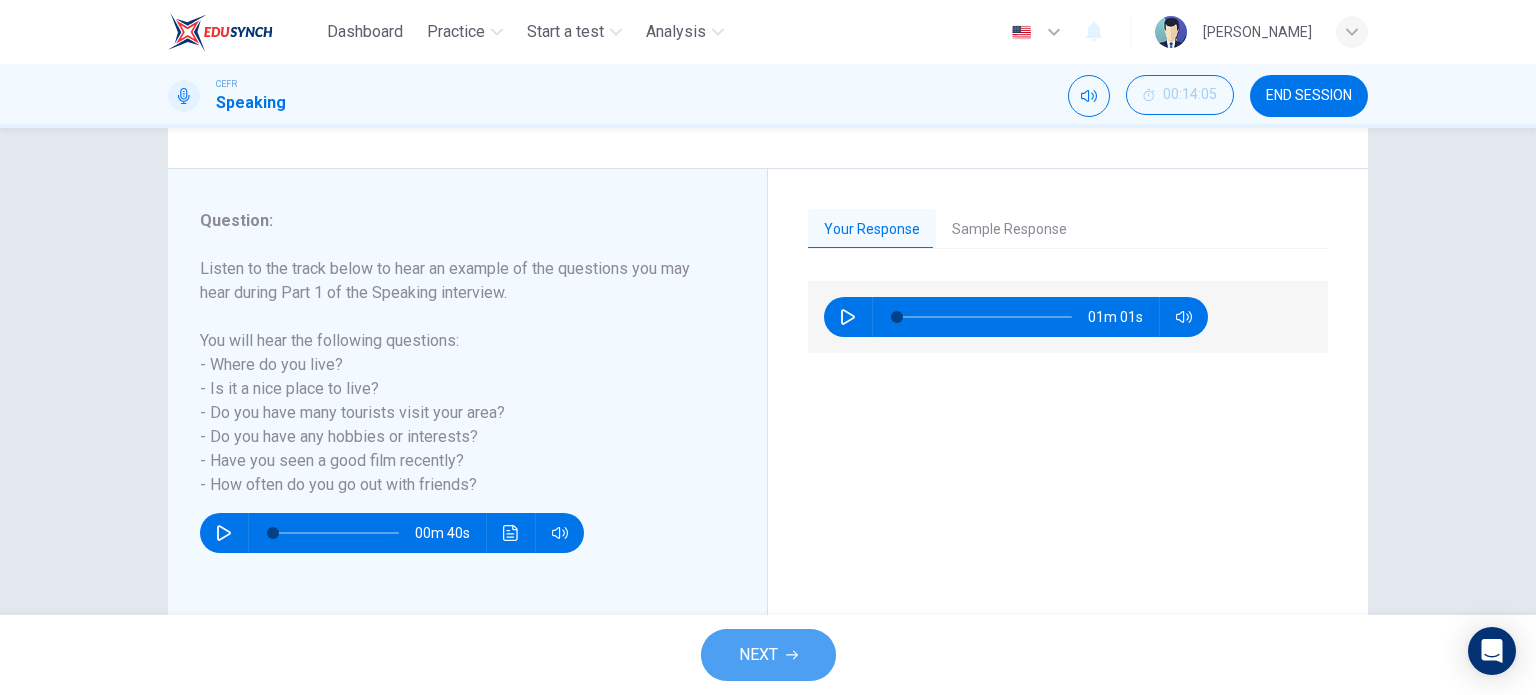click on "NEXT" at bounding box center [768, 655] 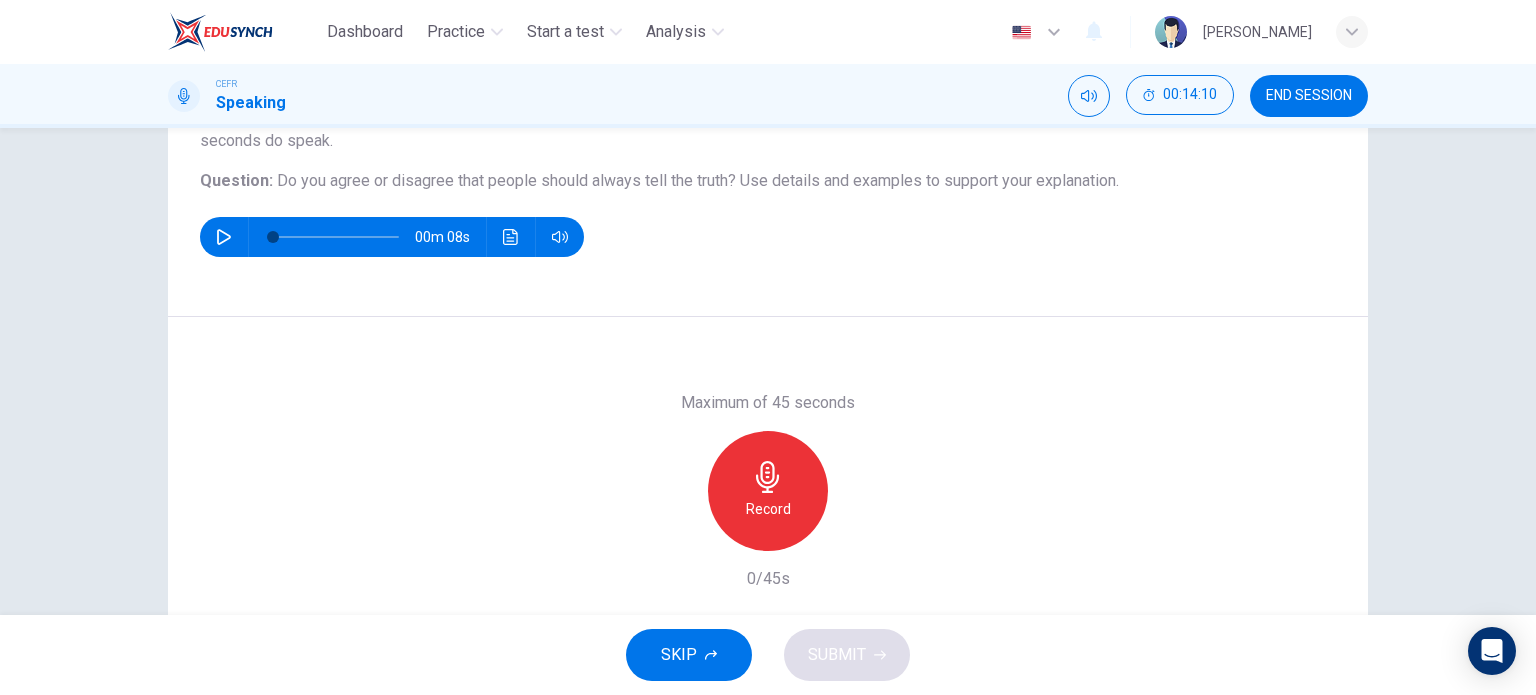 scroll, scrollTop: 200, scrollLeft: 0, axis: vertical 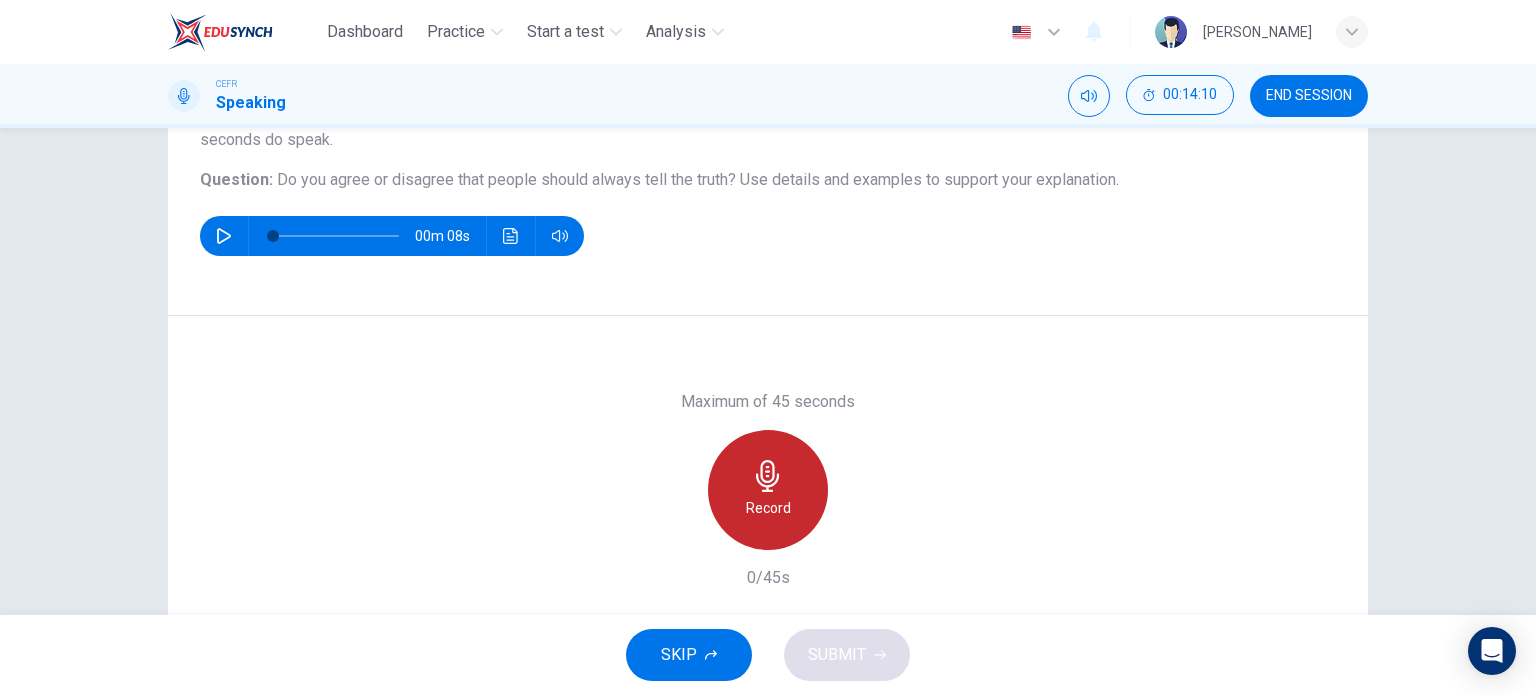 click 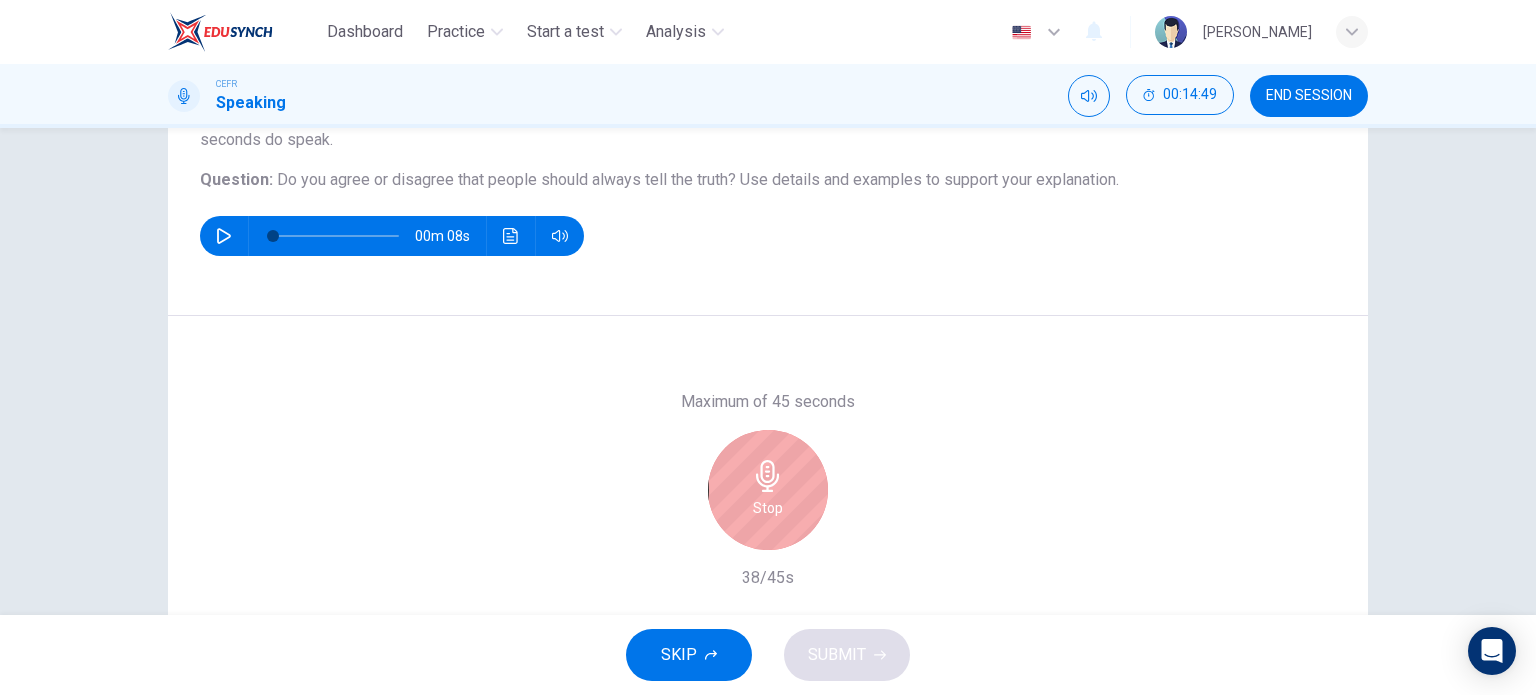 click on "Stop" at bounding box center (768, 490) 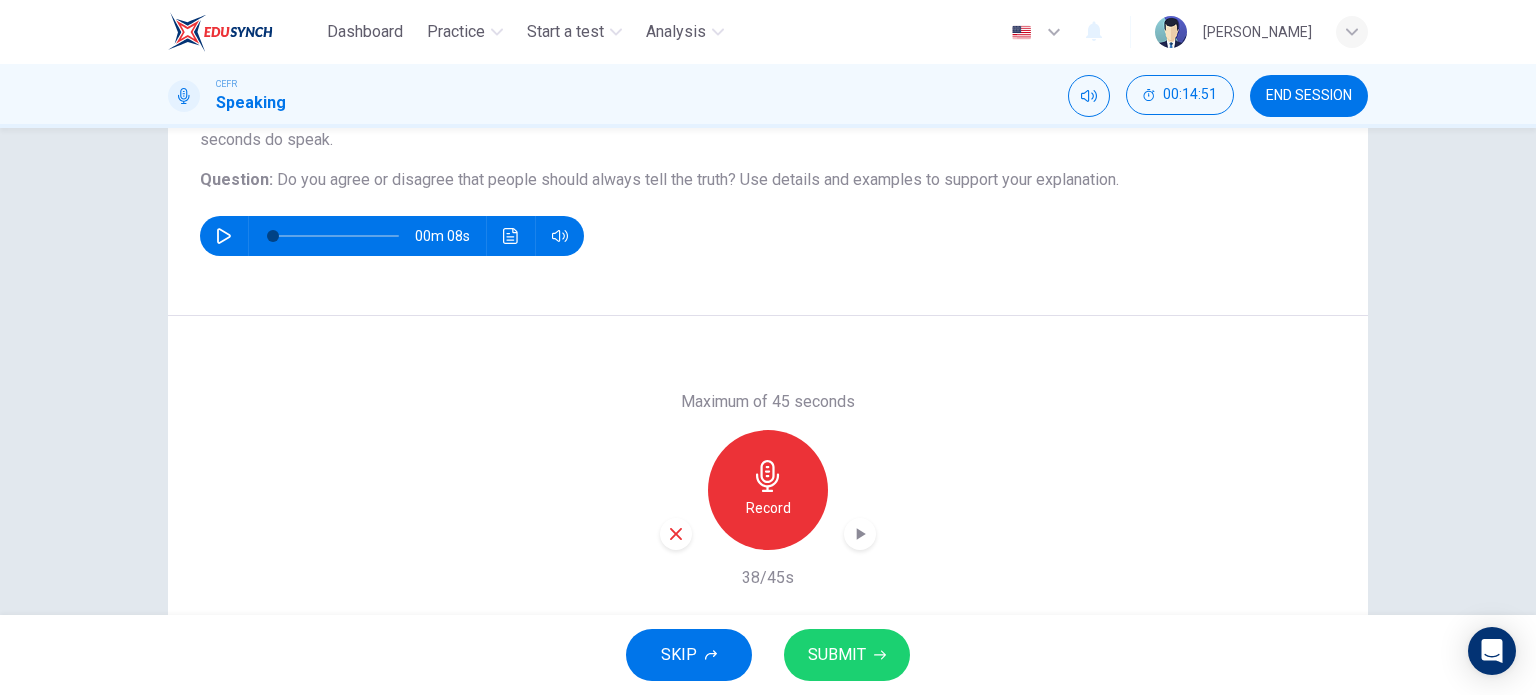 click at bounding box center [676, 534] 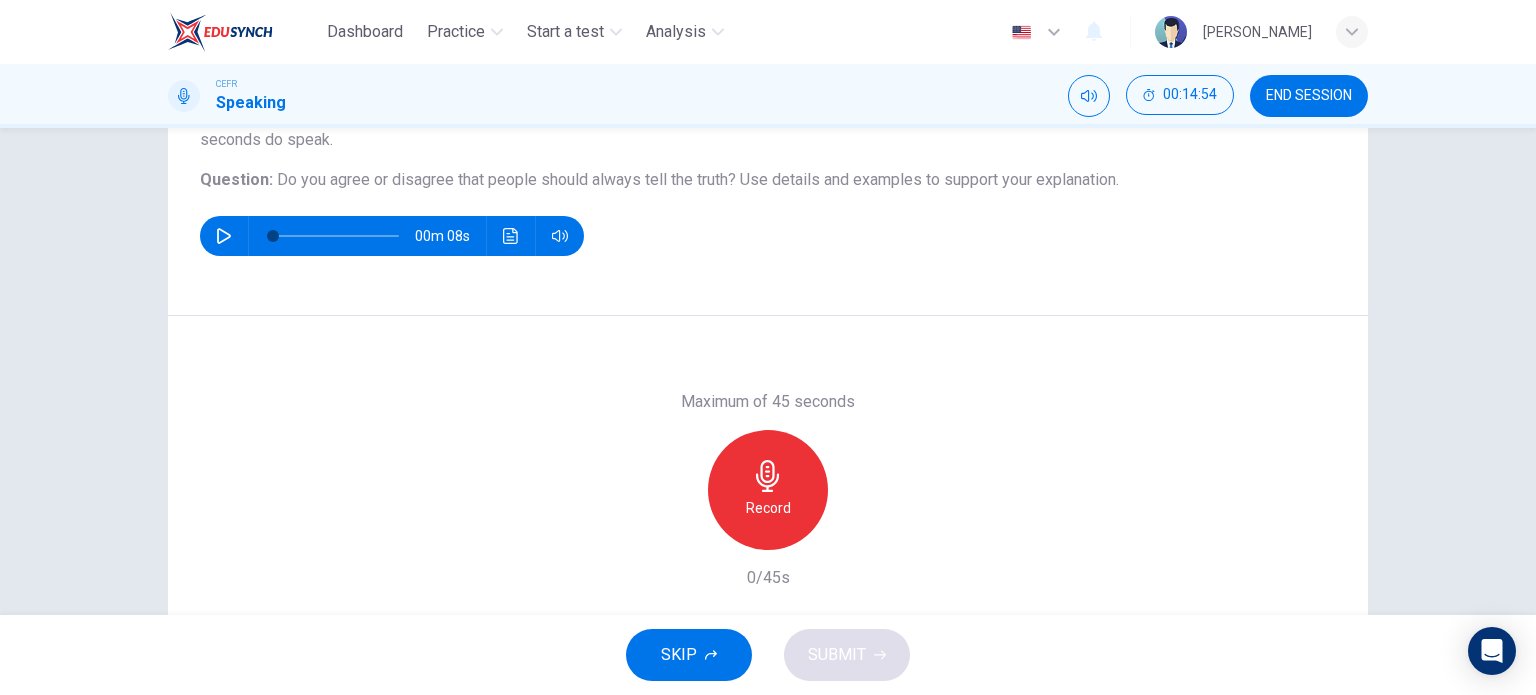 click 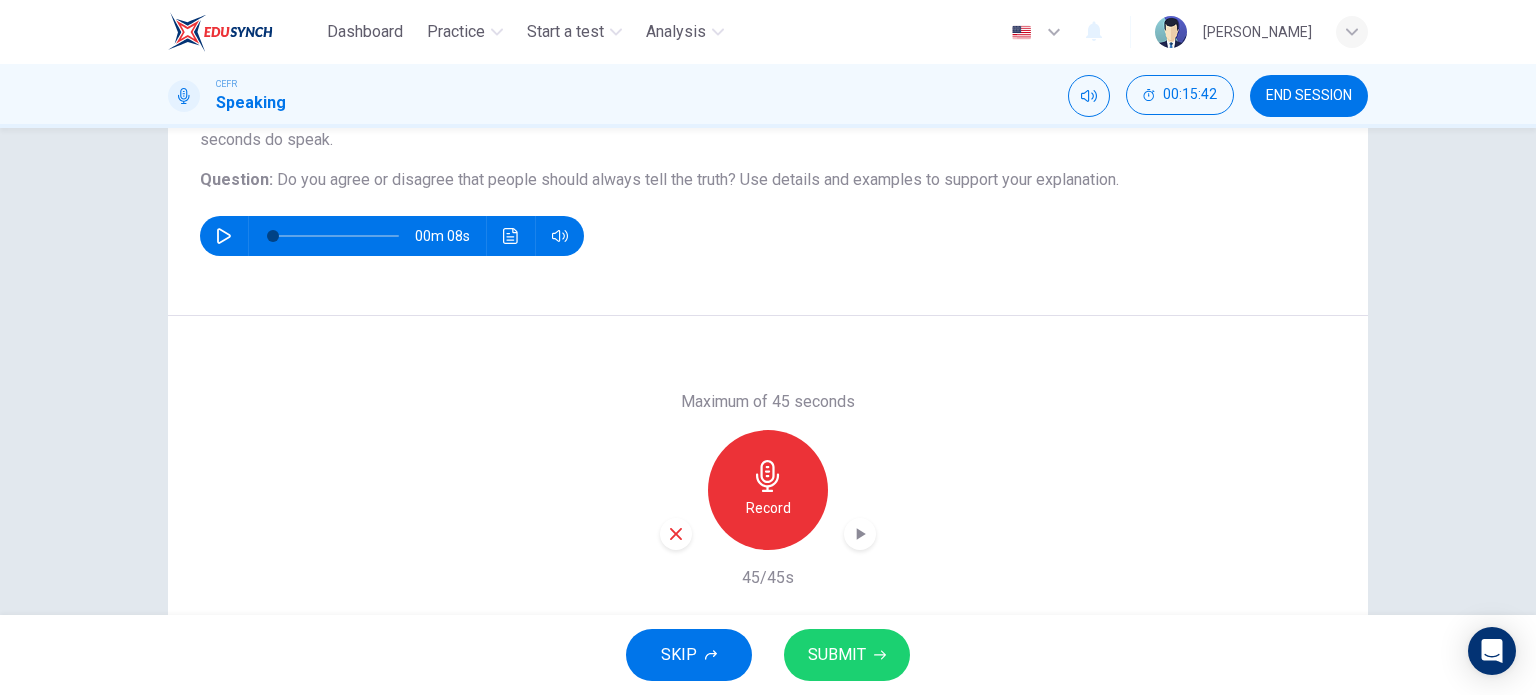 click on "SUBMIT" at bounding box center (837, 655) 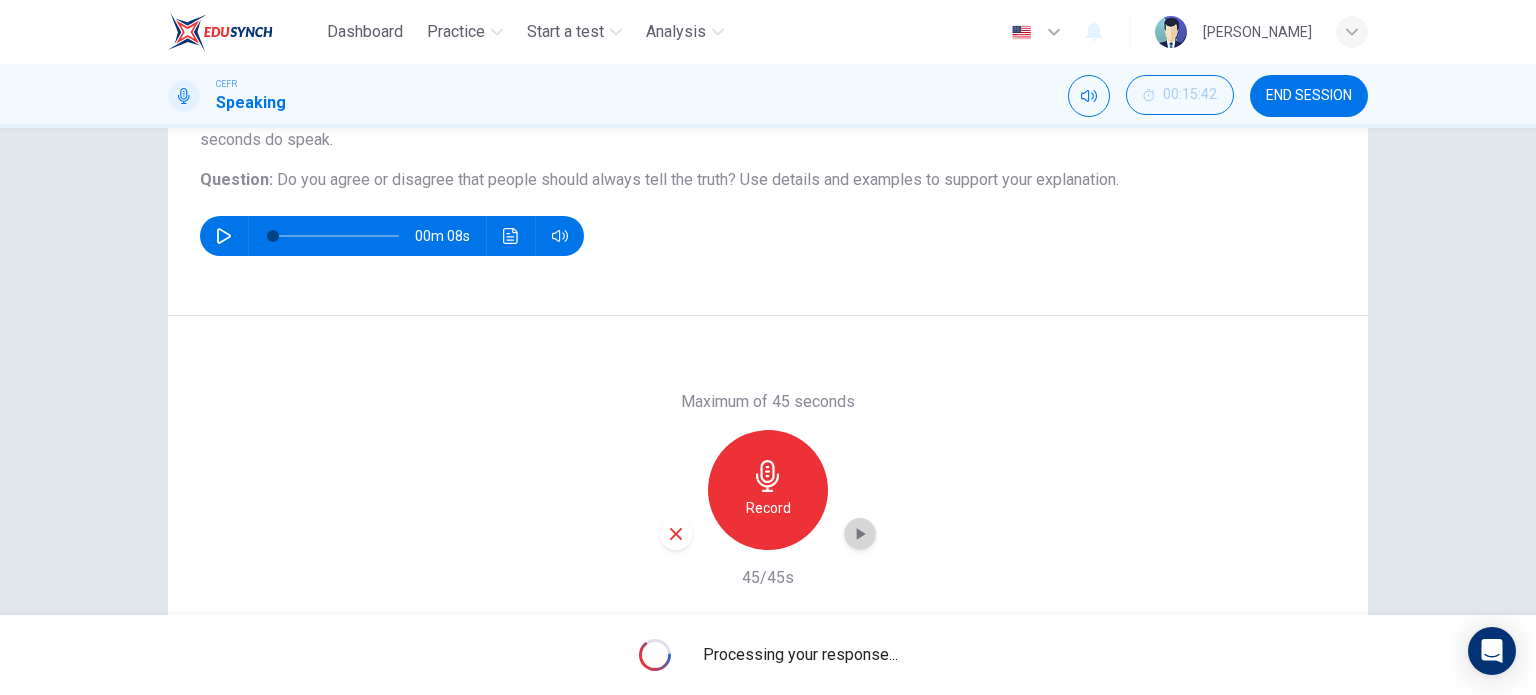 click 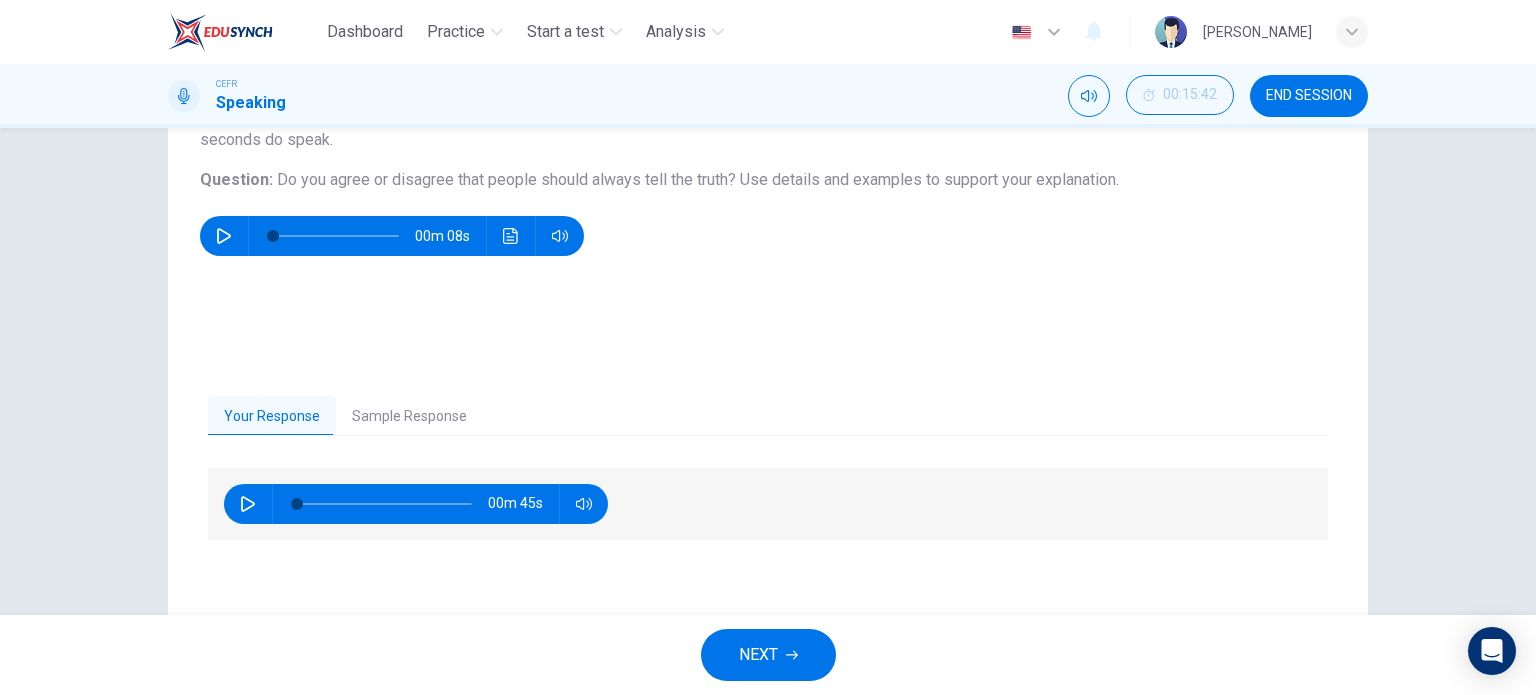 click on "Sample Response" at bounding box center [409, 417] 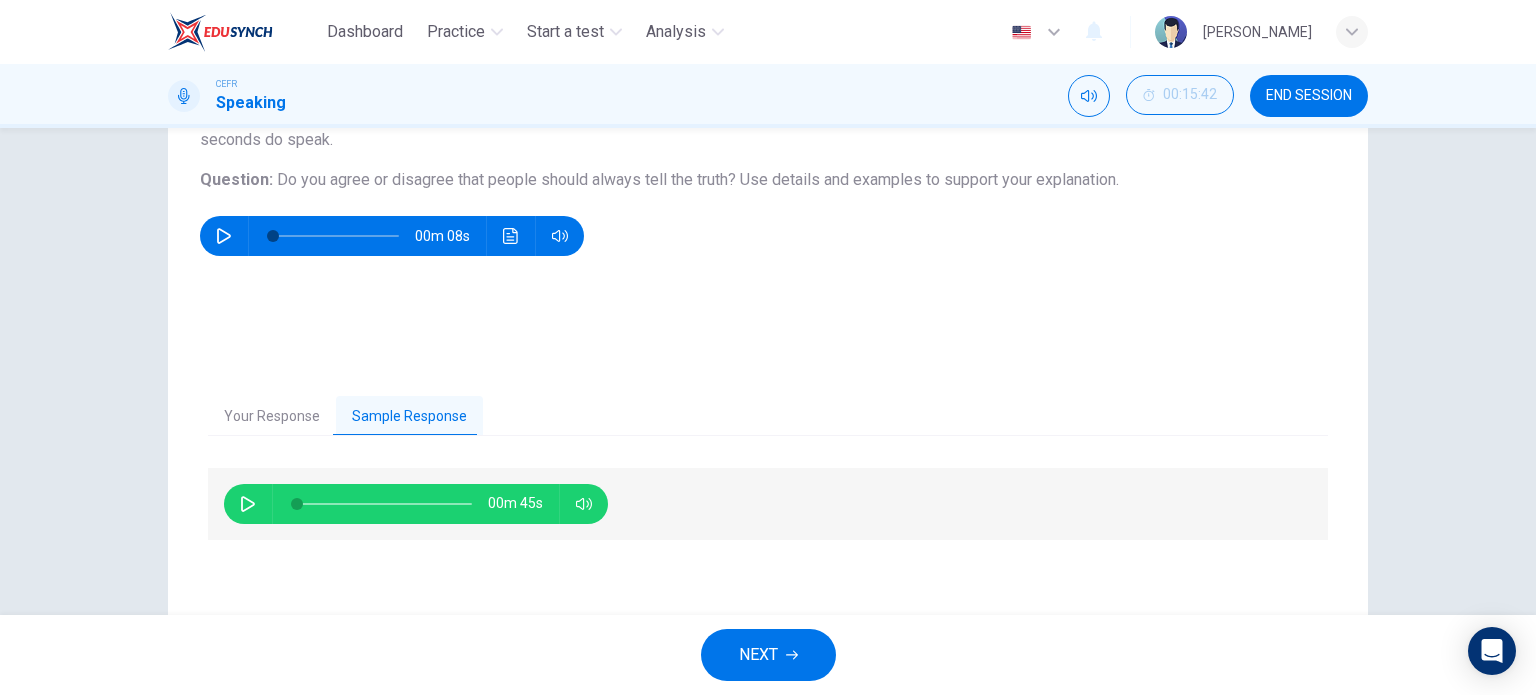click 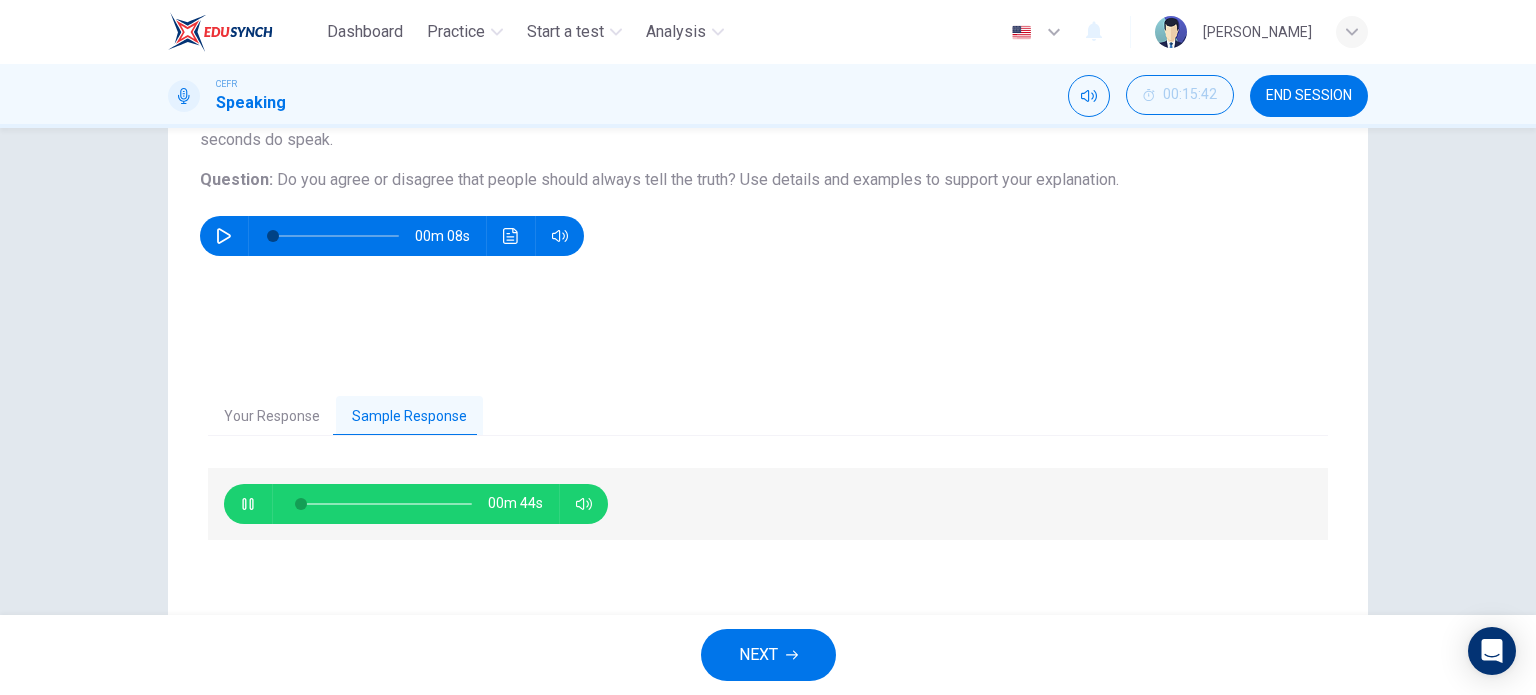type on "4" 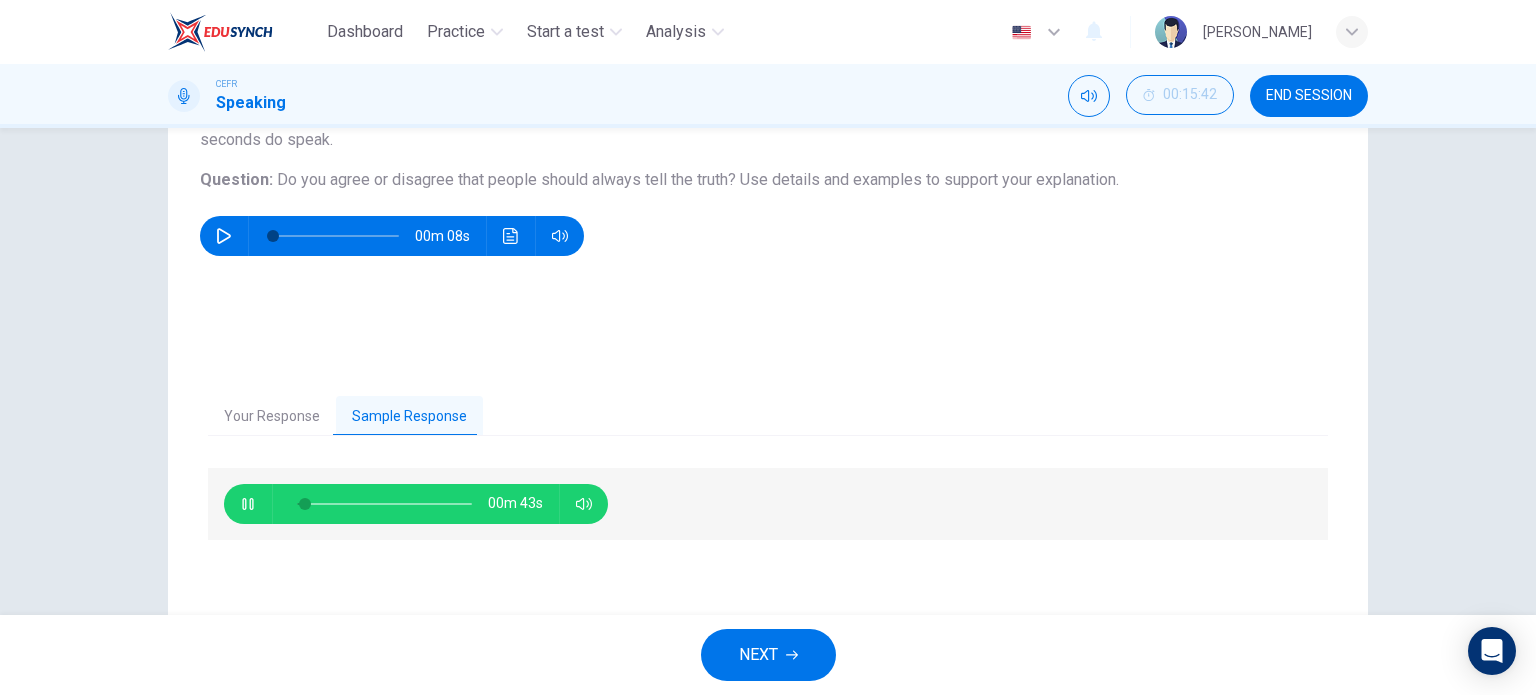 type 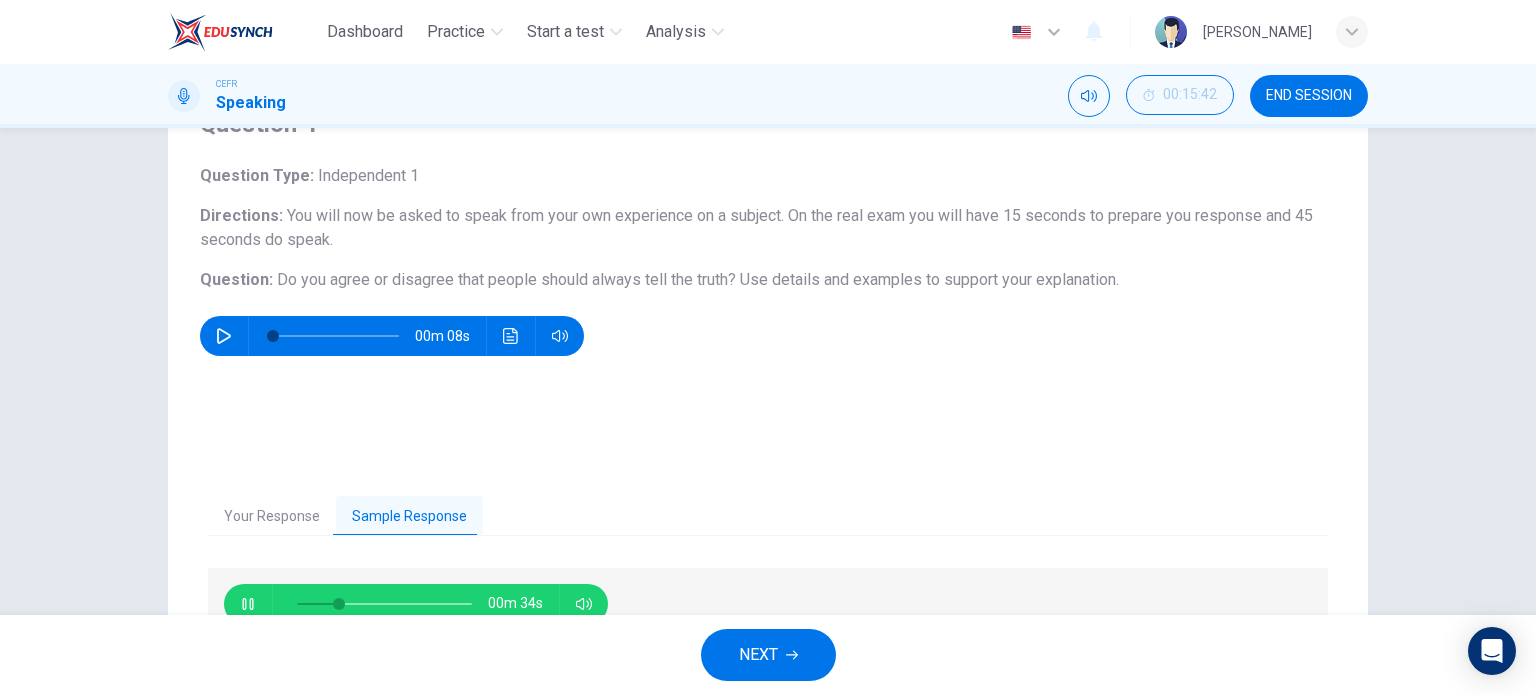 scroll, scrollTop: 200, scrollLeft: 0, axis: vertical 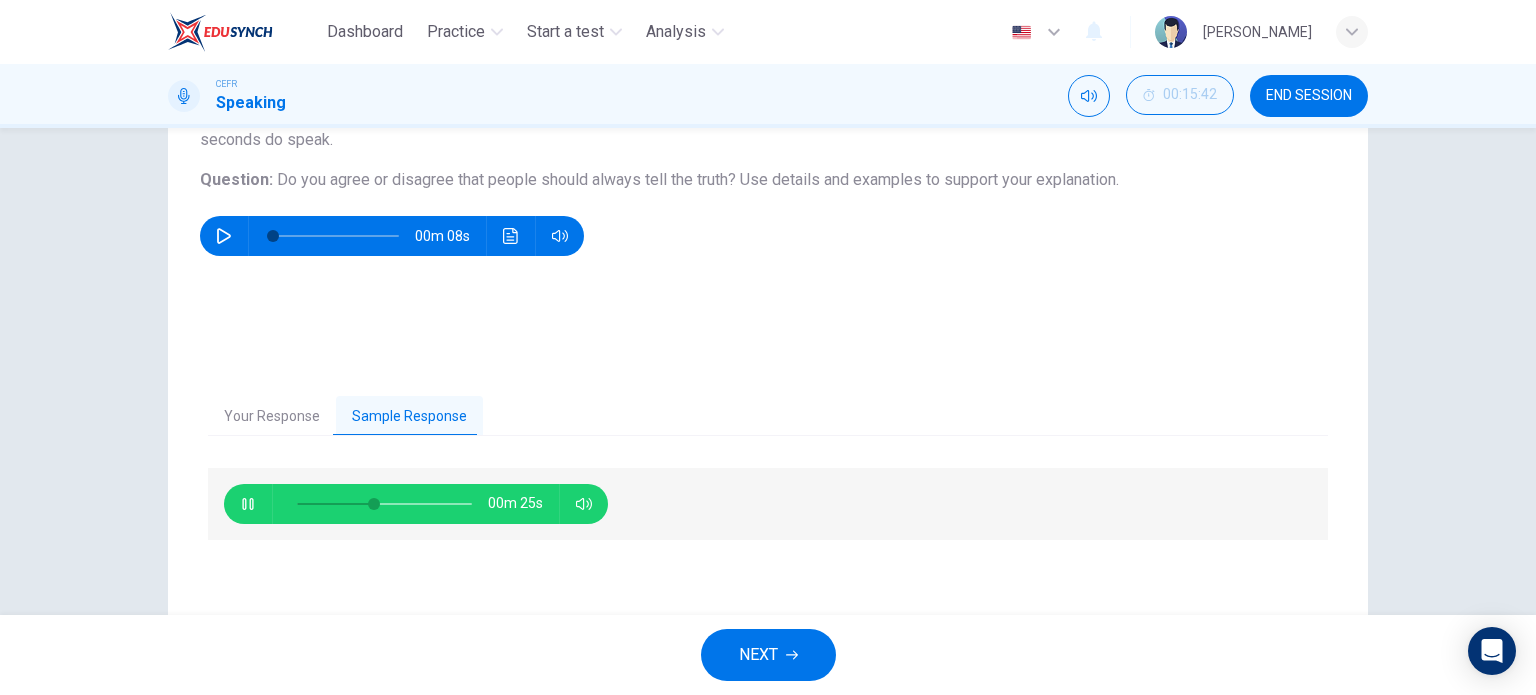 click at bounding box center (384, 504) 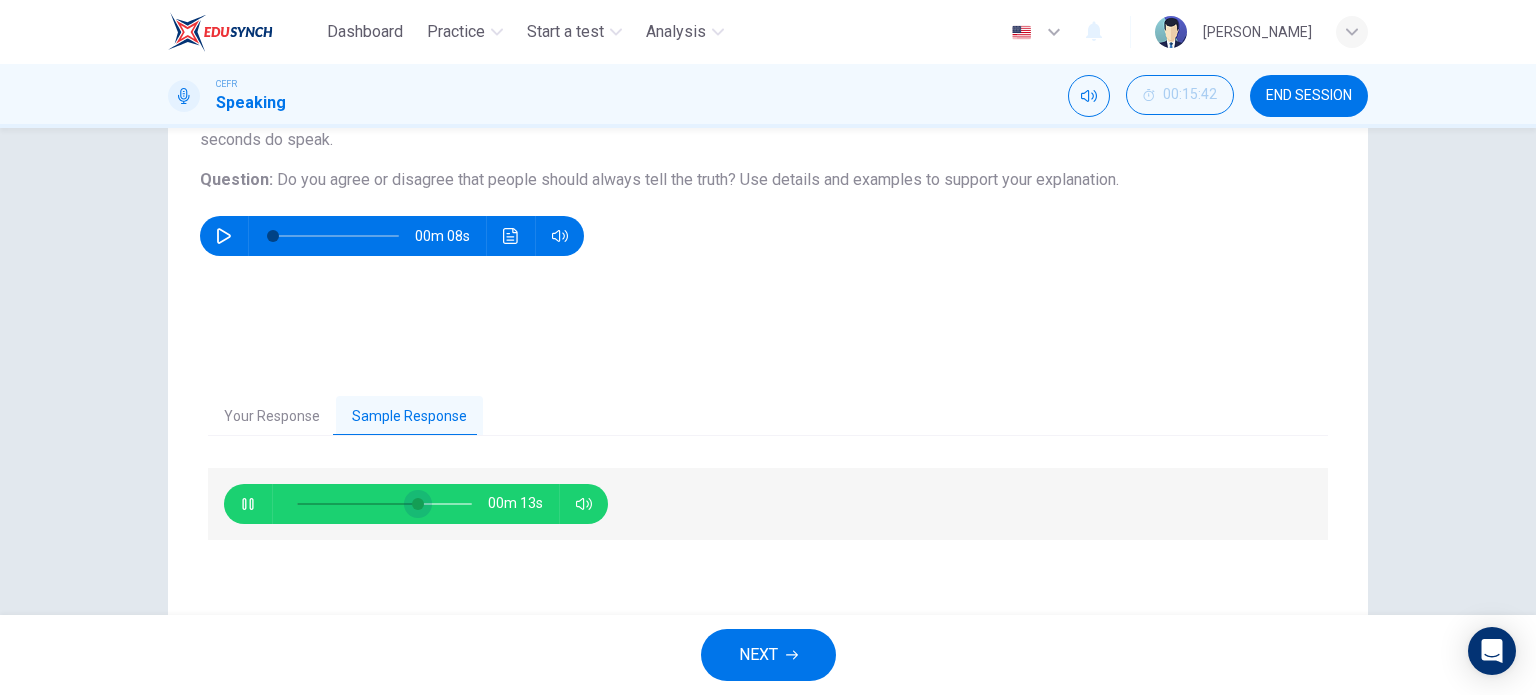 click at bounding box center (384, 504) 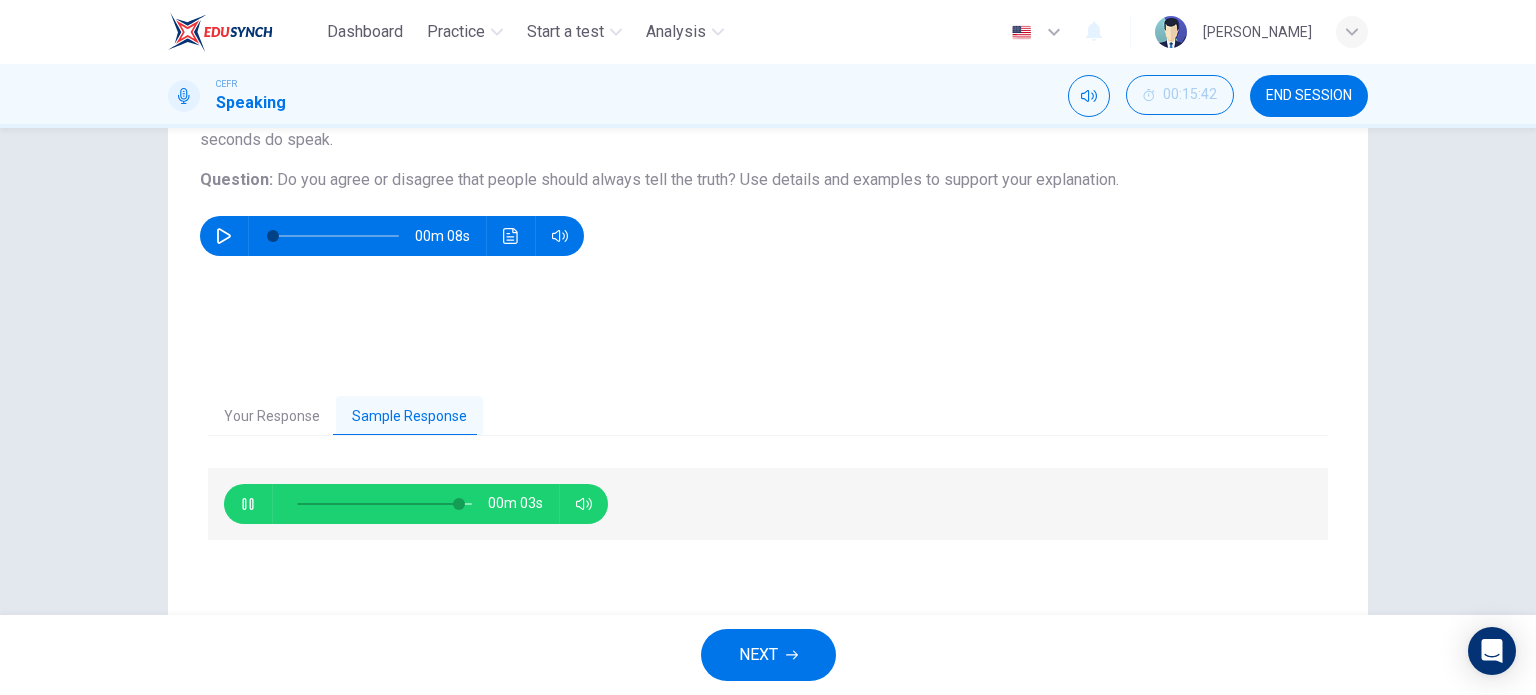 type on "34" 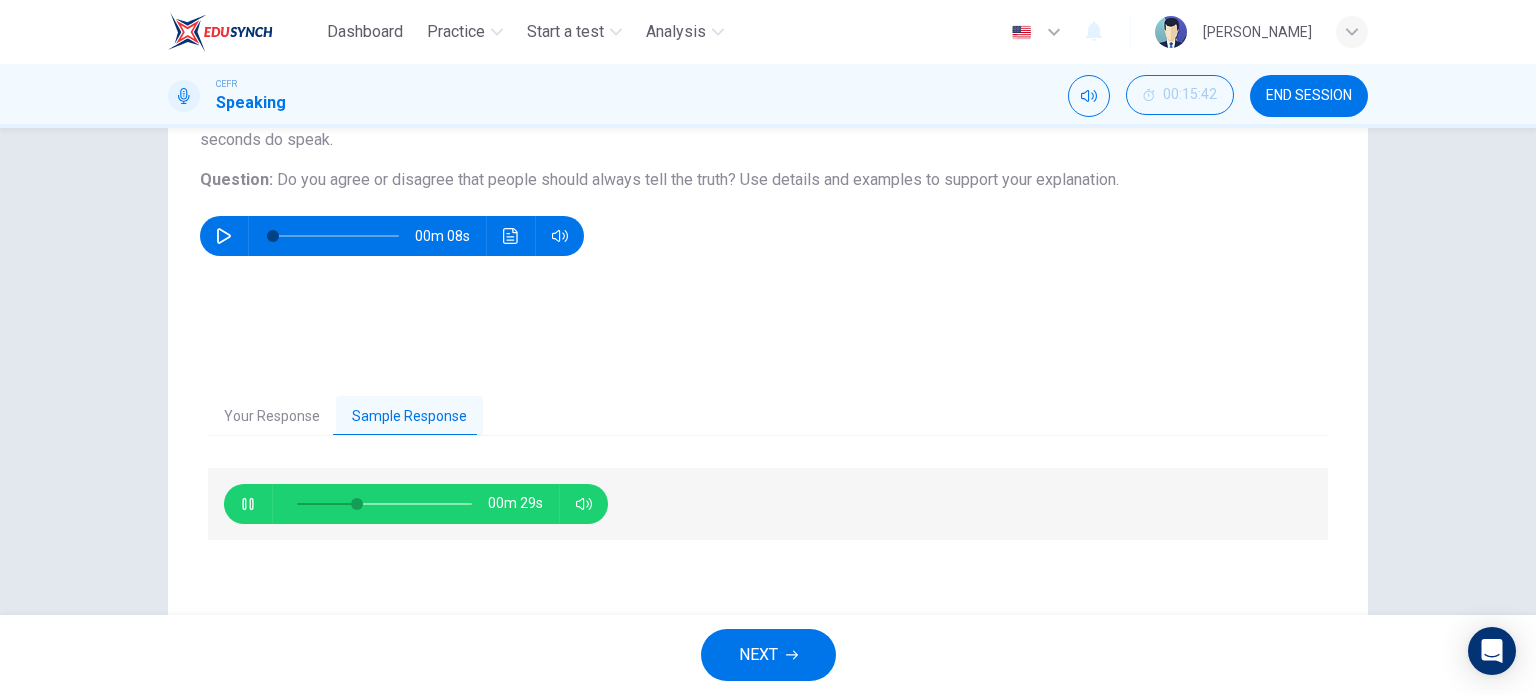 click on "Your Response" at bounding box center [272, 417] 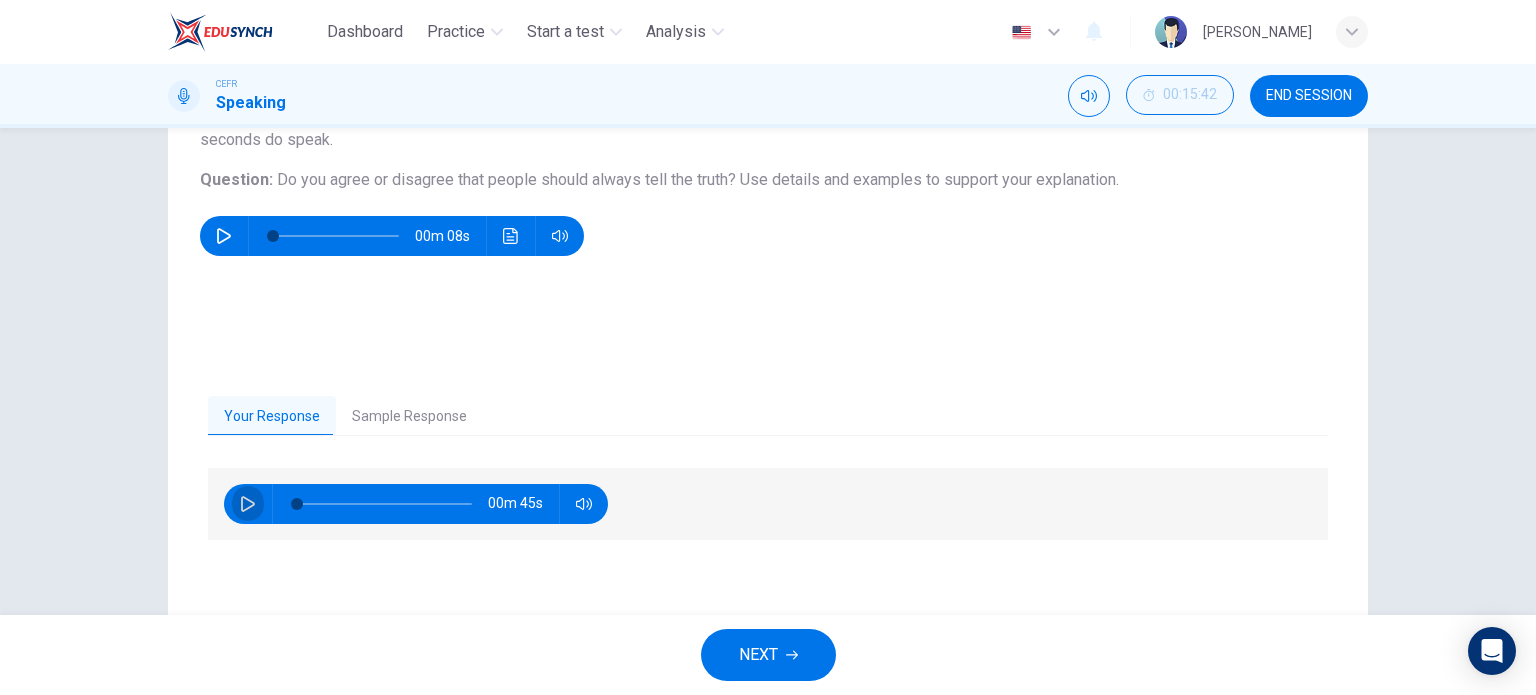 click 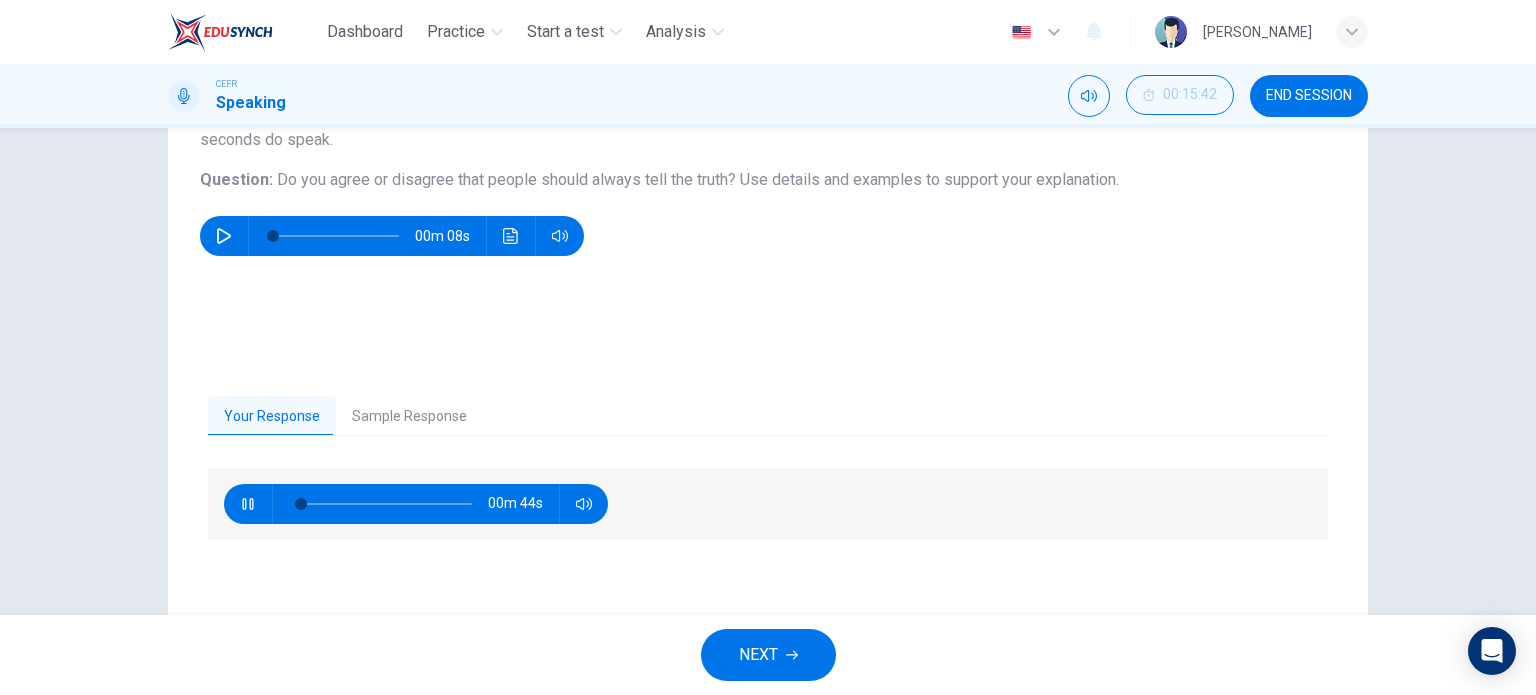 click on "Sample Response" at bounding box center [409, 417] 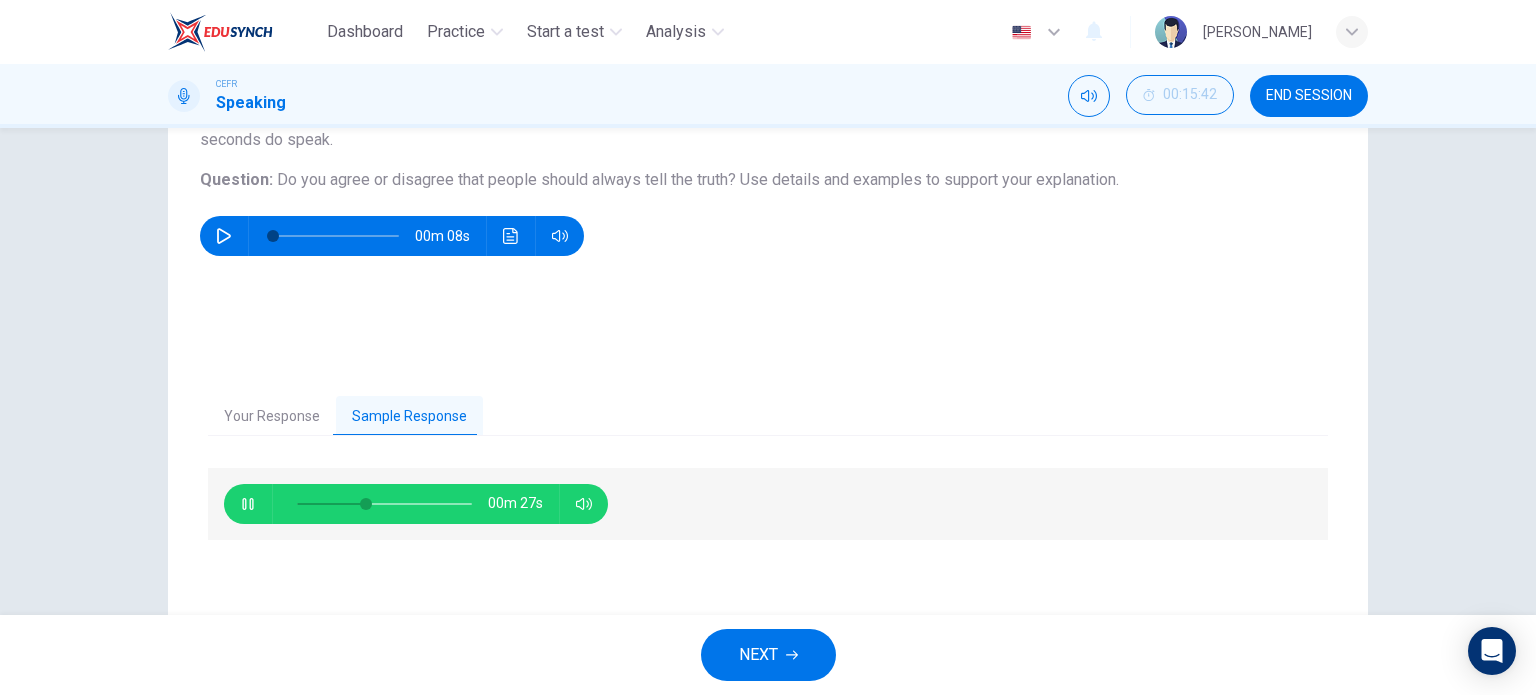 type on "4" 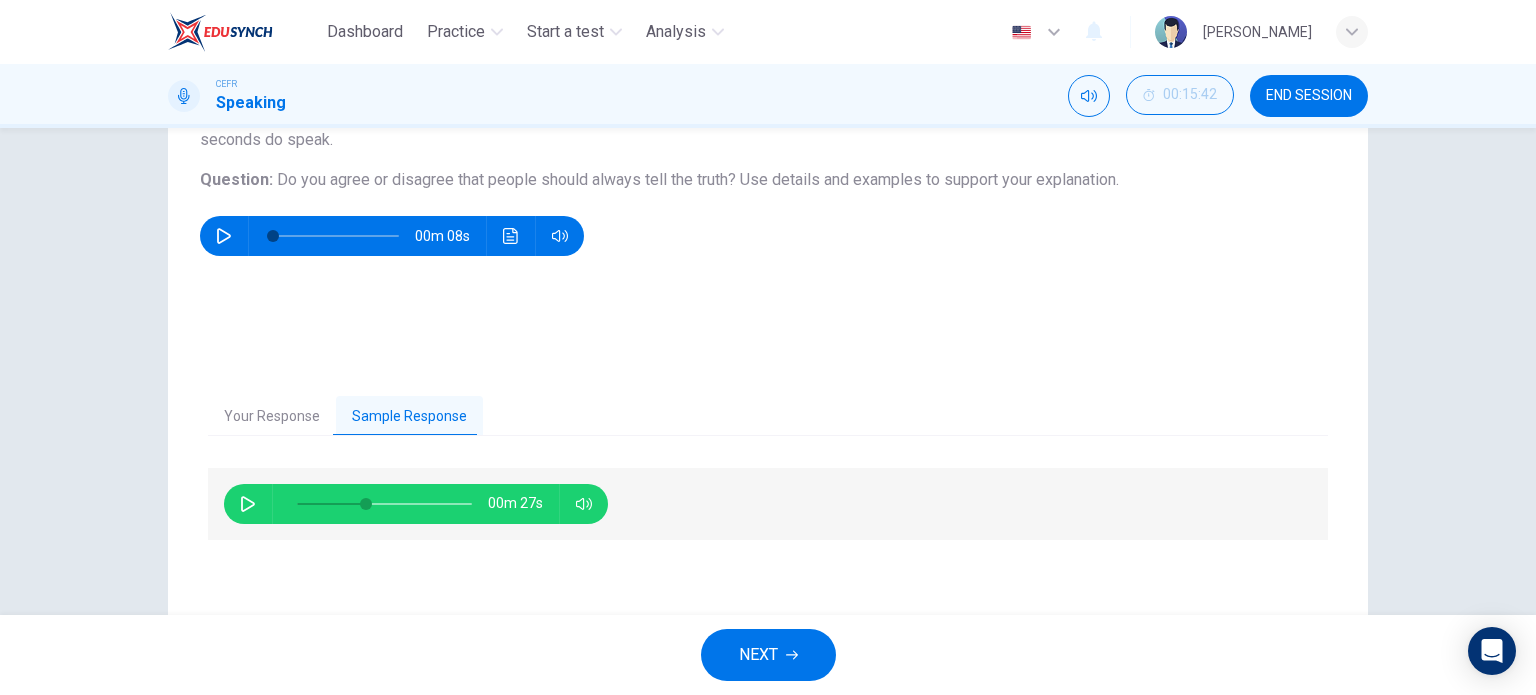 click on "Your Response" at bounding box center (272, 417) 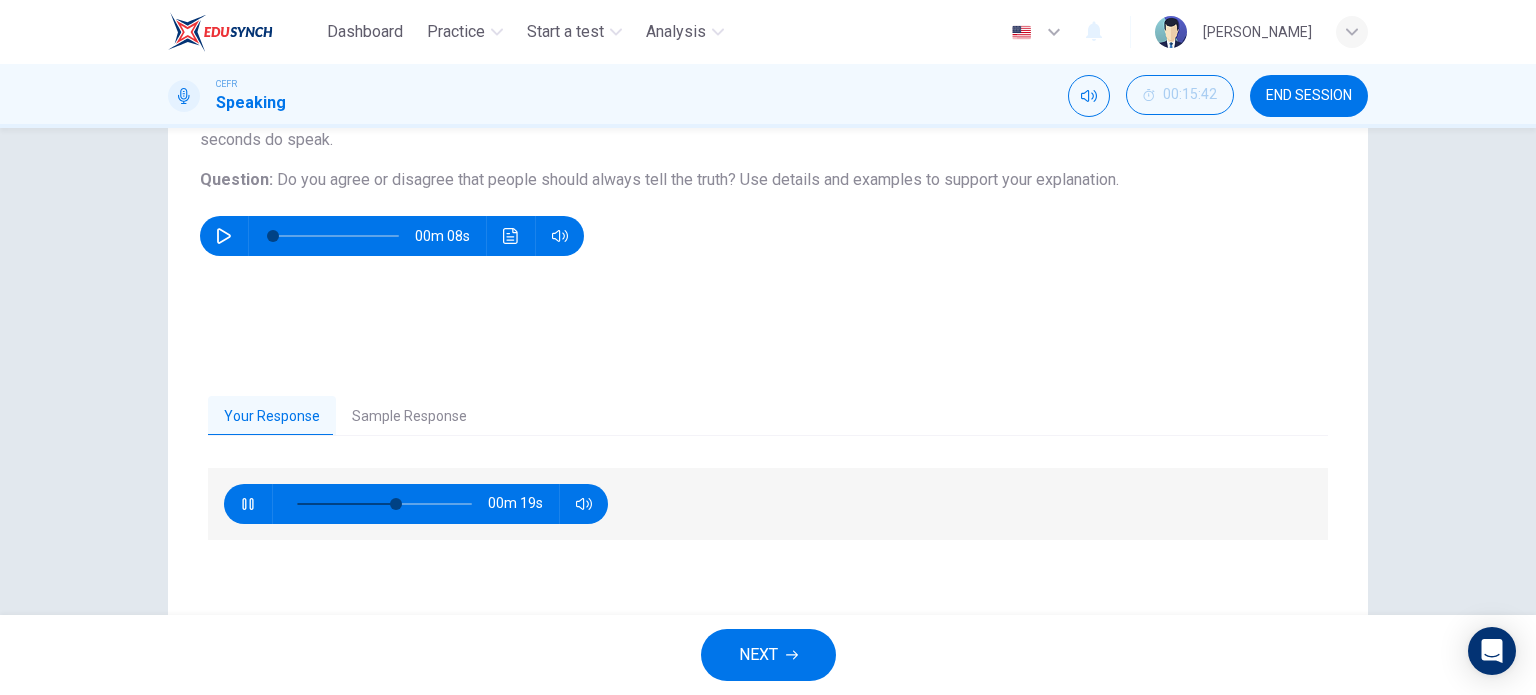 type on "59" 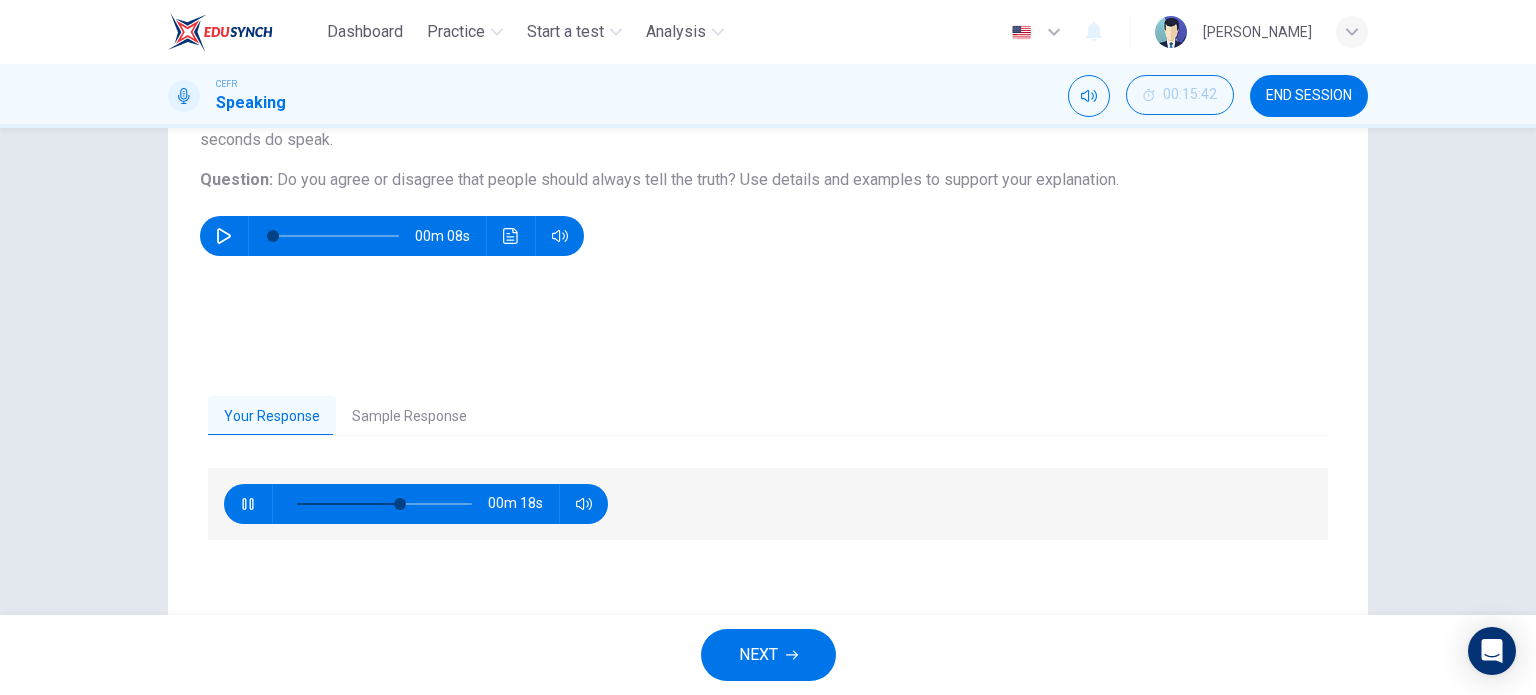 click 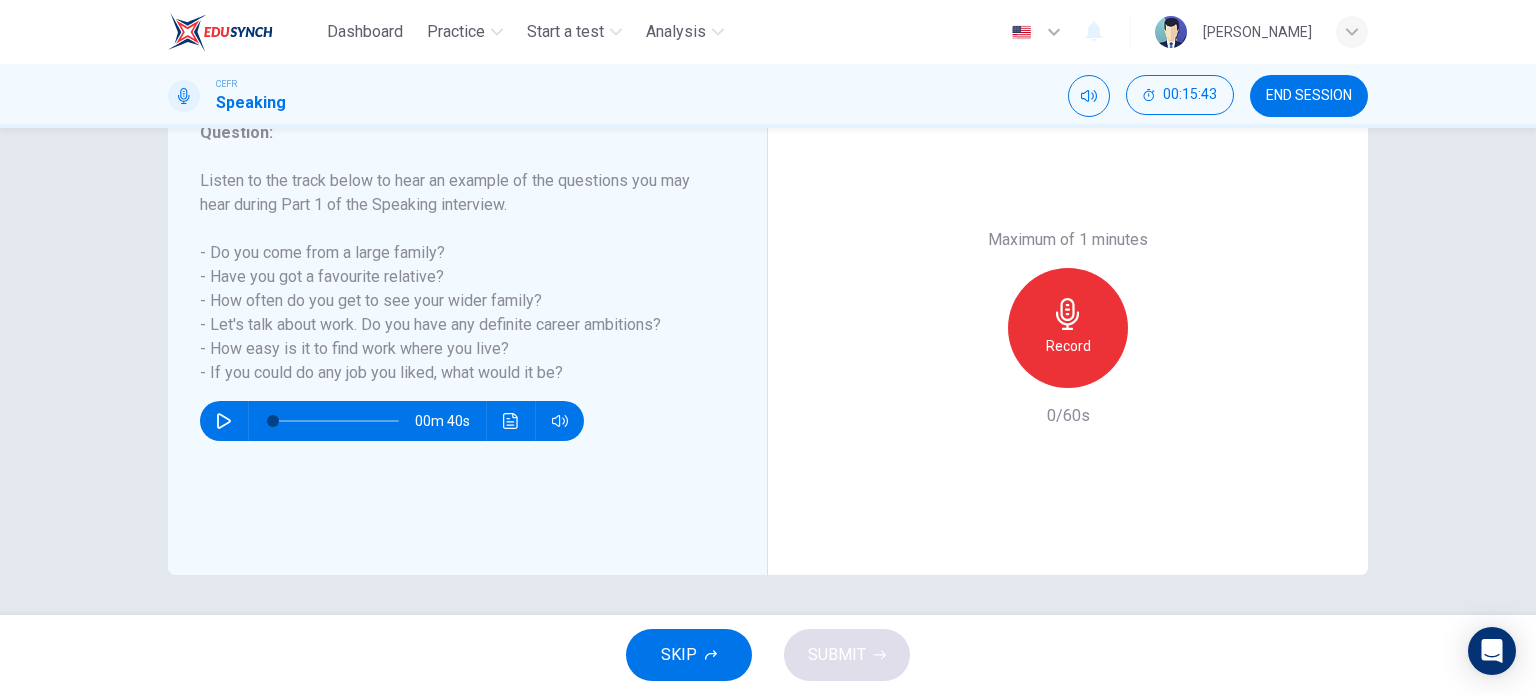 scroll, scrollTop: 188, scrollLeft: 0, axis: vertical 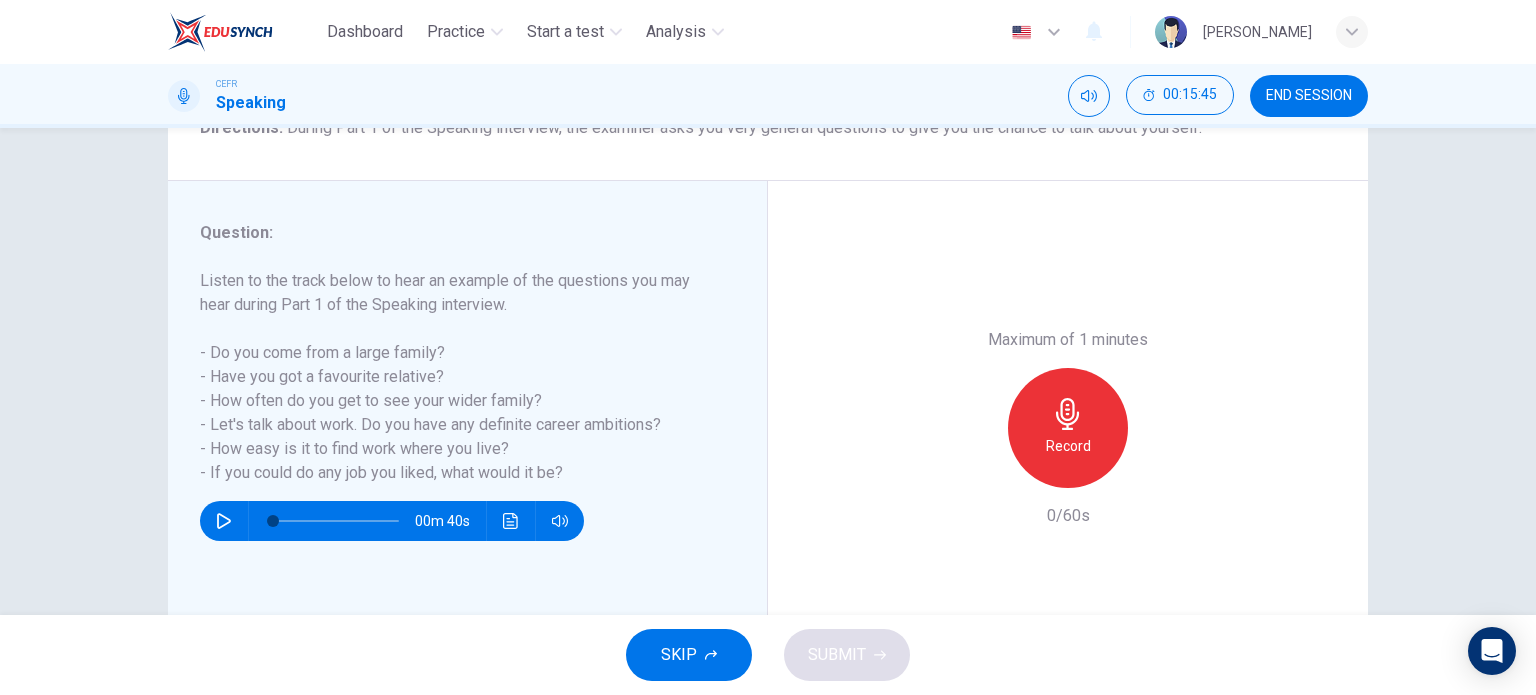 click 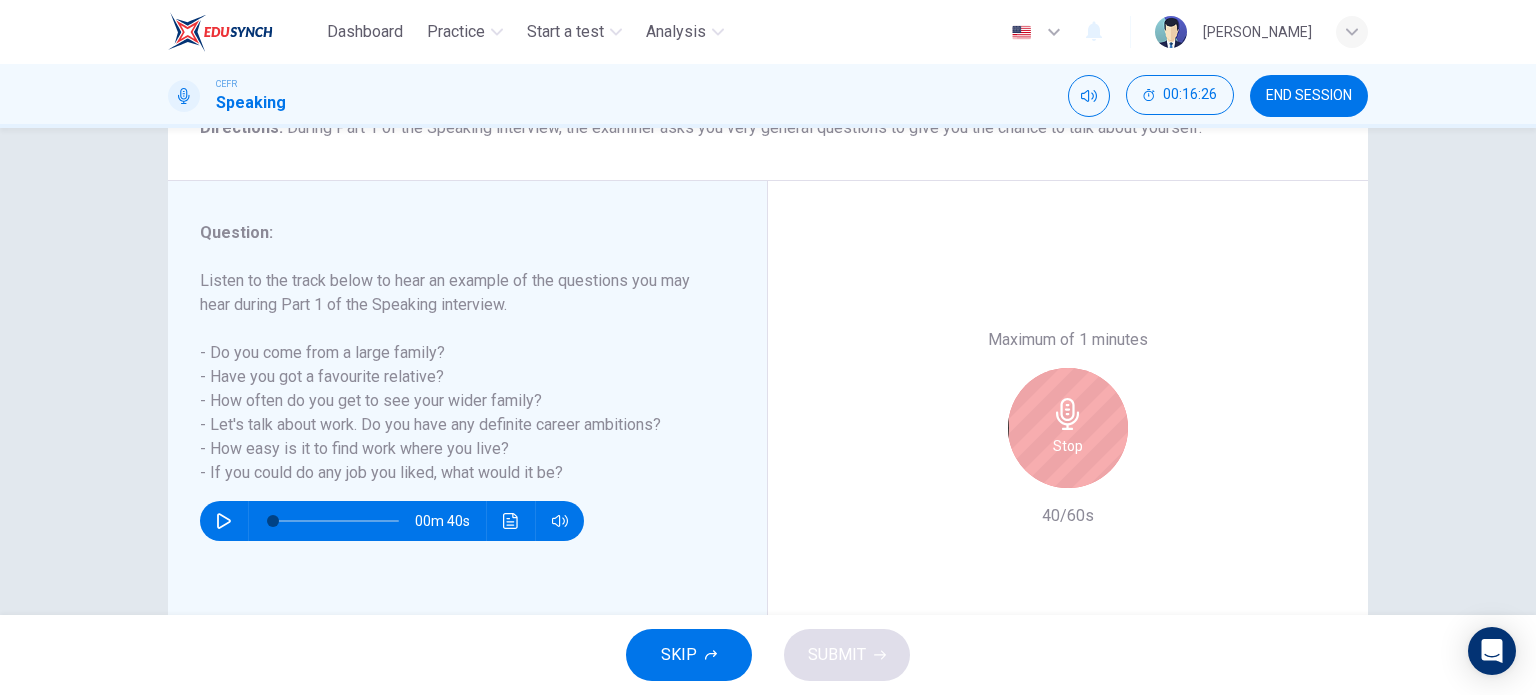 click on "Stop" at bounding box center (1068, 428) 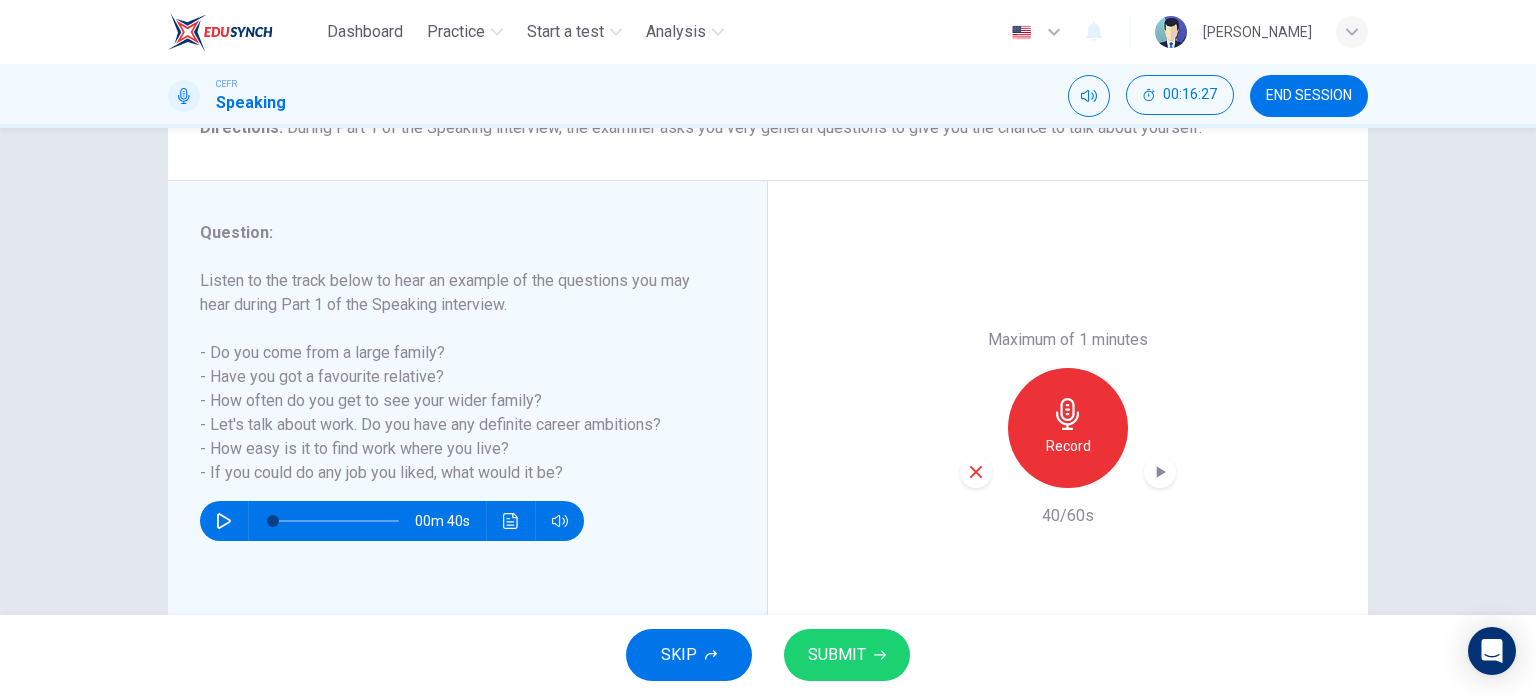 click at bounding box center [976, 472] 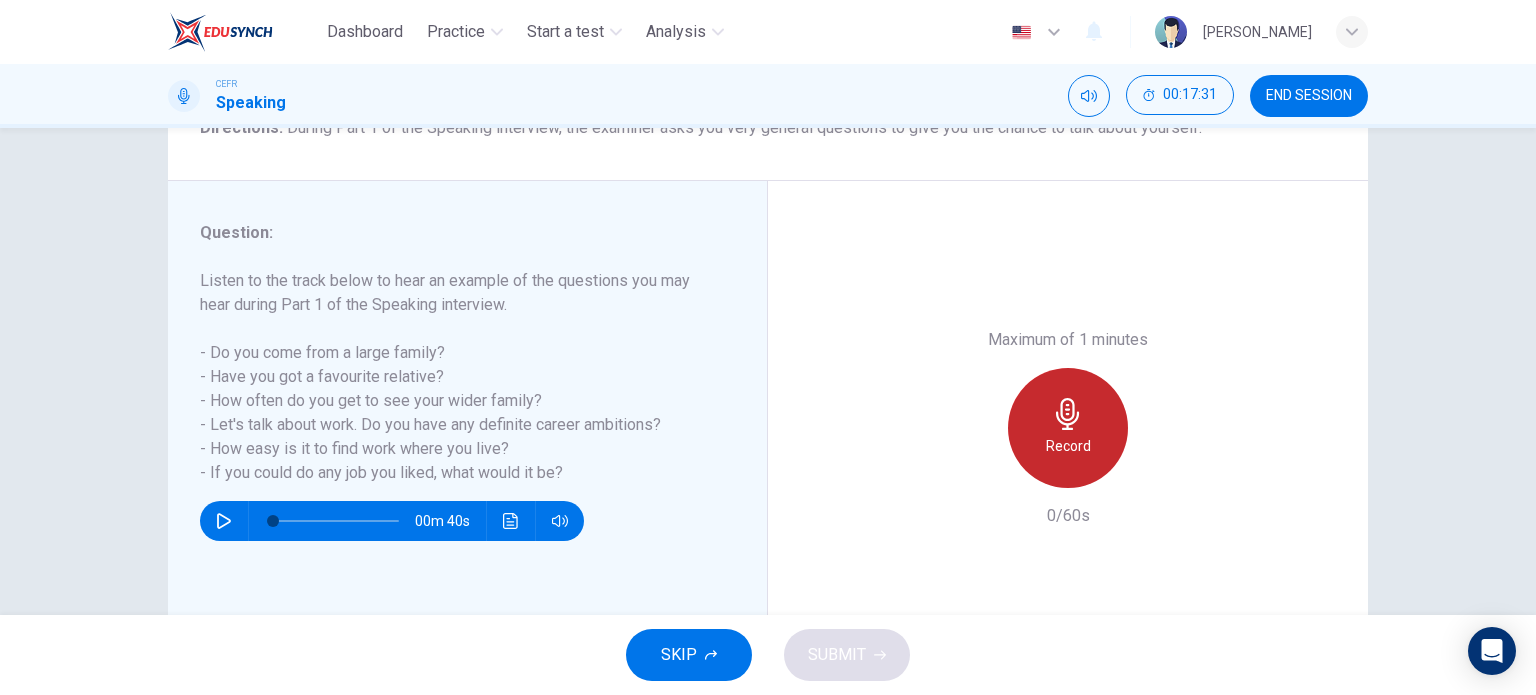 click on "Record" at bounding box center (1068, 428) 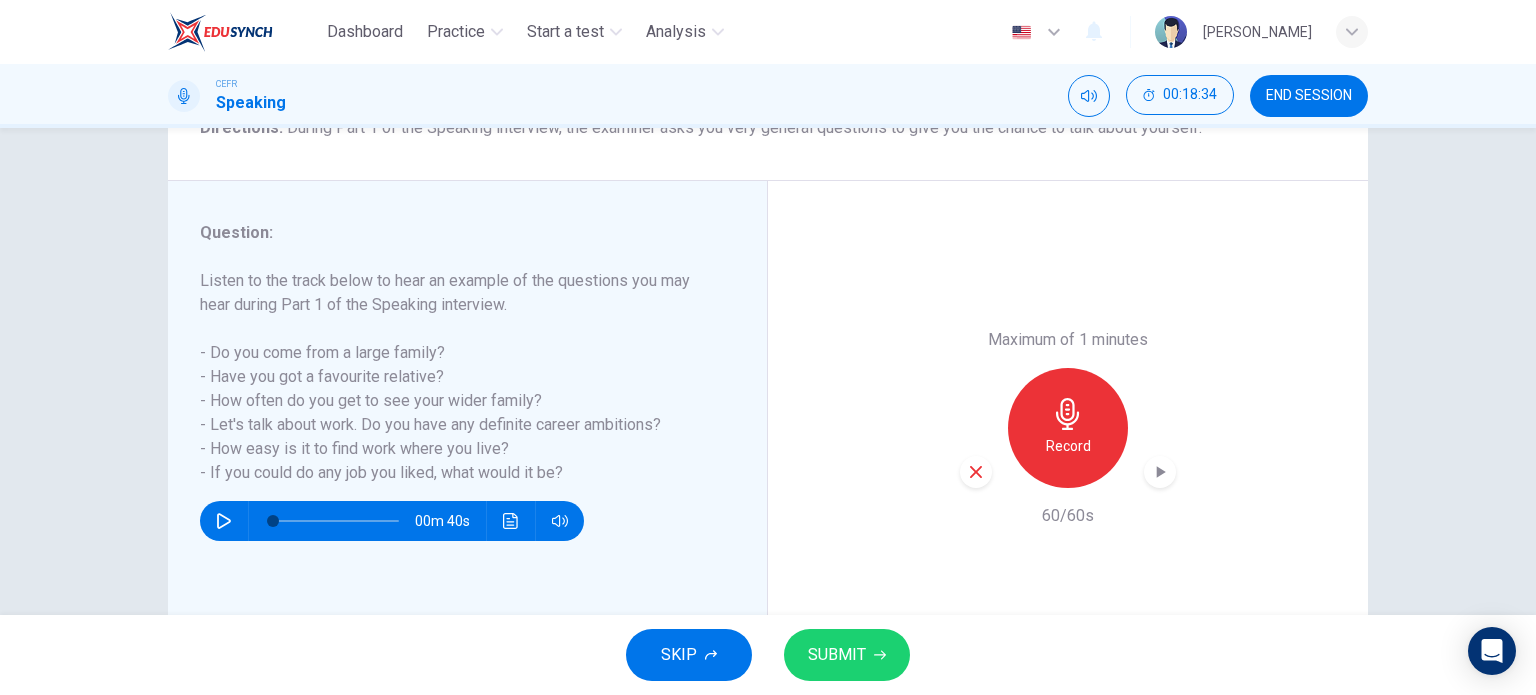 click on "SUBMIT" at bounding box center [847, 655] 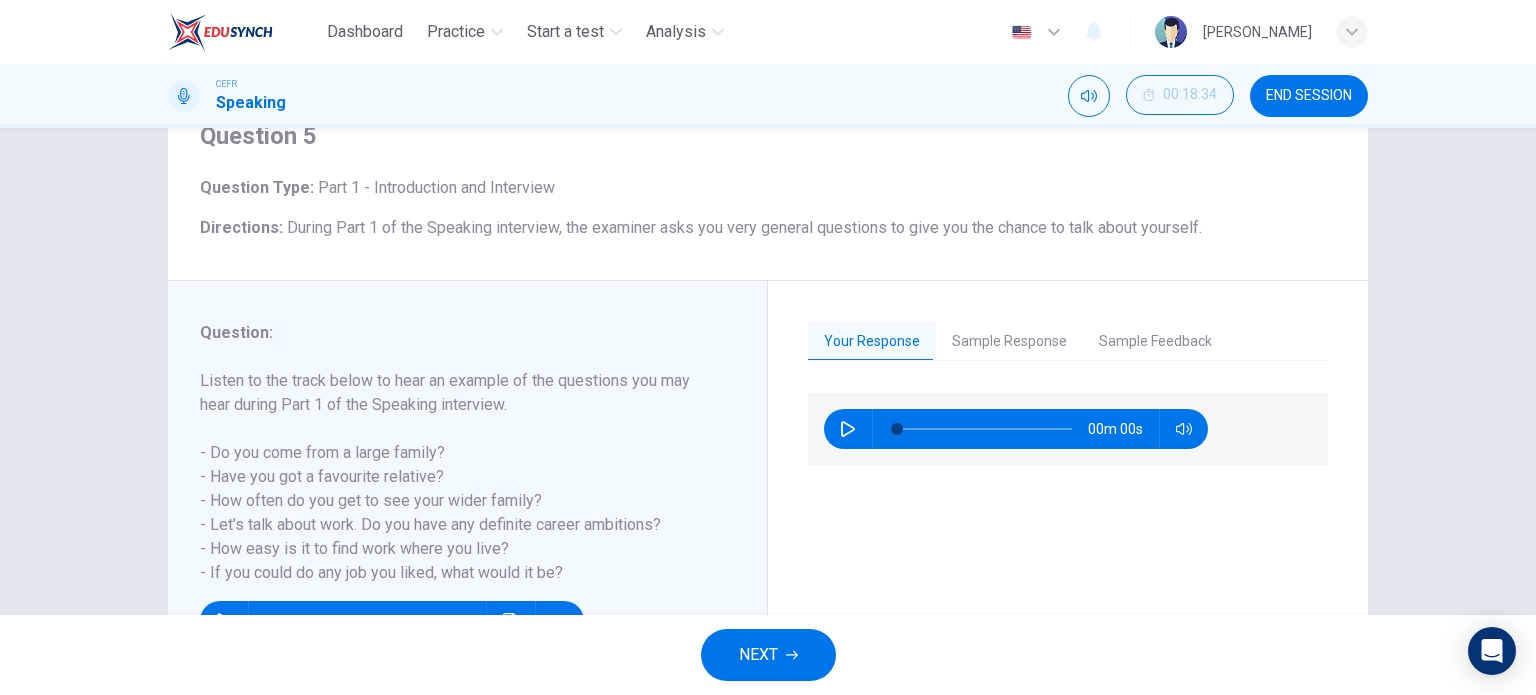 scroll, scrollTop: 188, scrollLeft: 0, axis: vertical 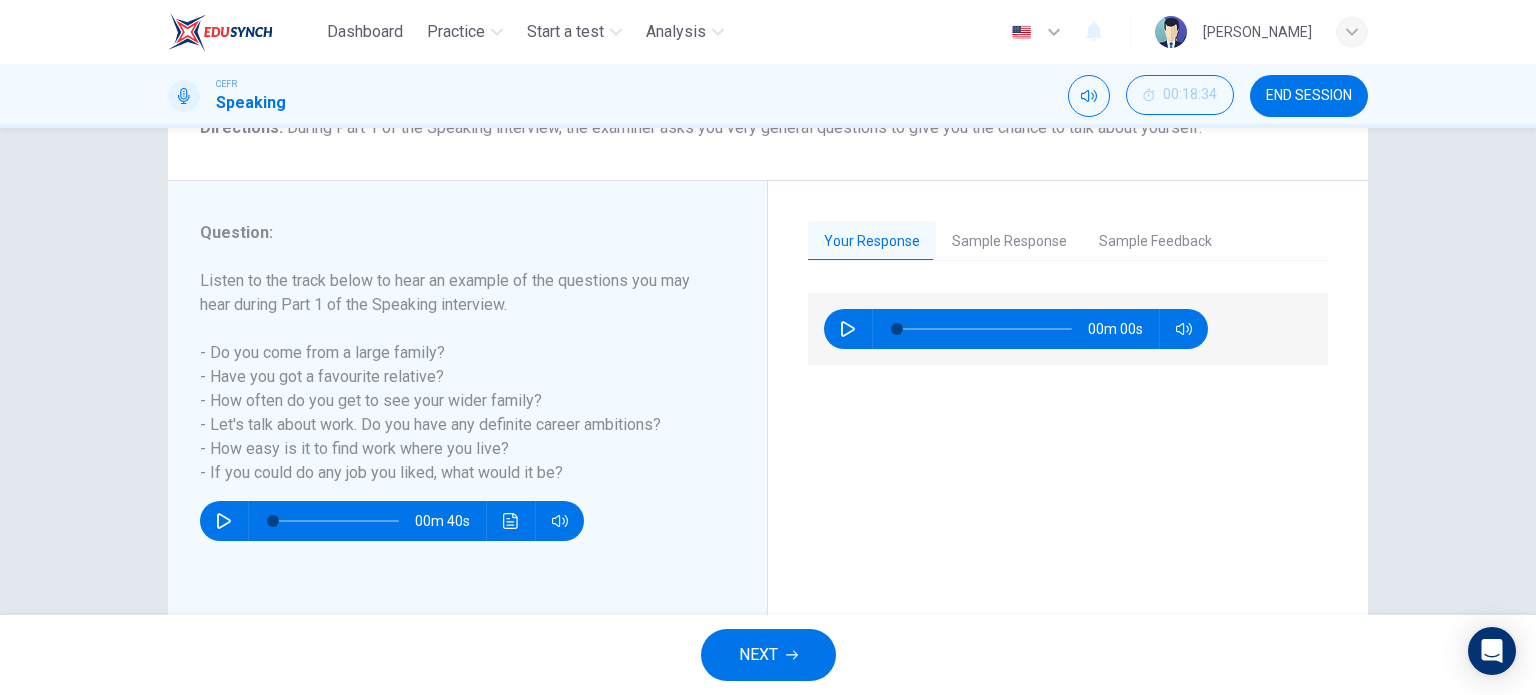 click on "Sample Response" at bounding box center [1009, 242] 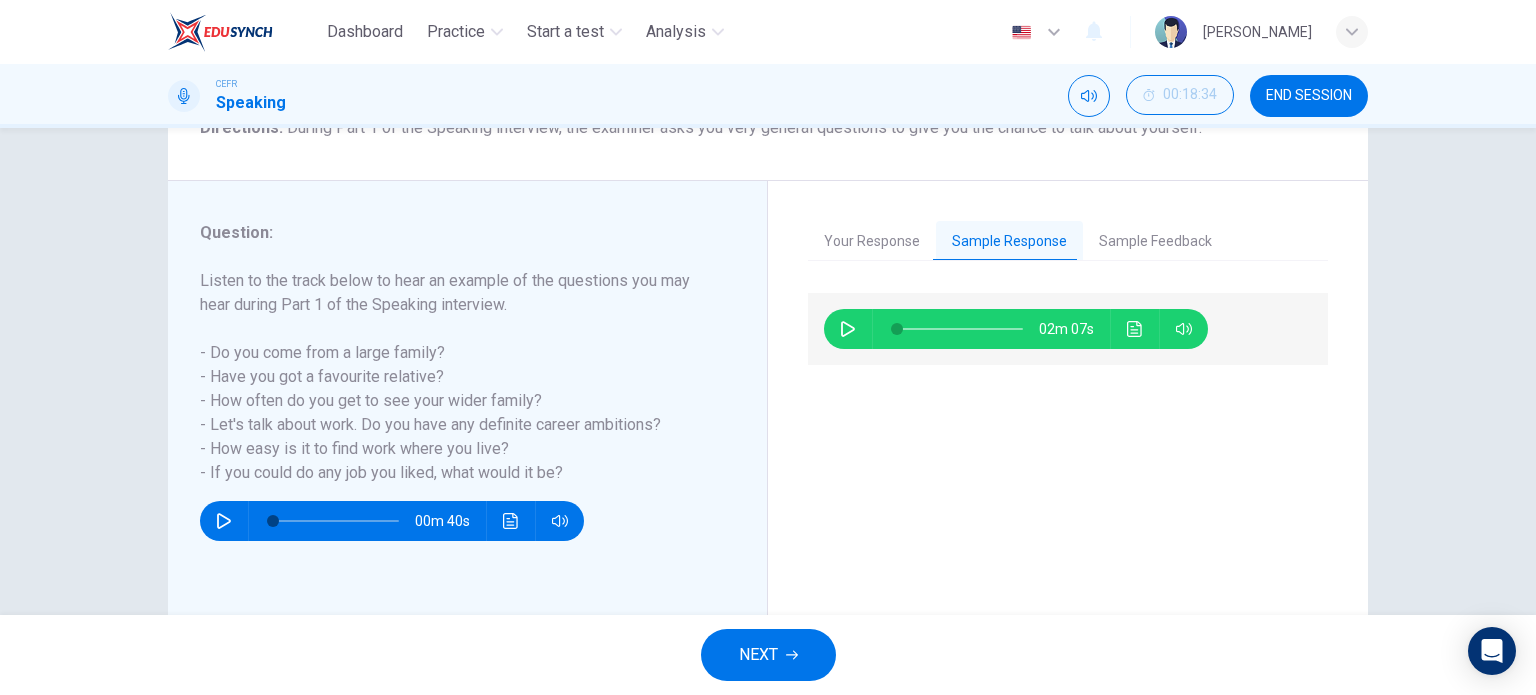 click at bounding box center [848, 329] 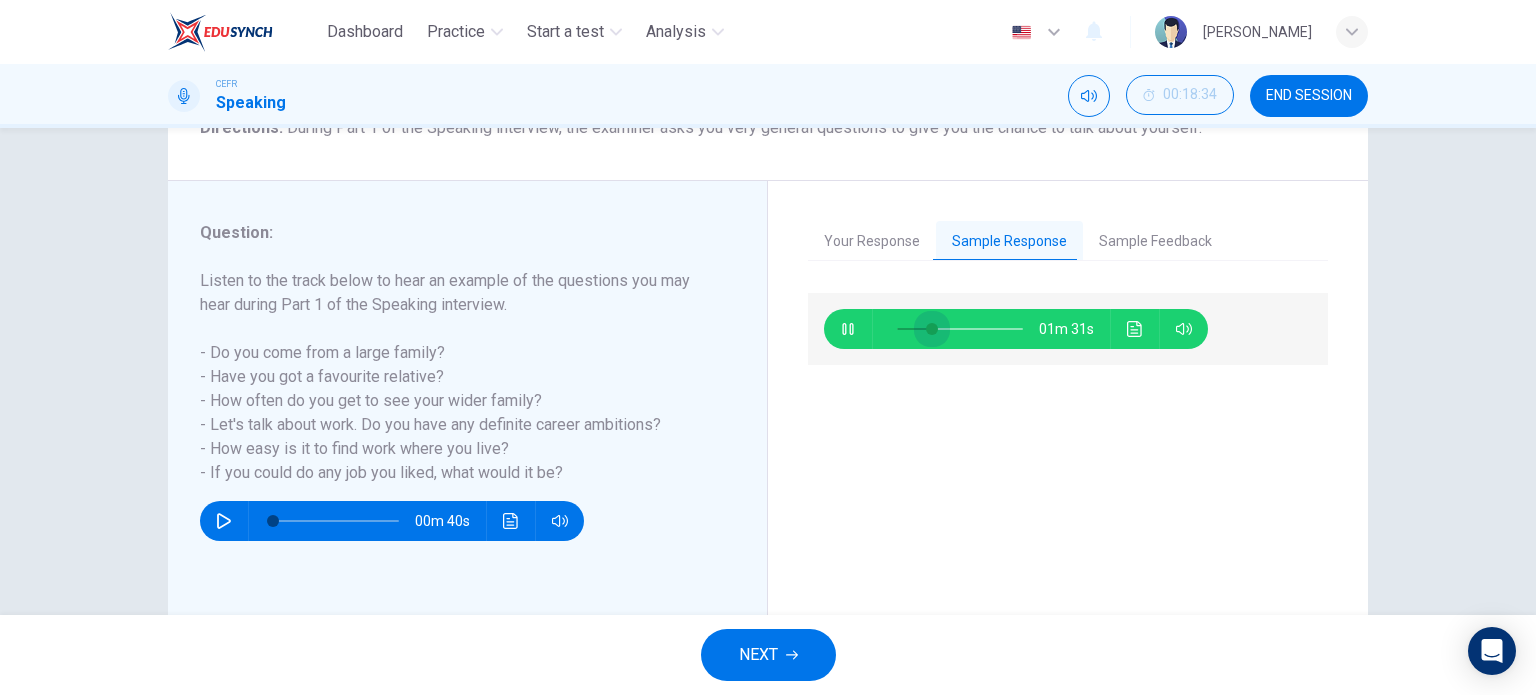 click at bounding box center [960, 329] 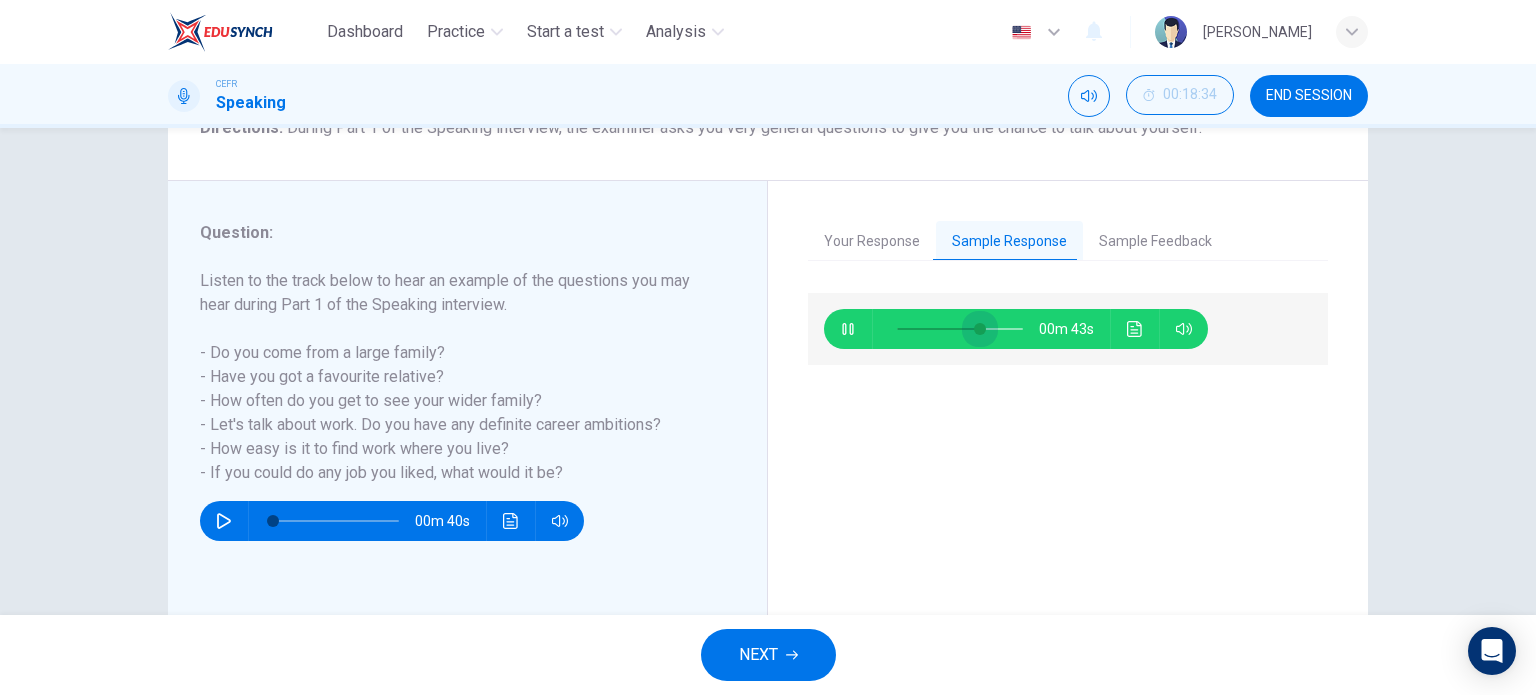 click at bounding box center (960, 329) 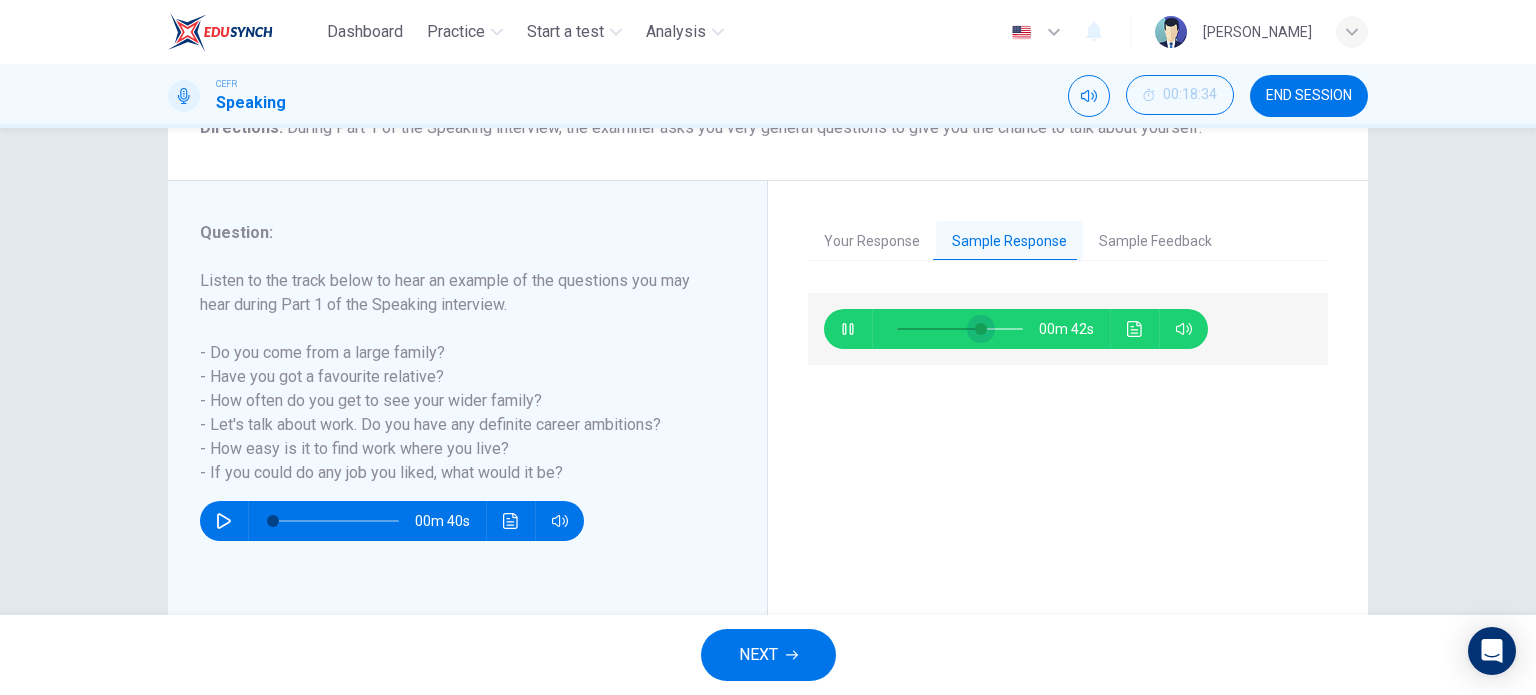 click at bounding box center (981, 329) 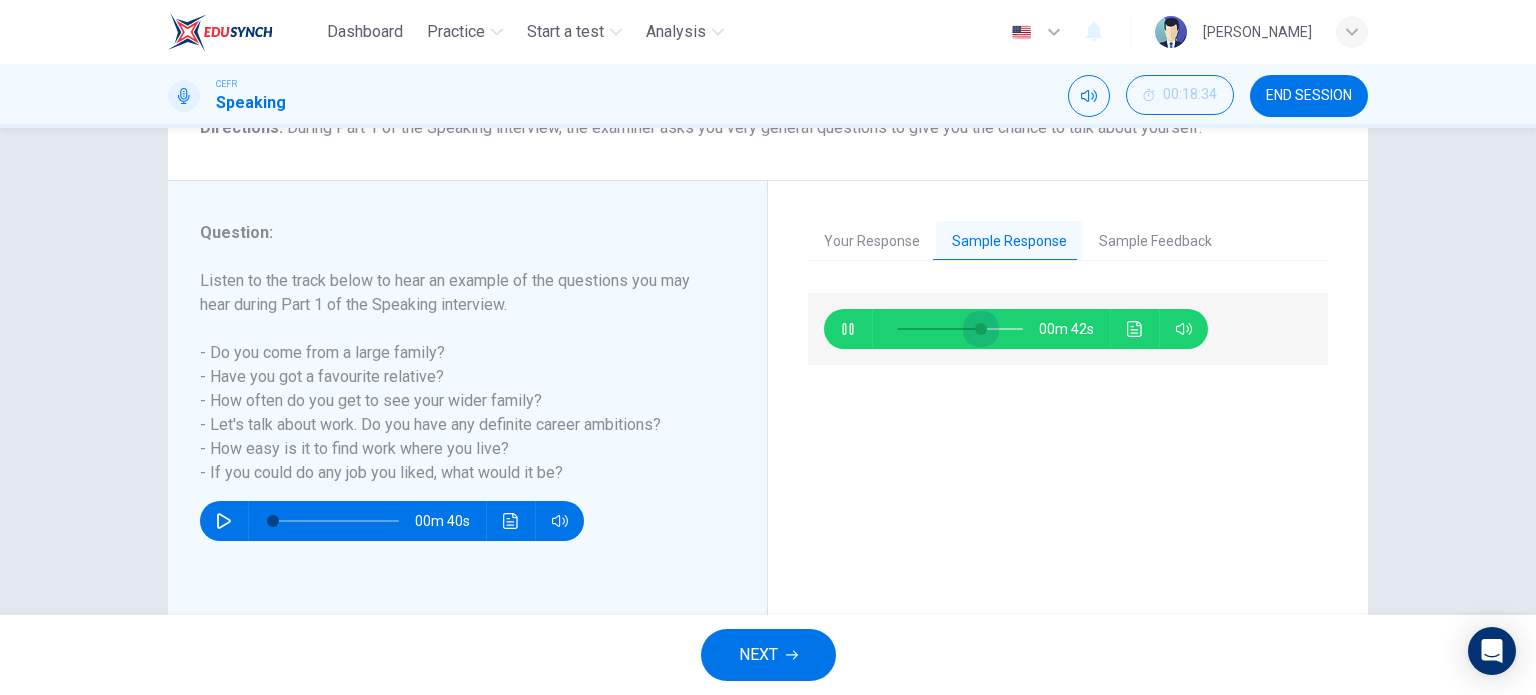 click at bounding box center [981, 329] 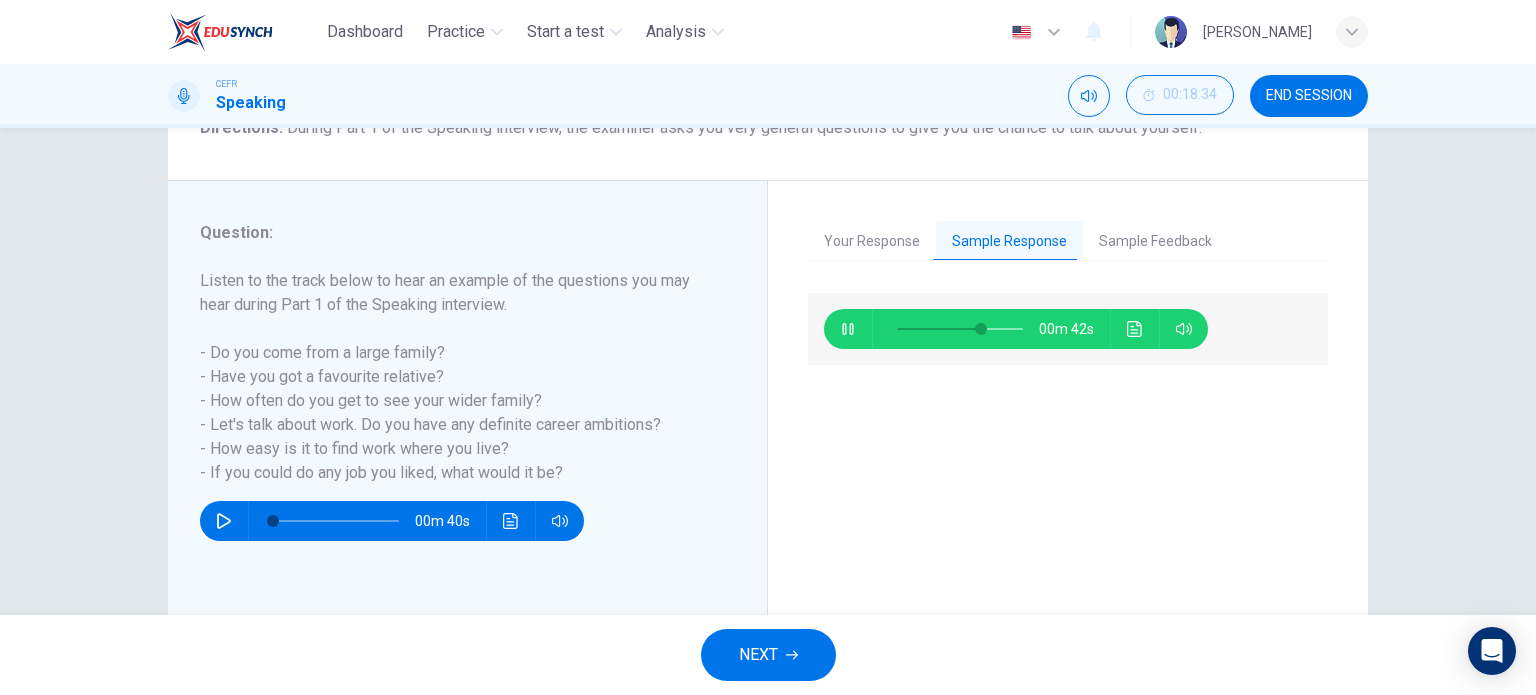 click at bounding box center [960, 329] 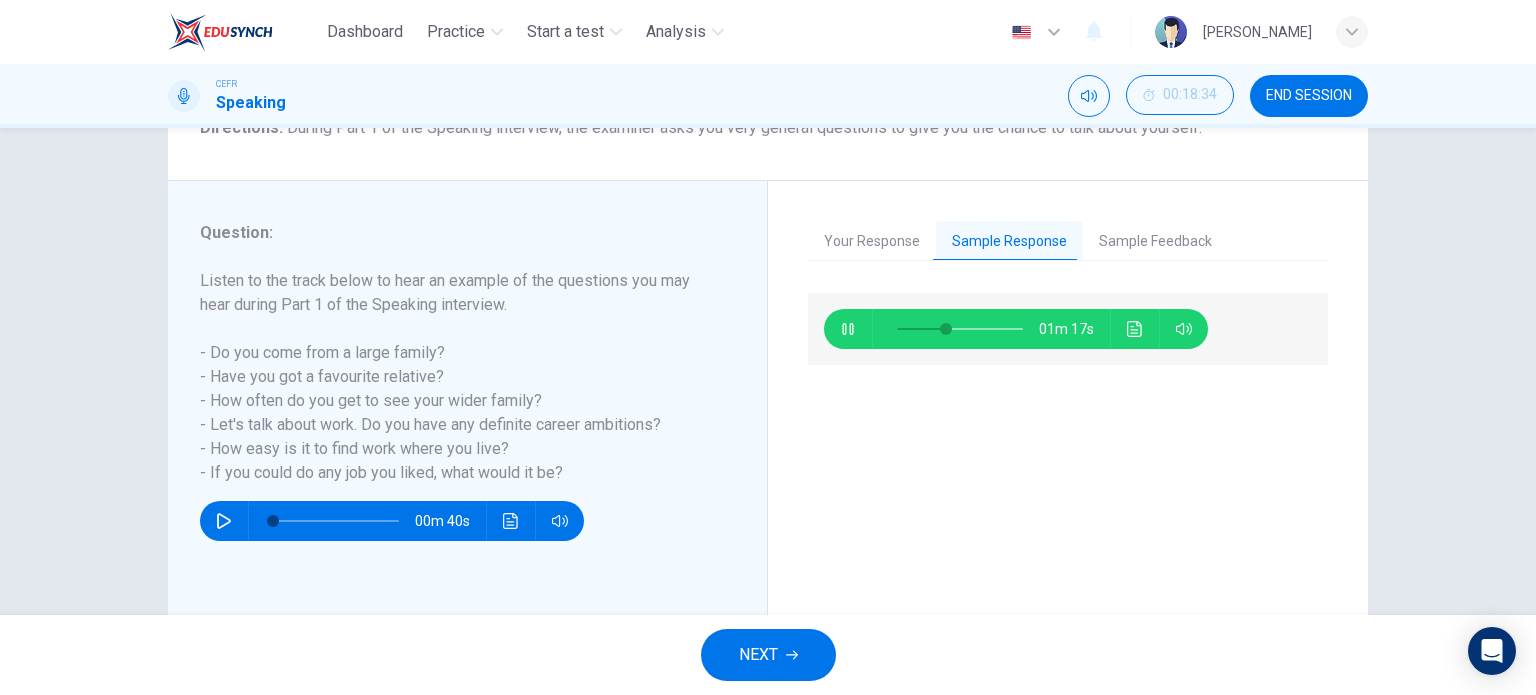 type on "19" 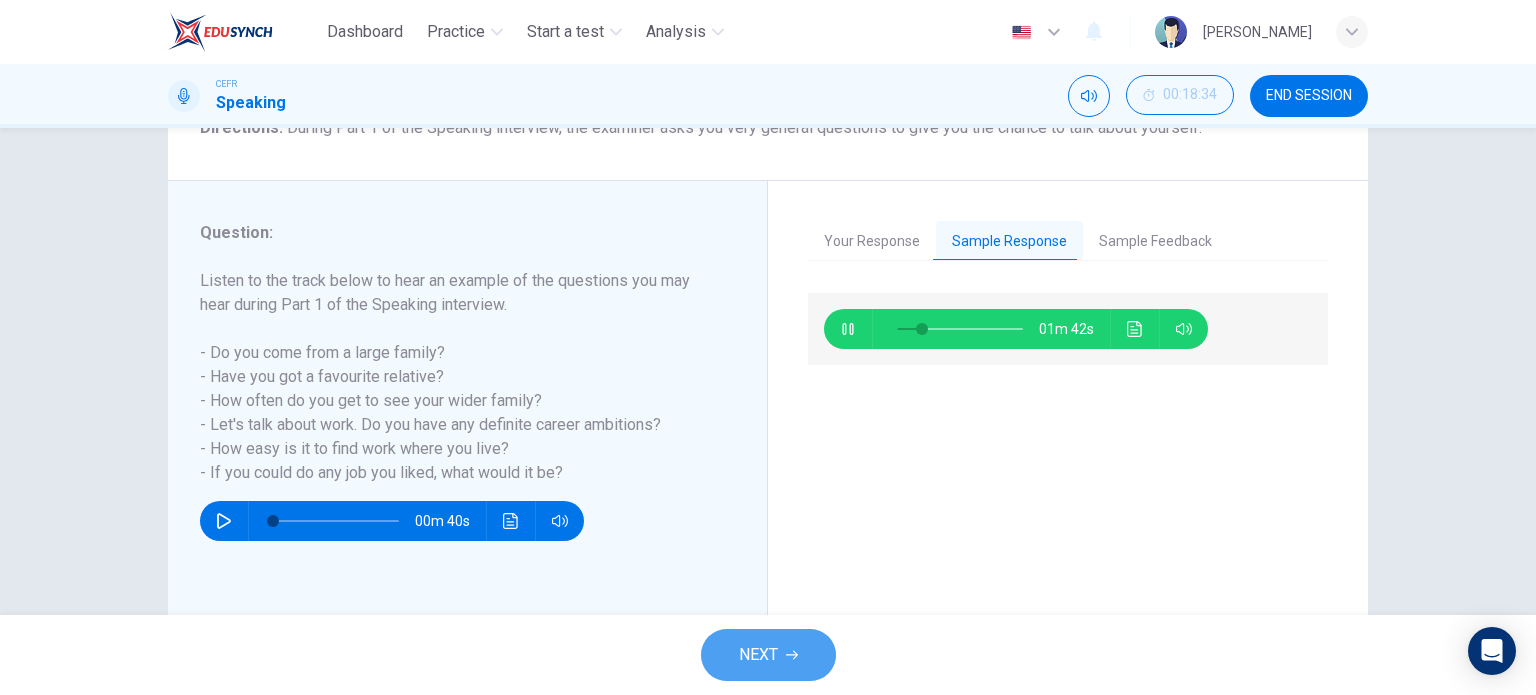 click on "NEXT" at bounding box center [758, 655] 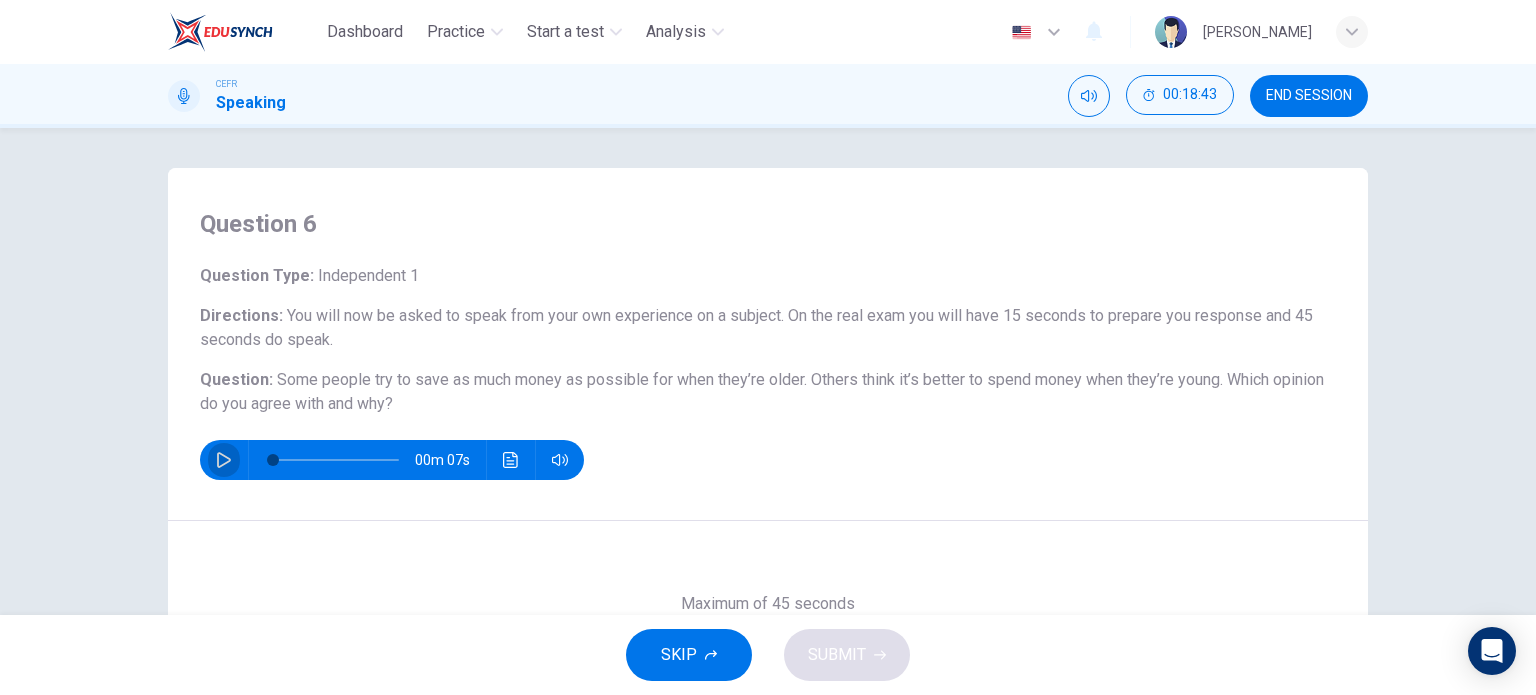 drag, startPoint x: 218, startPoint y: 456, endPoint x: 905, endPoint y: 440, distance: 687.1863 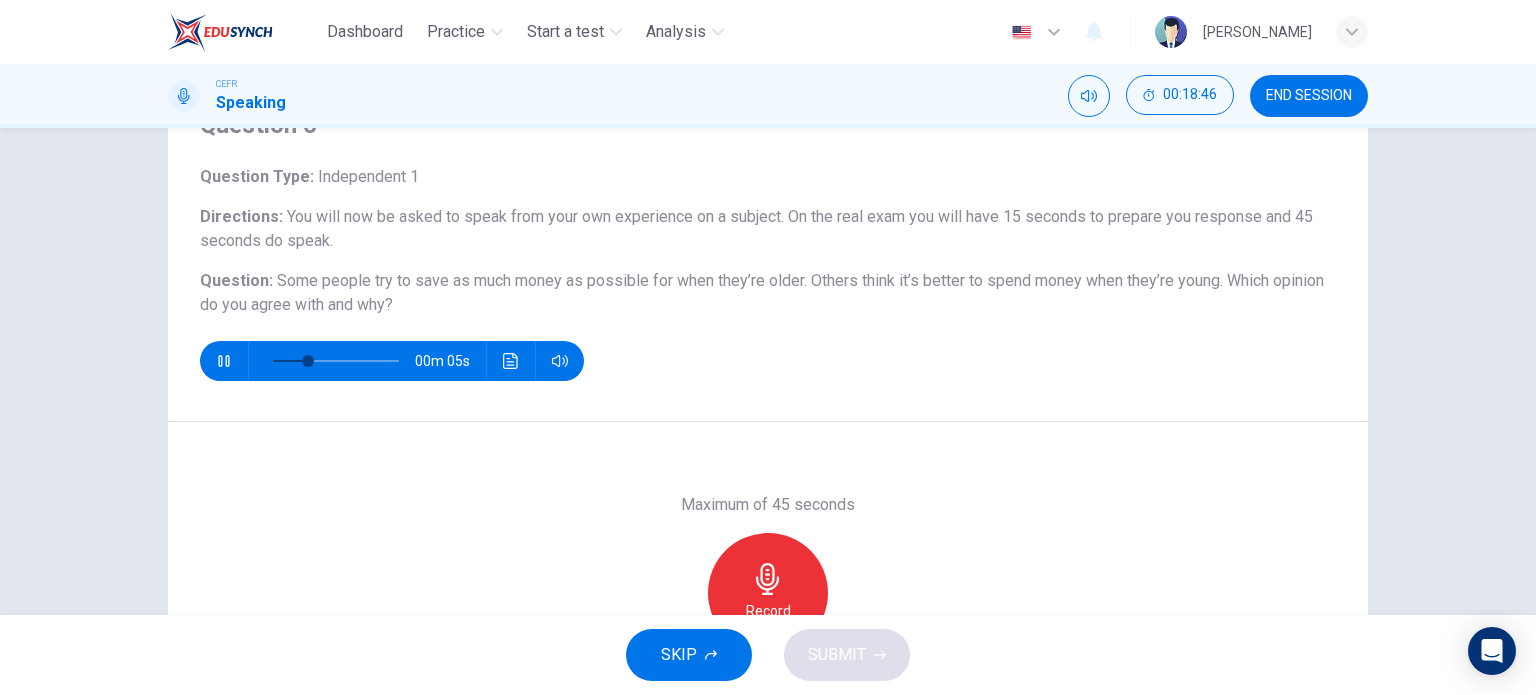 scroll, scrollTop: 100, scrollLeft: 0, axis: vertical 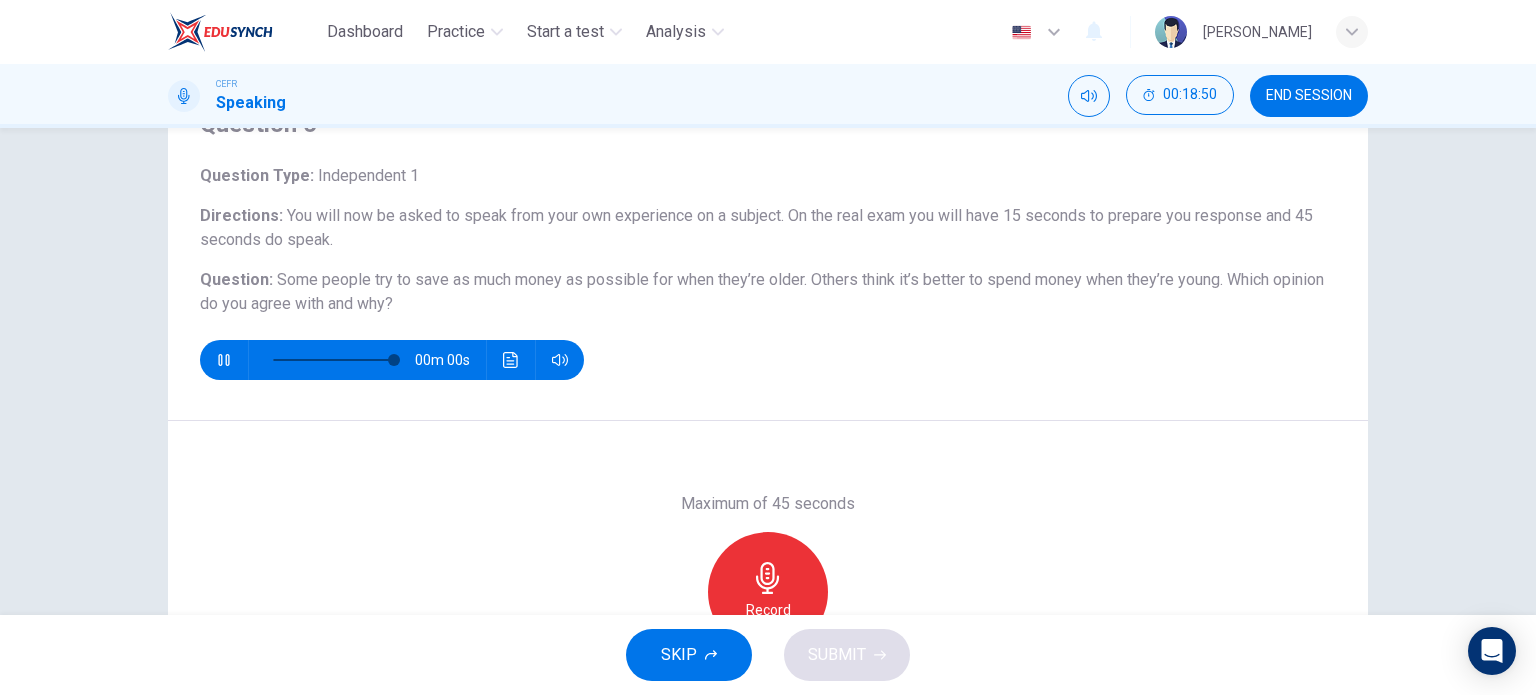 type on "0" 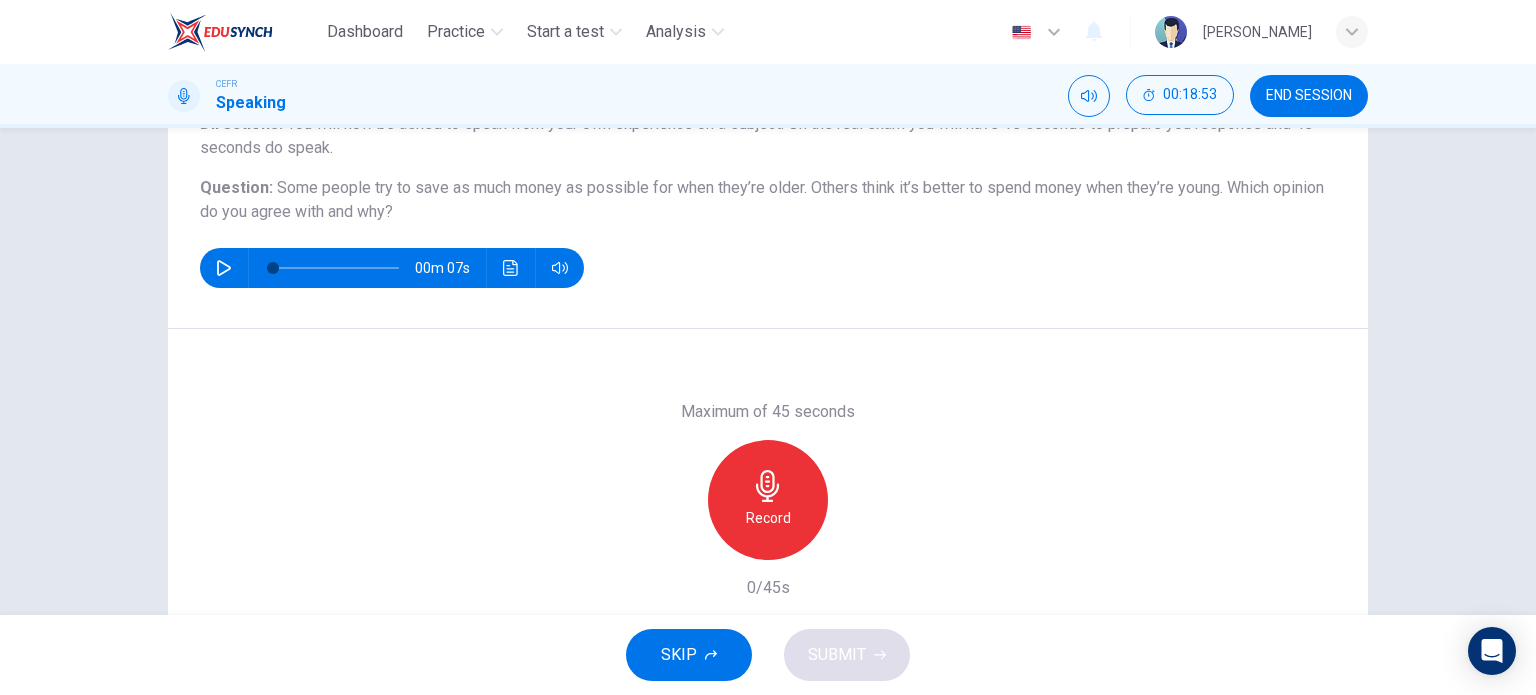 scroll, scrollTop: 200, scrollLeft: 0, axis: vertical 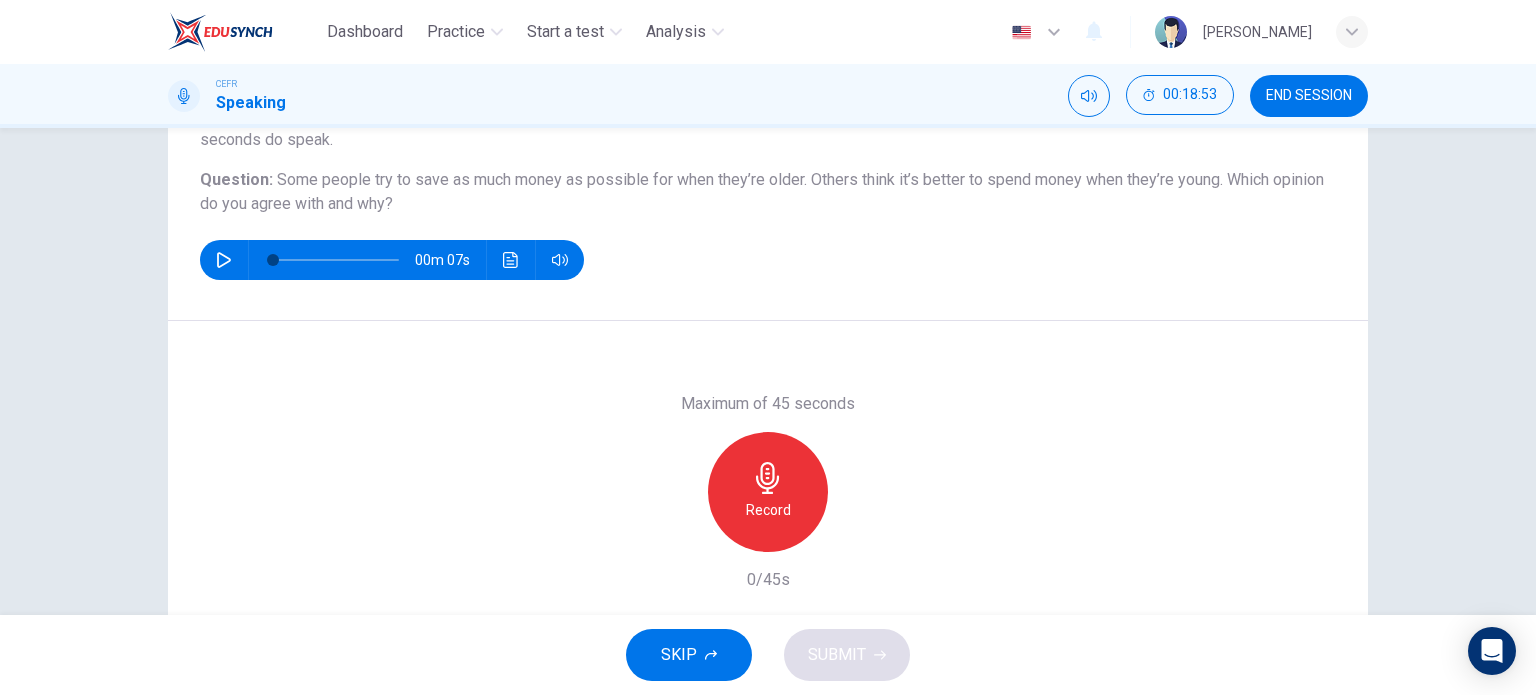 click 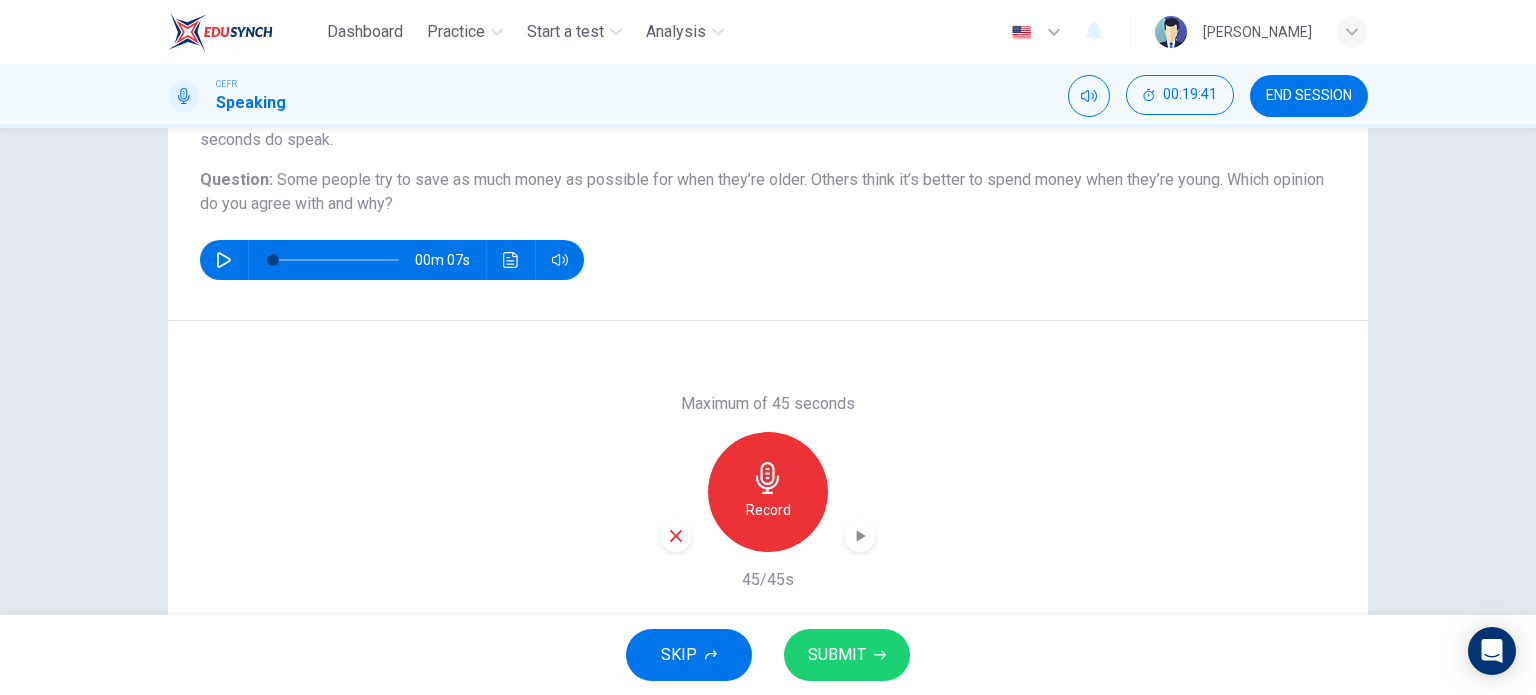click on "SKIP SUBMIT" at bounding box center [768, 655] 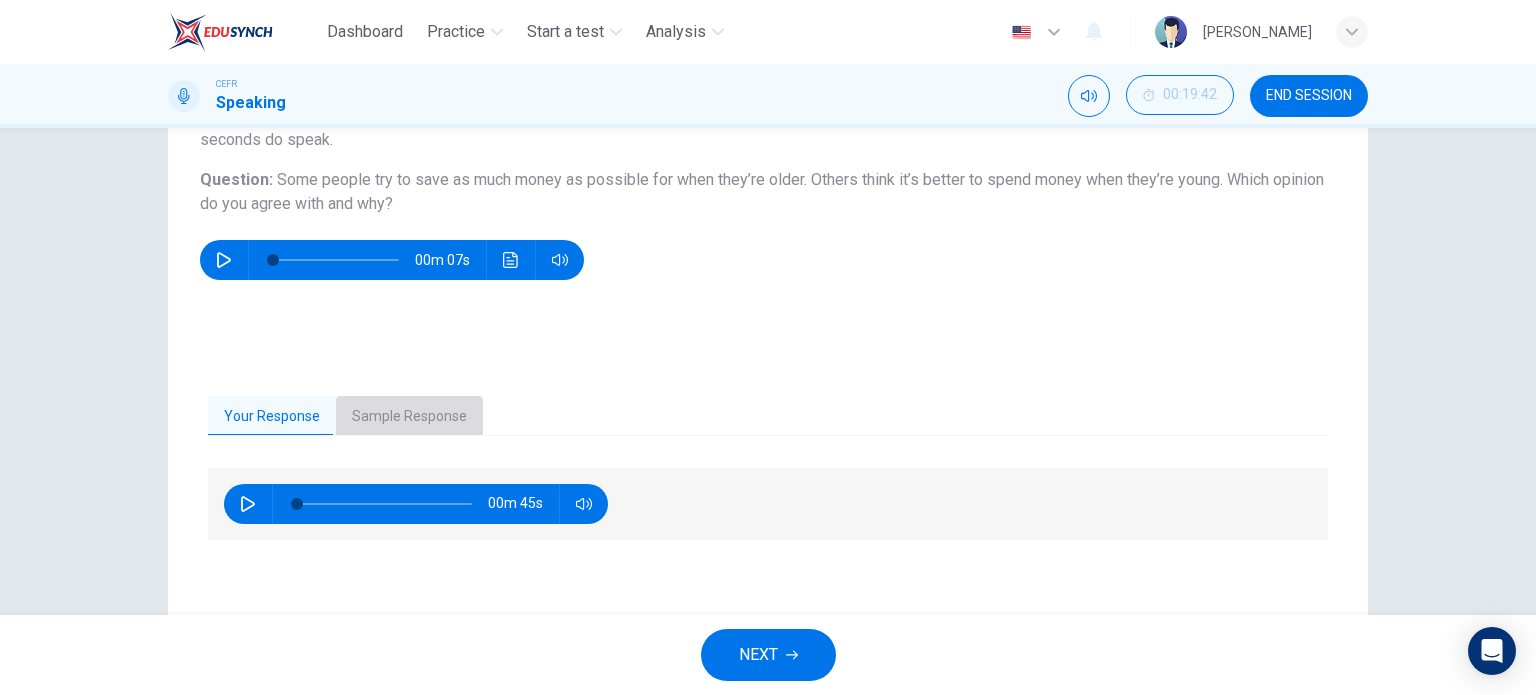 click on "Sample Response" at bounding box center [409, 417] 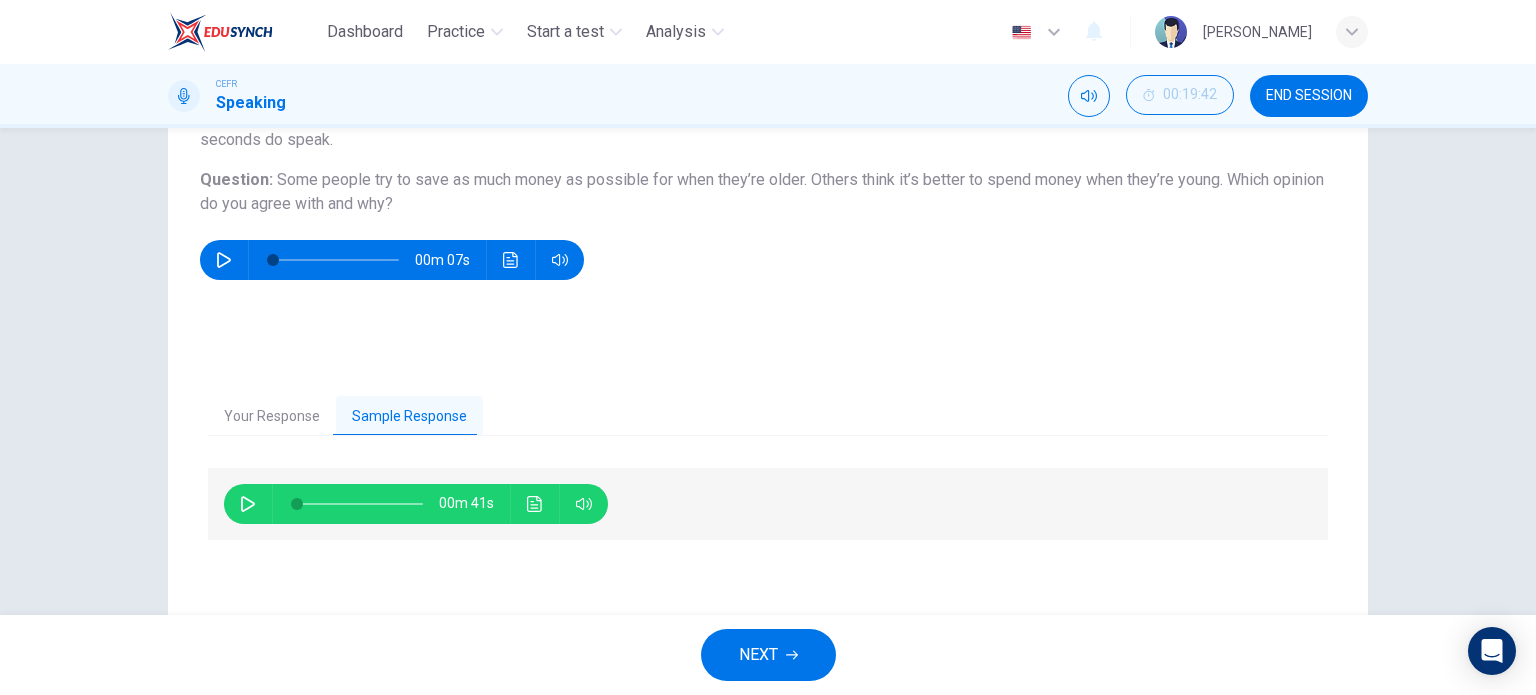 click 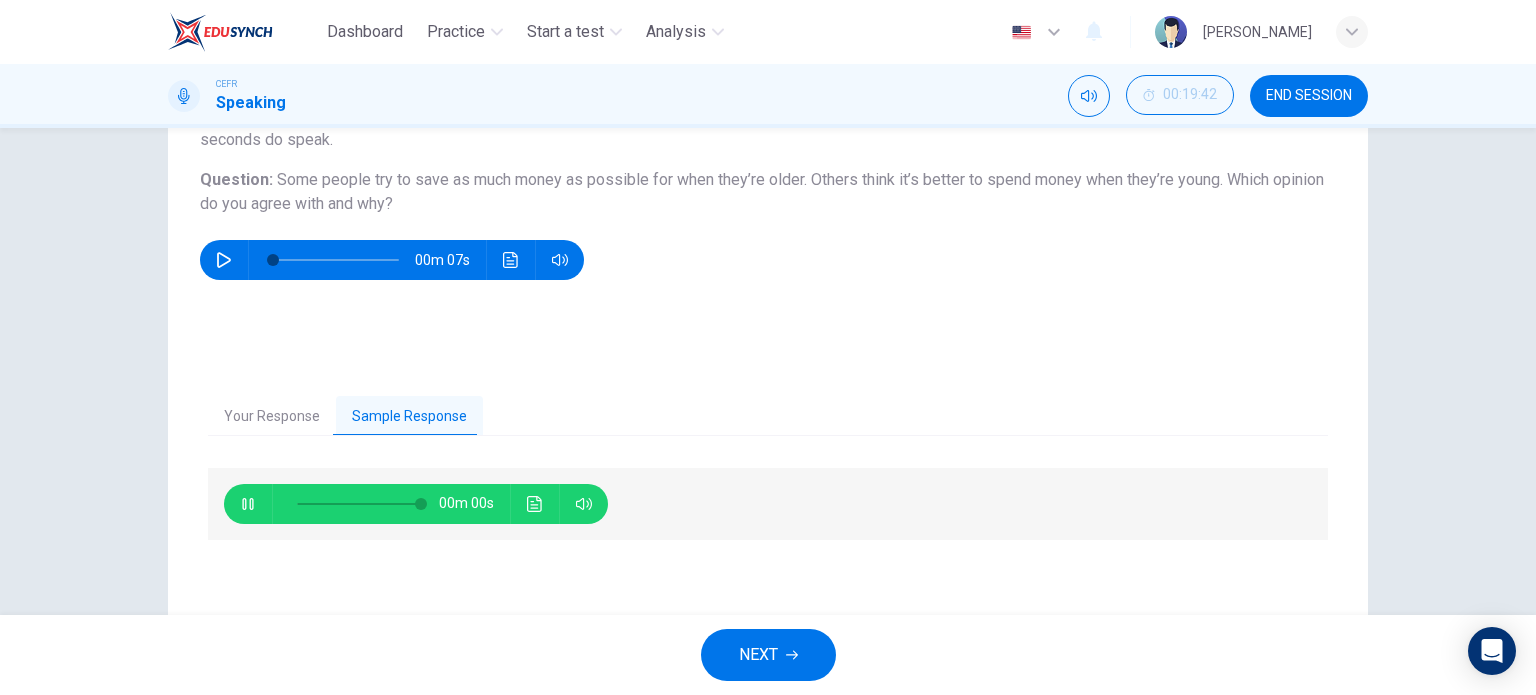 type on "0" 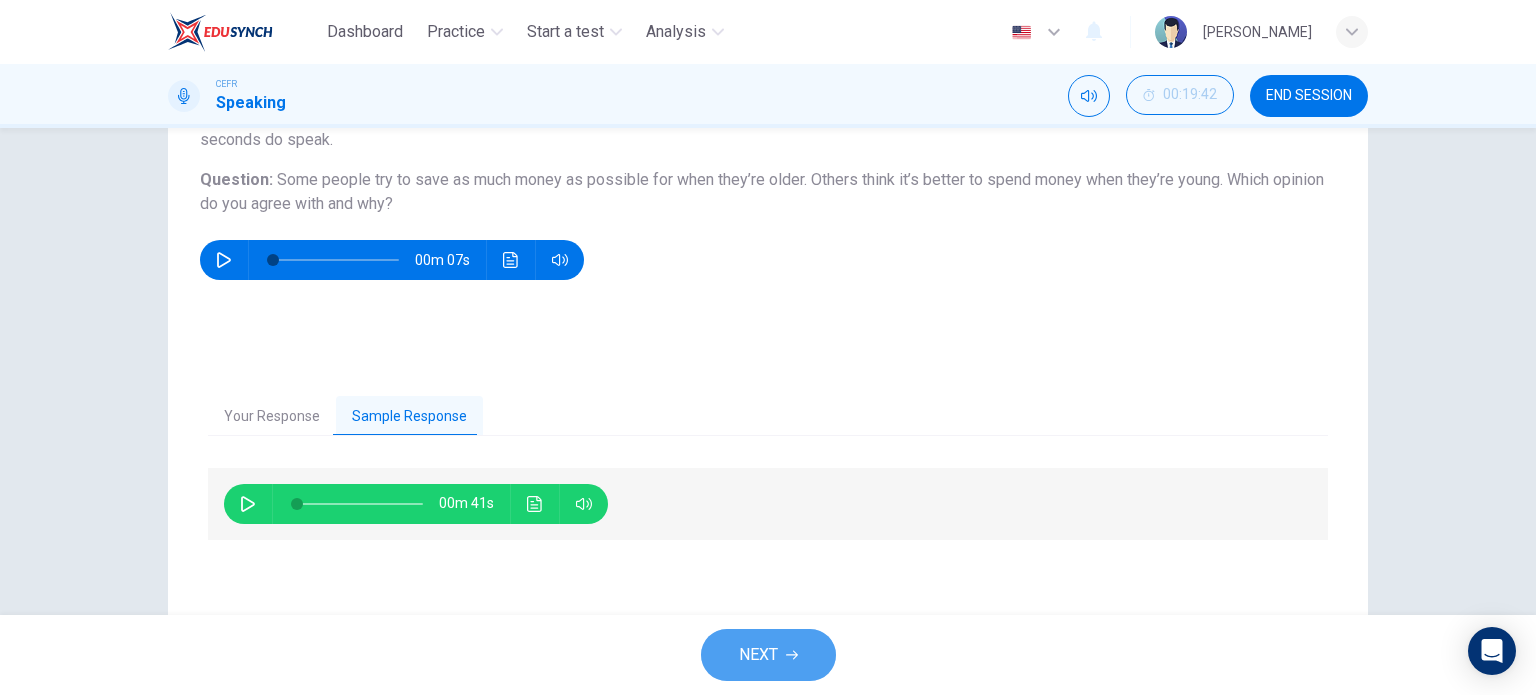 click on "NEXT" at bounding box center [758, 655] 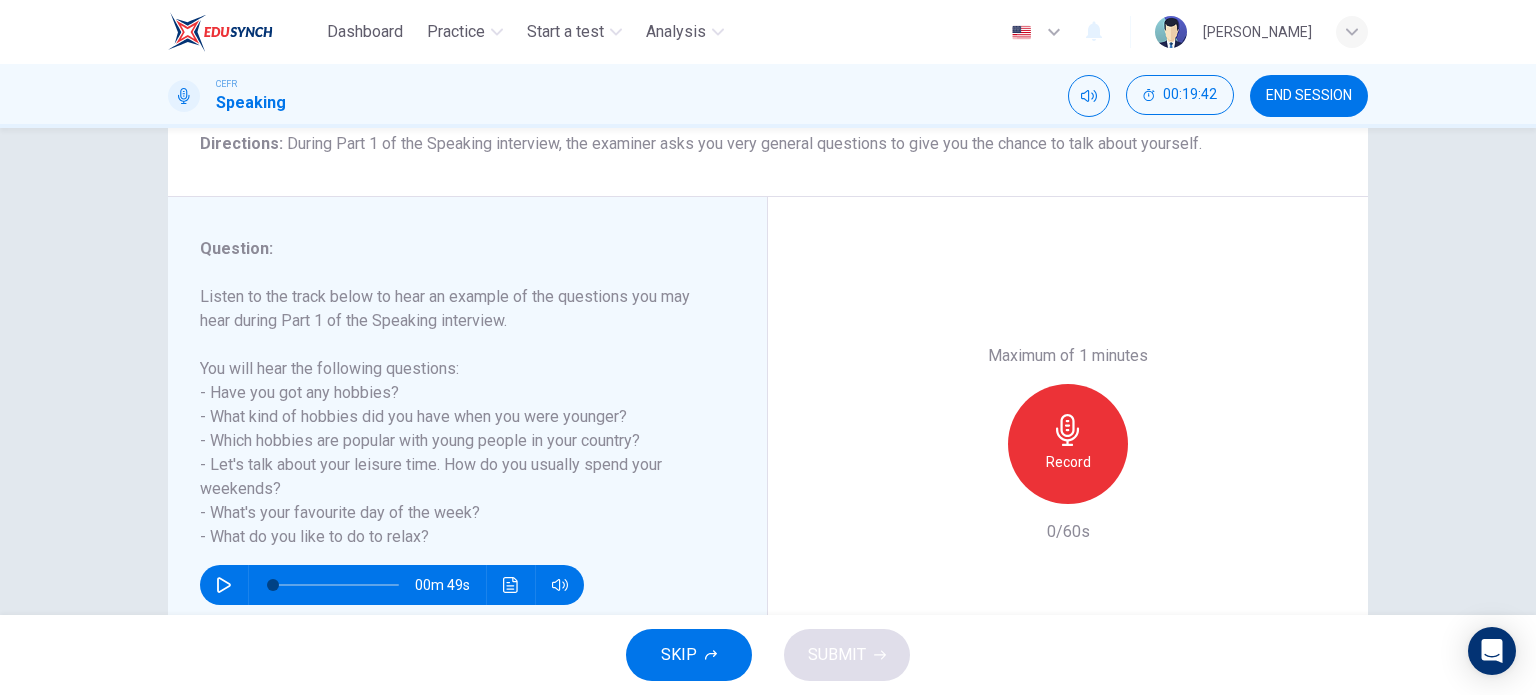 scroll, scrollTop: 200, scrollLeft: 0, axis: vertical 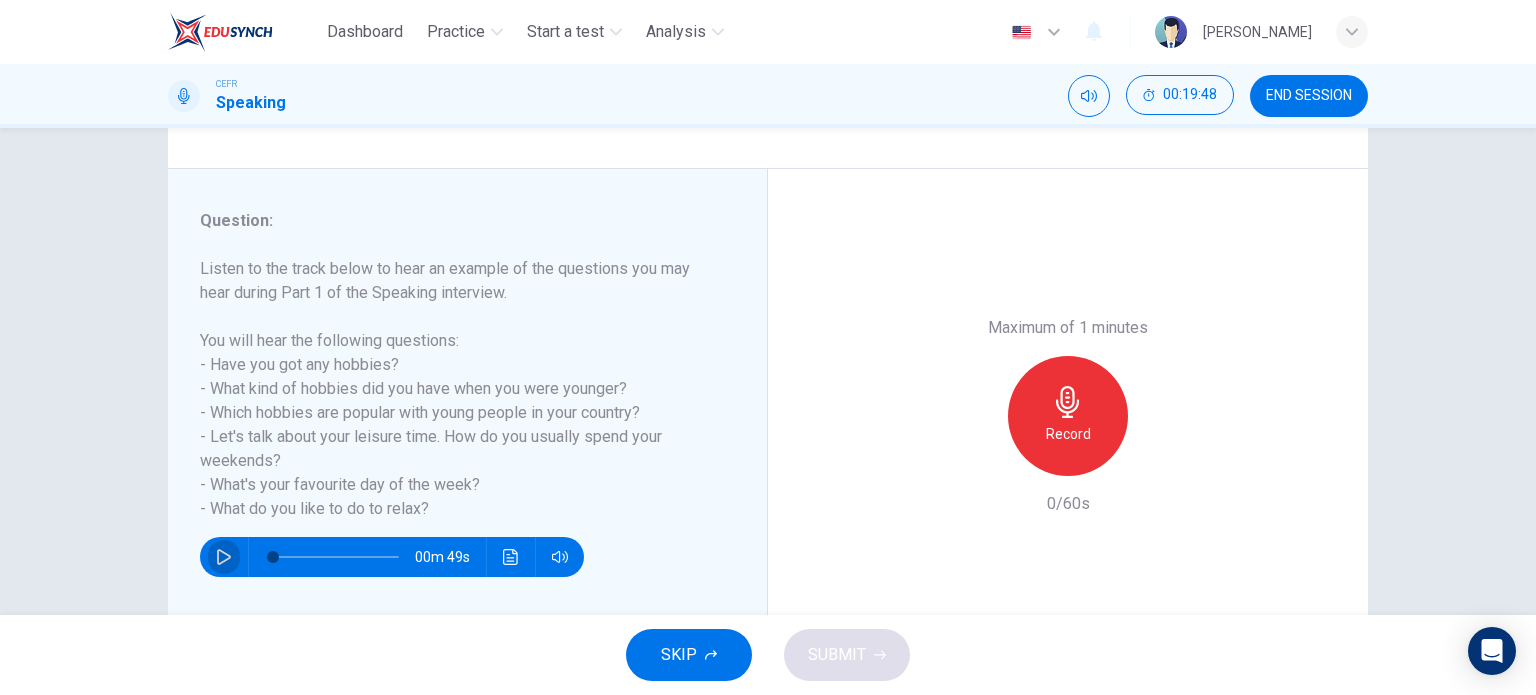 click 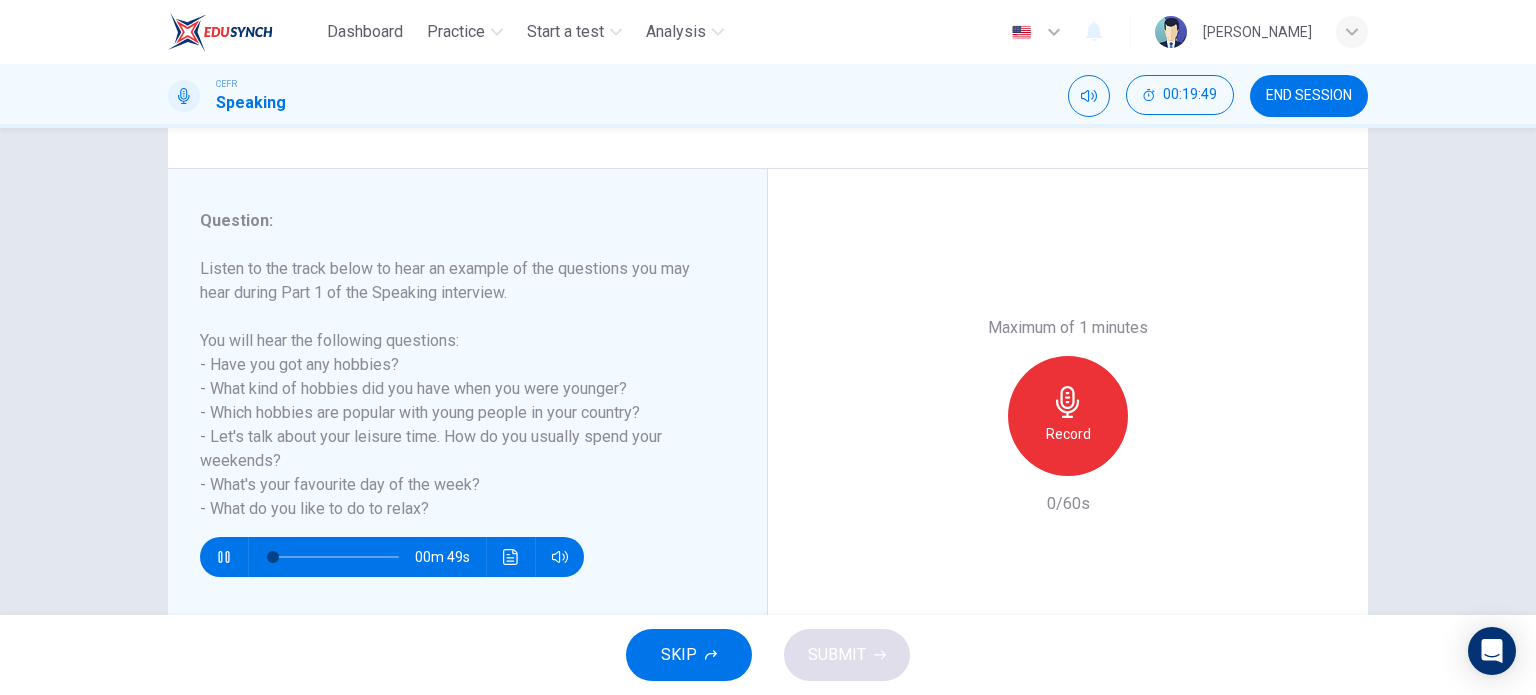click on "Record" at bounding box center [1068, 434] 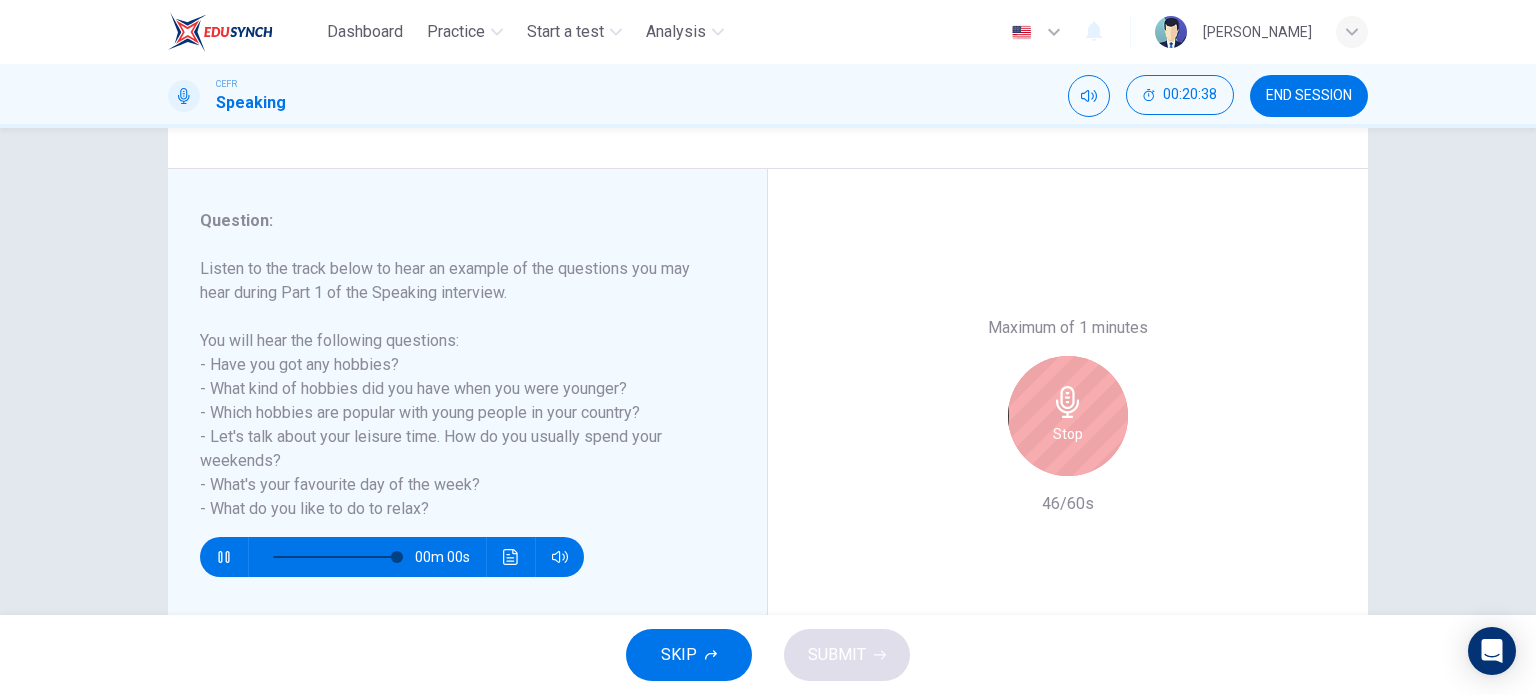 type on "0" 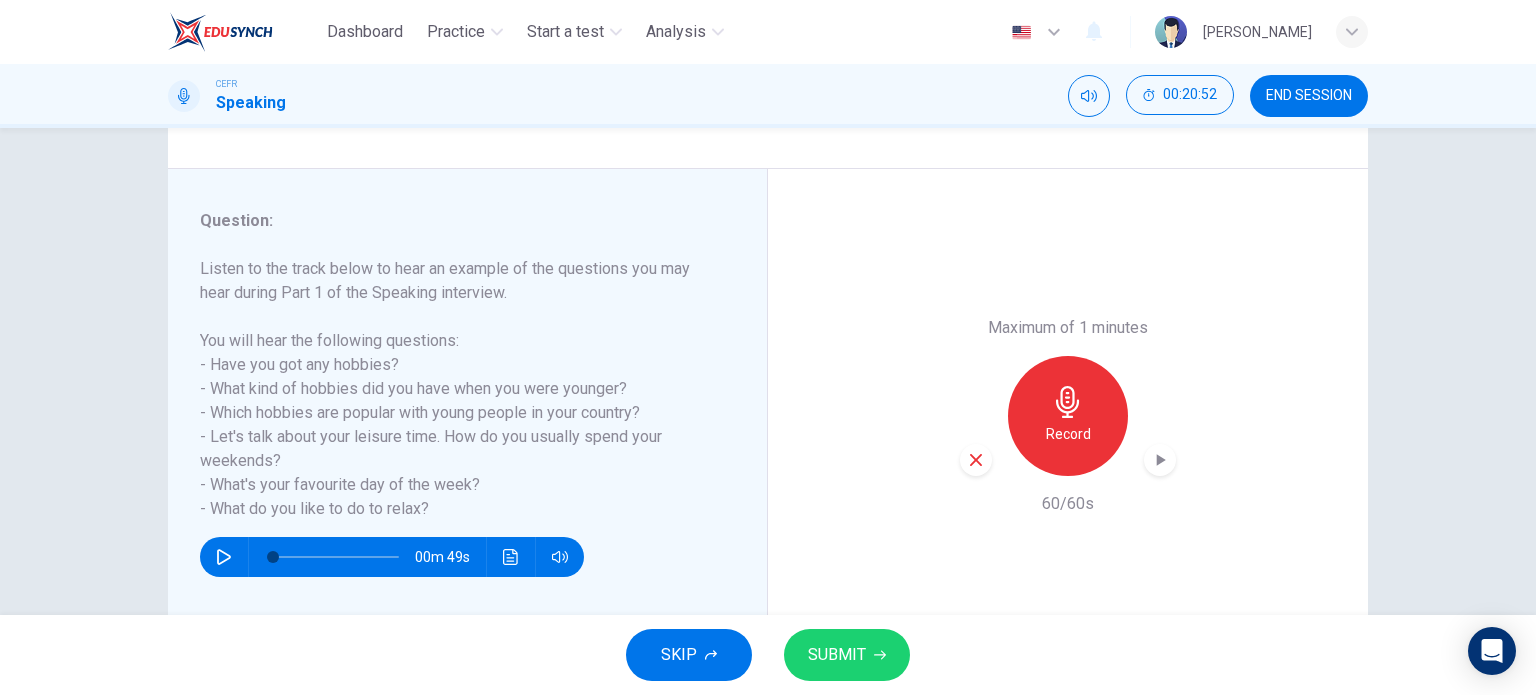 click on "SUBMIT" at bounding box center [837, 655] 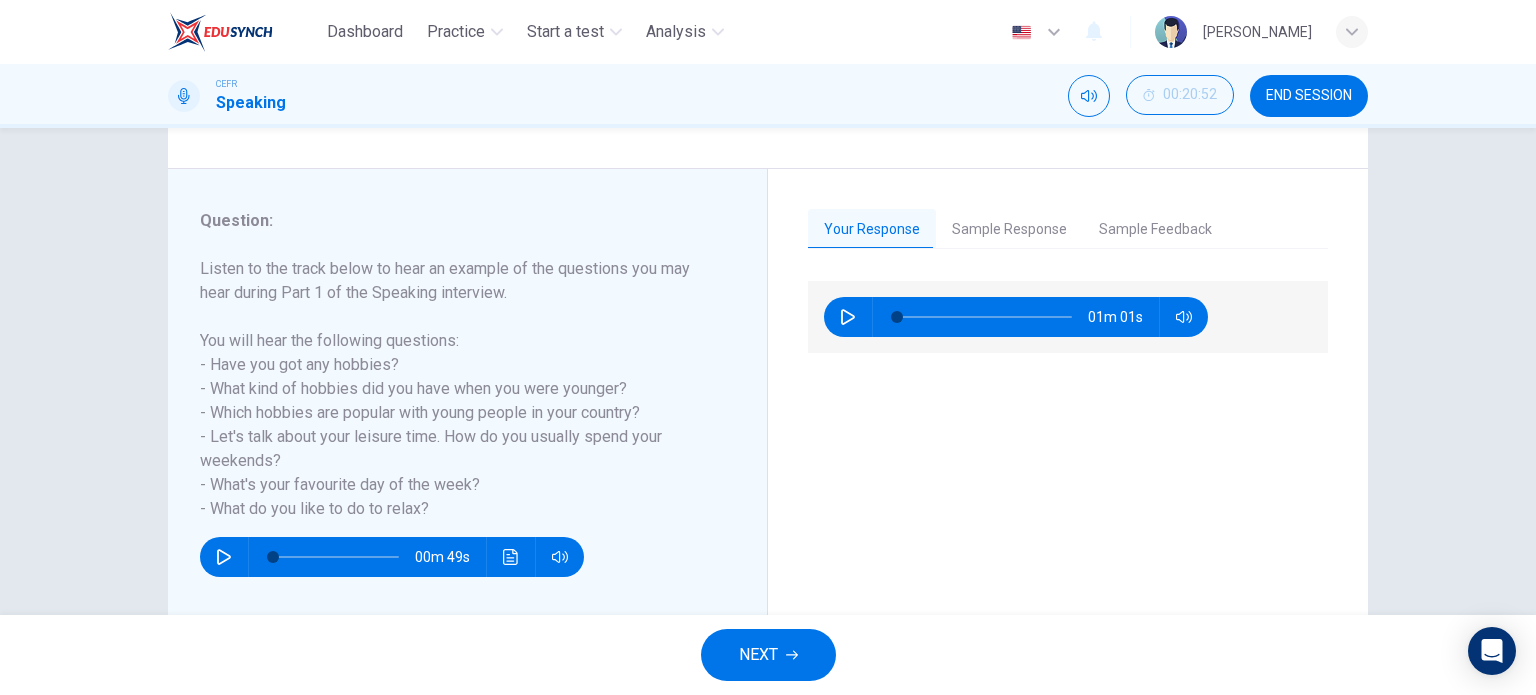 click on "01m 01s" at bounding box center (1068, 460) 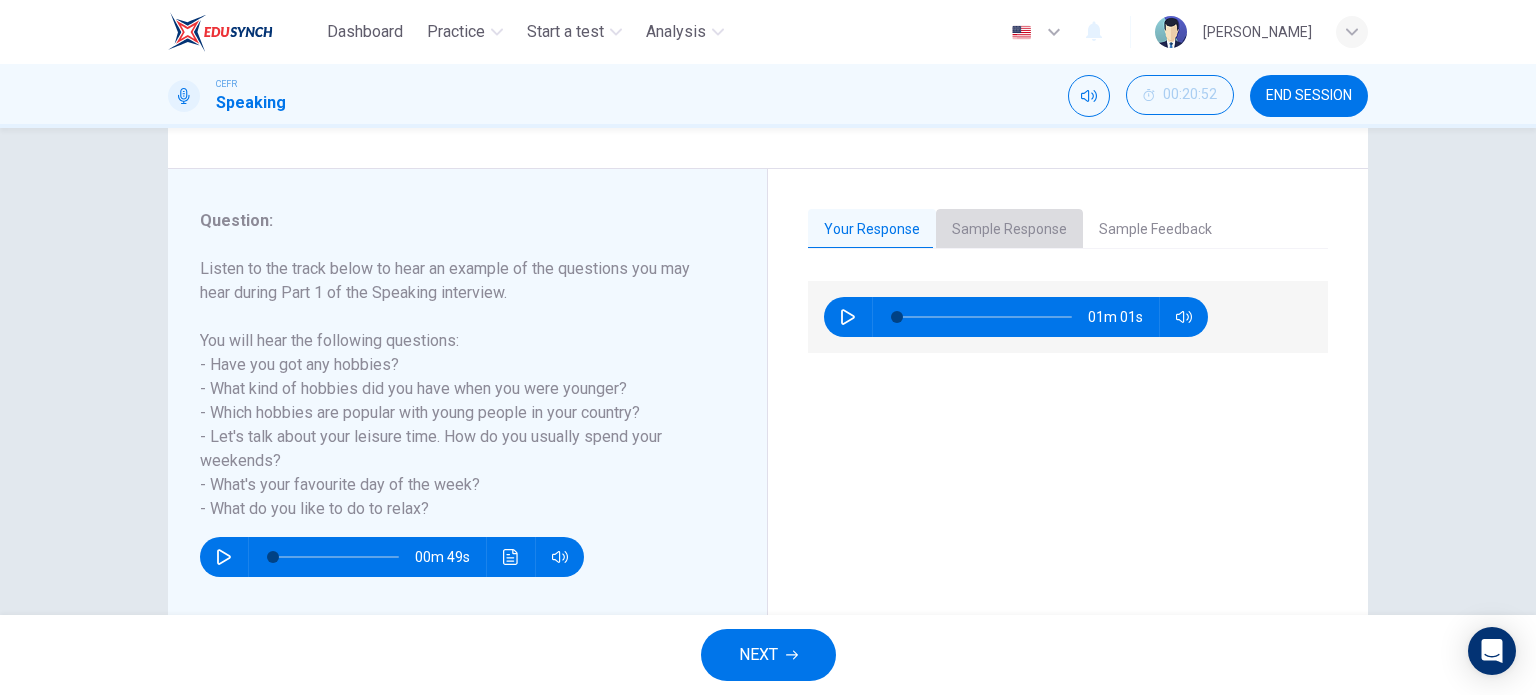 click on "Sample Response" at bounding box center [1009, 230] 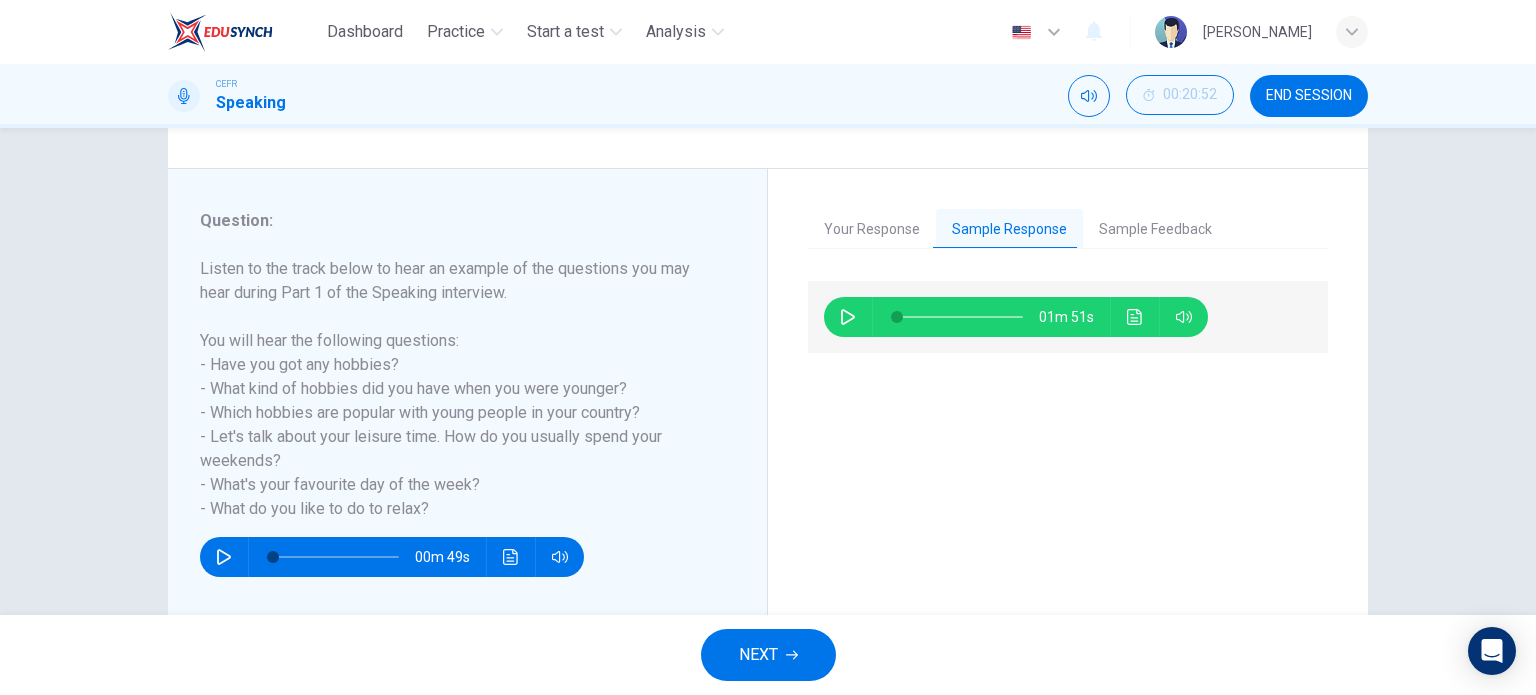 click on "Sample Feedback" at bounding box center [1155, 230] 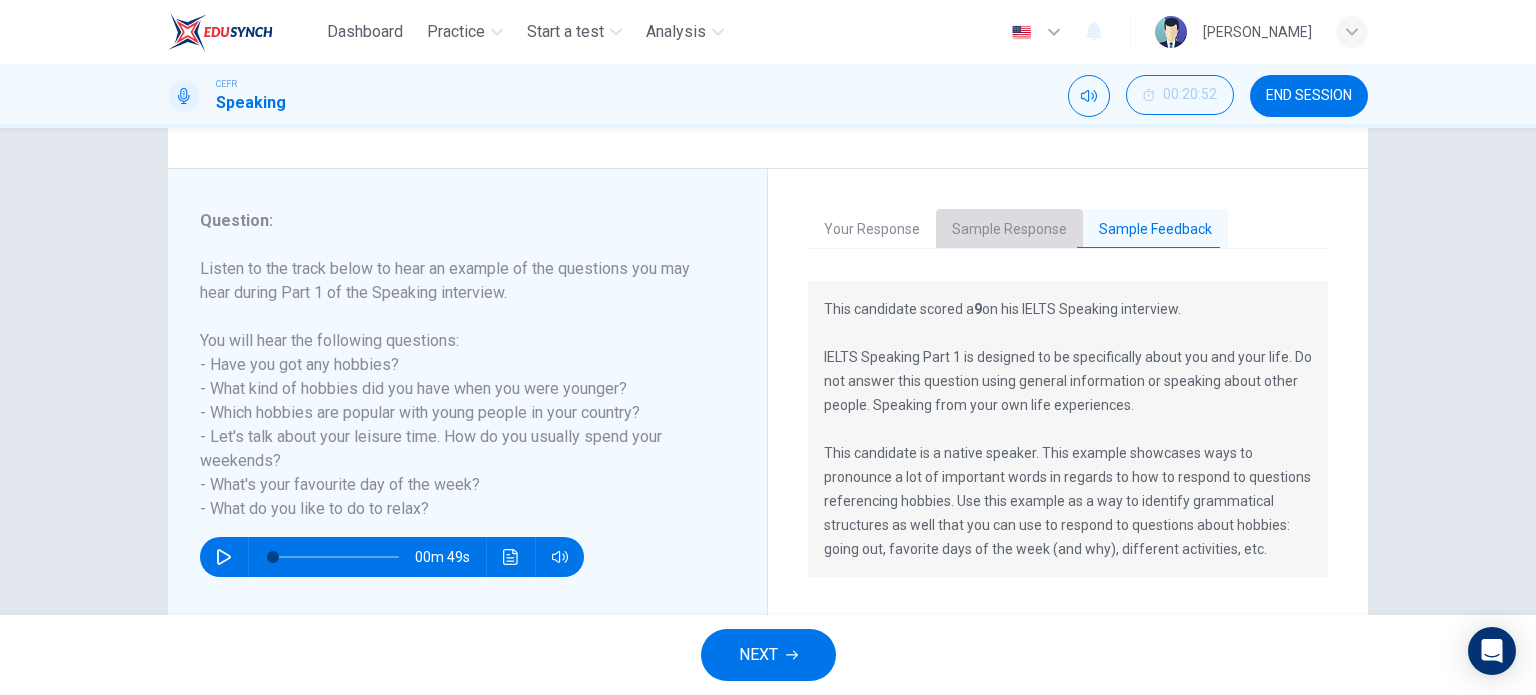 click on "Sample Response" at bounding box center [1009, 230] 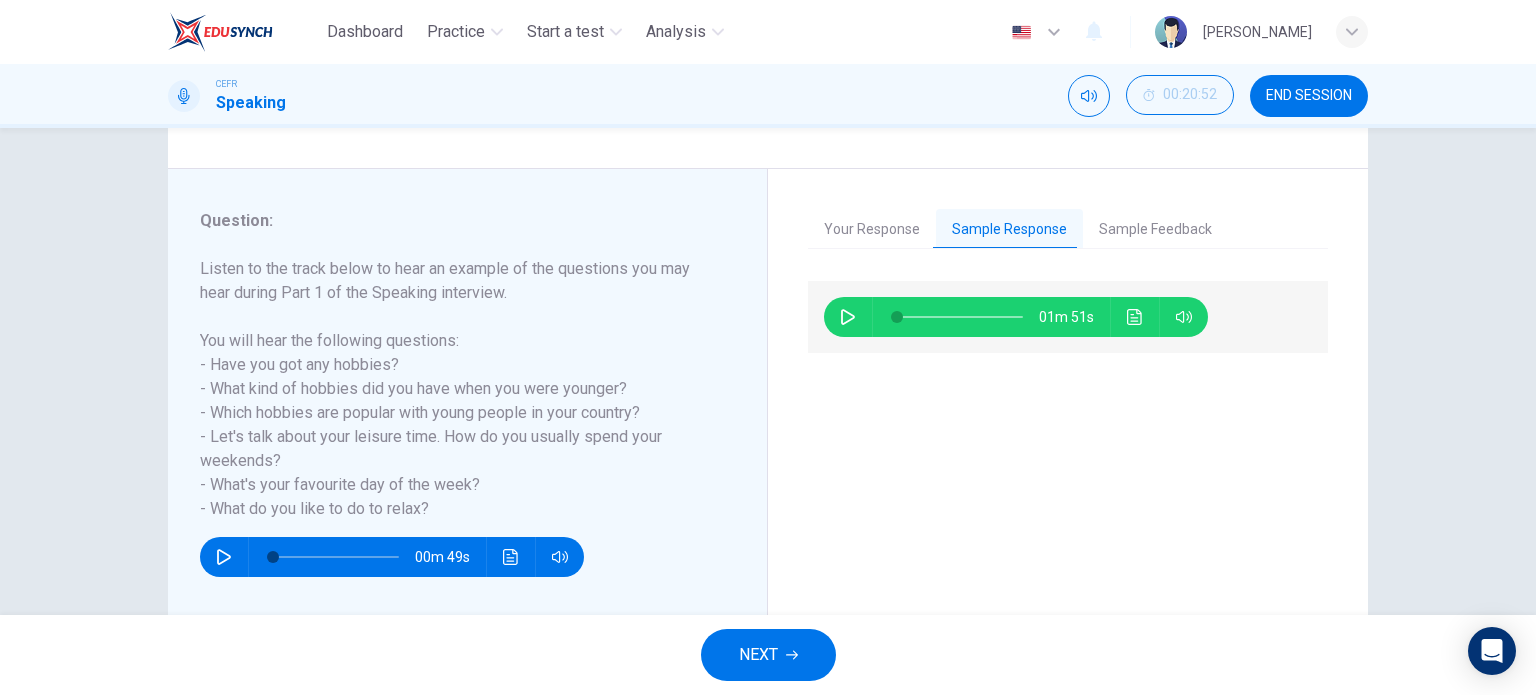 click on "Your Response" at bounding box center [872, 230] 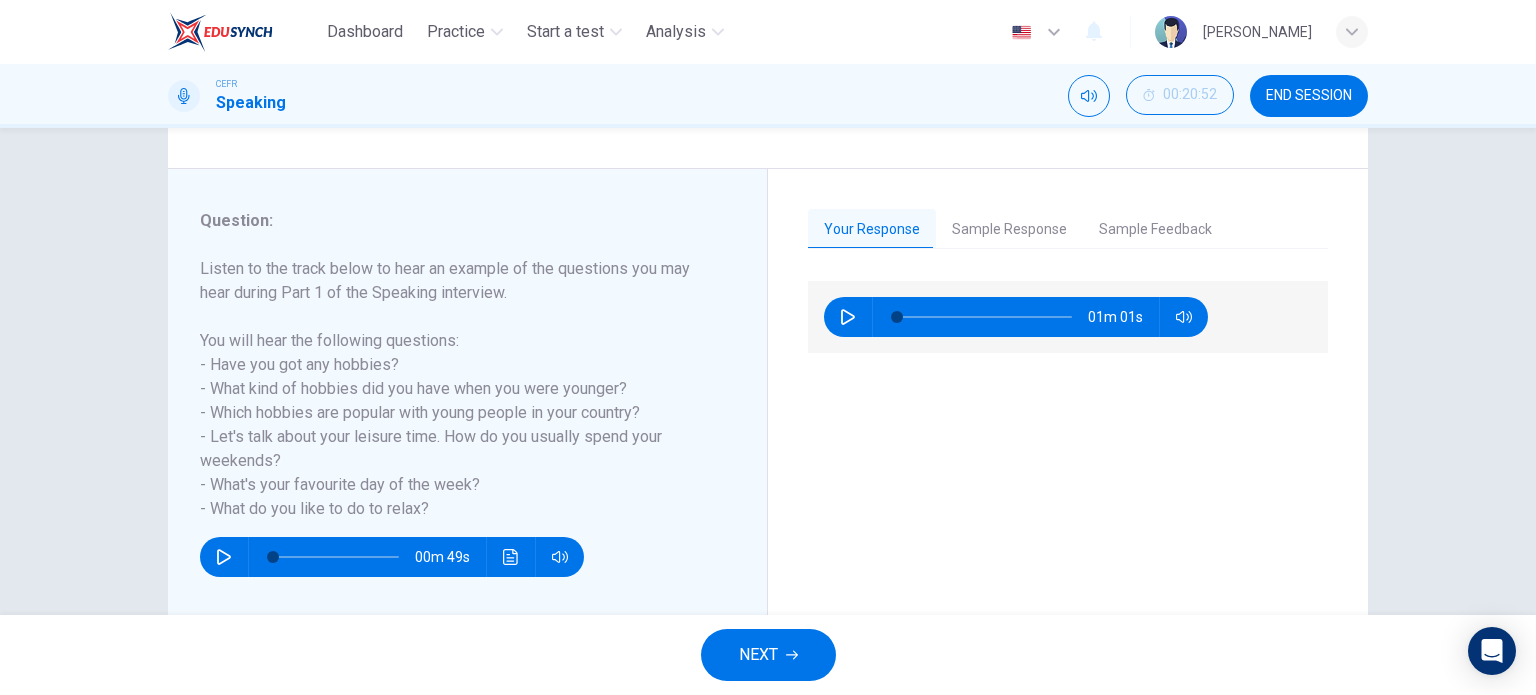 click on "Sample Response" at bounding box center [1009, 230] 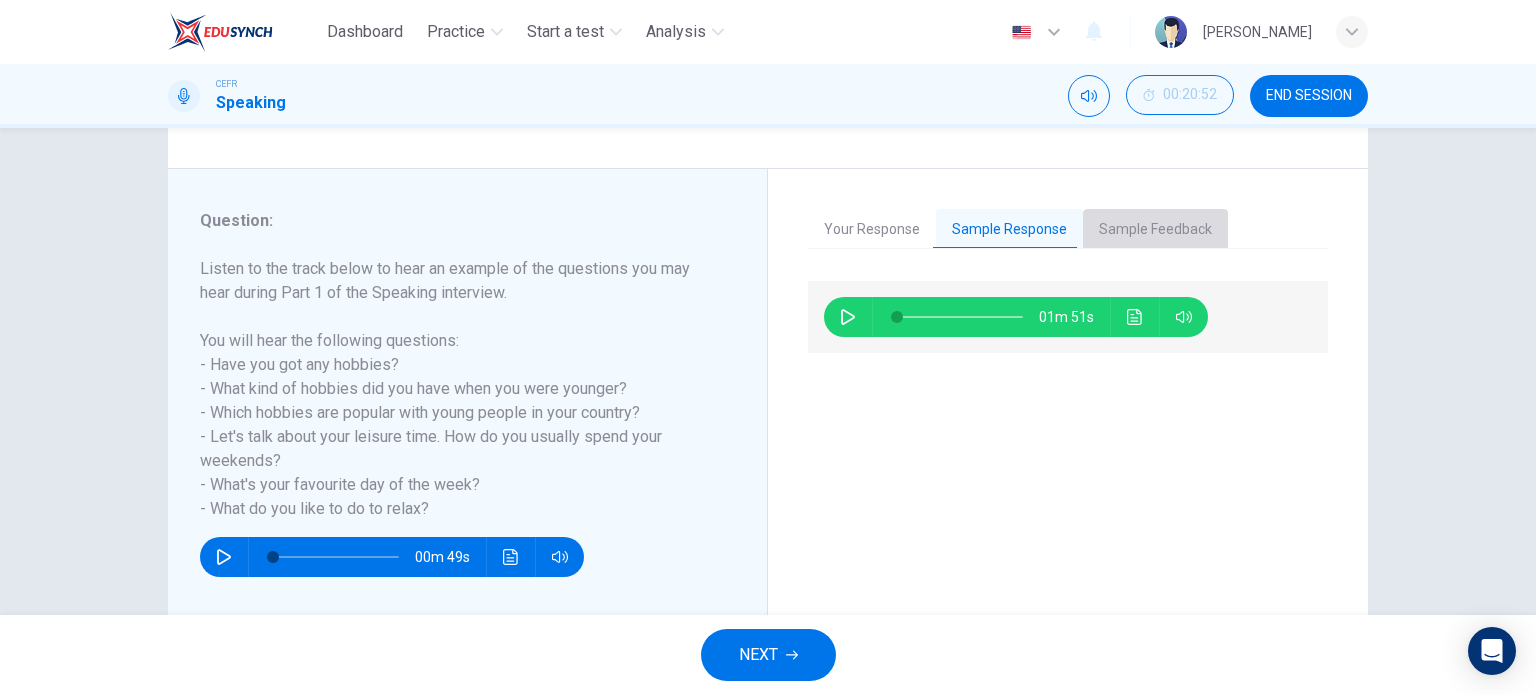 click on "Sample Feedback" at bounding box center [1155, 230] 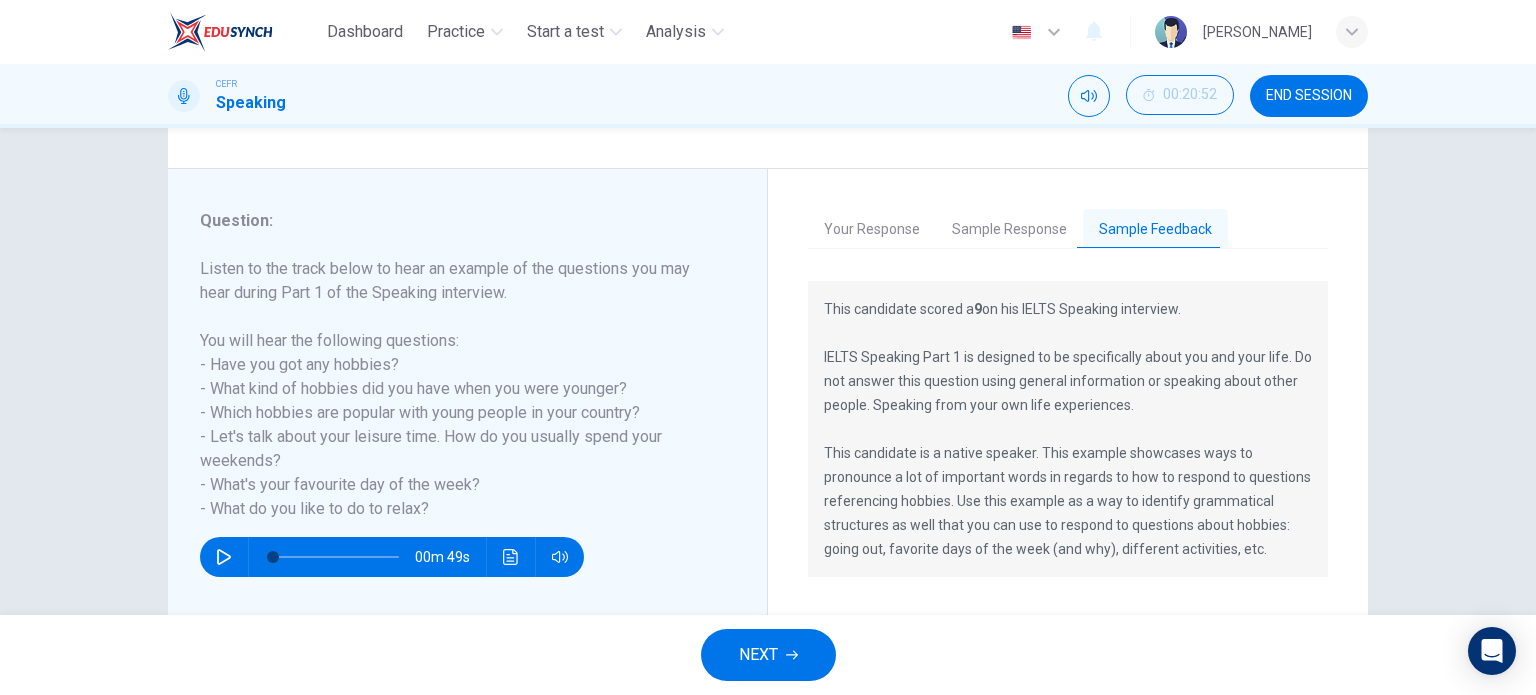 click on "Sample Response" at bounding box center [1009, 230] 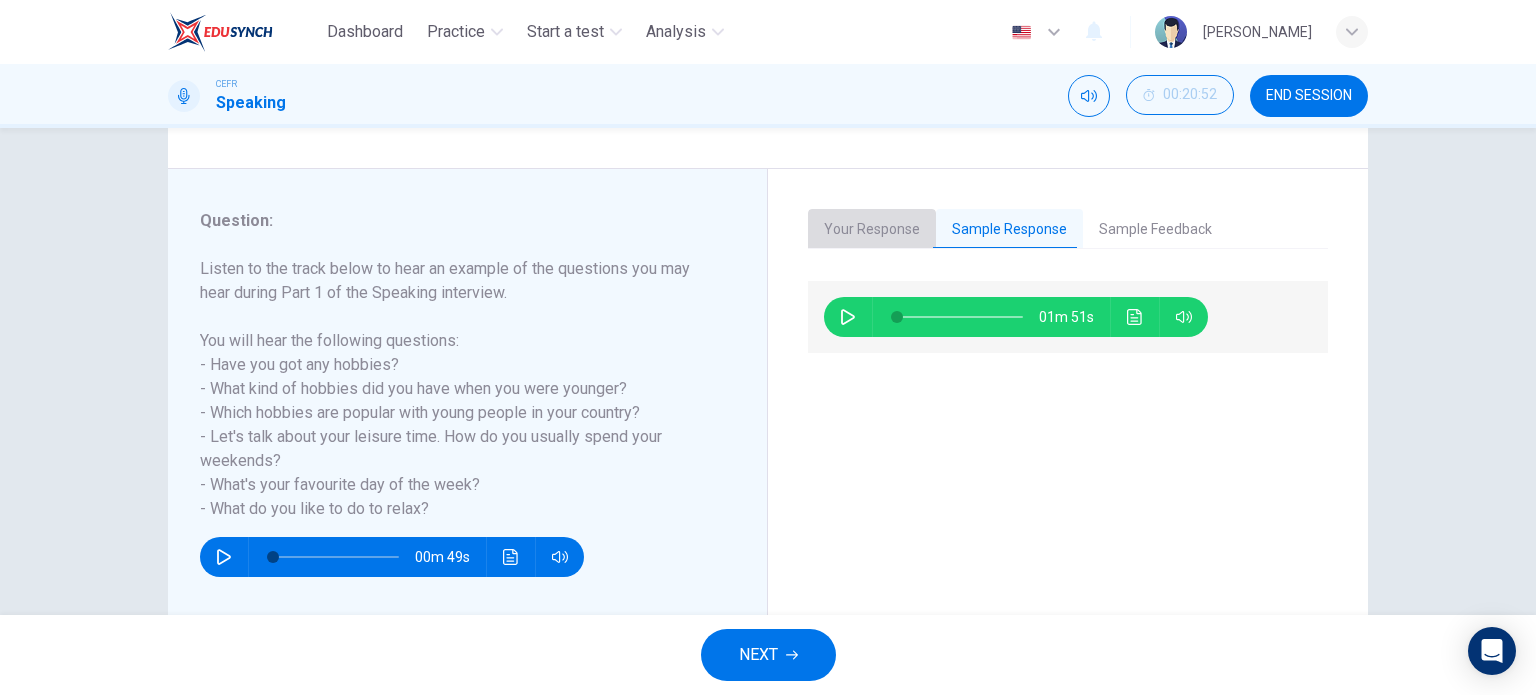 click on "Your Response" at bounding box center [872, 230] 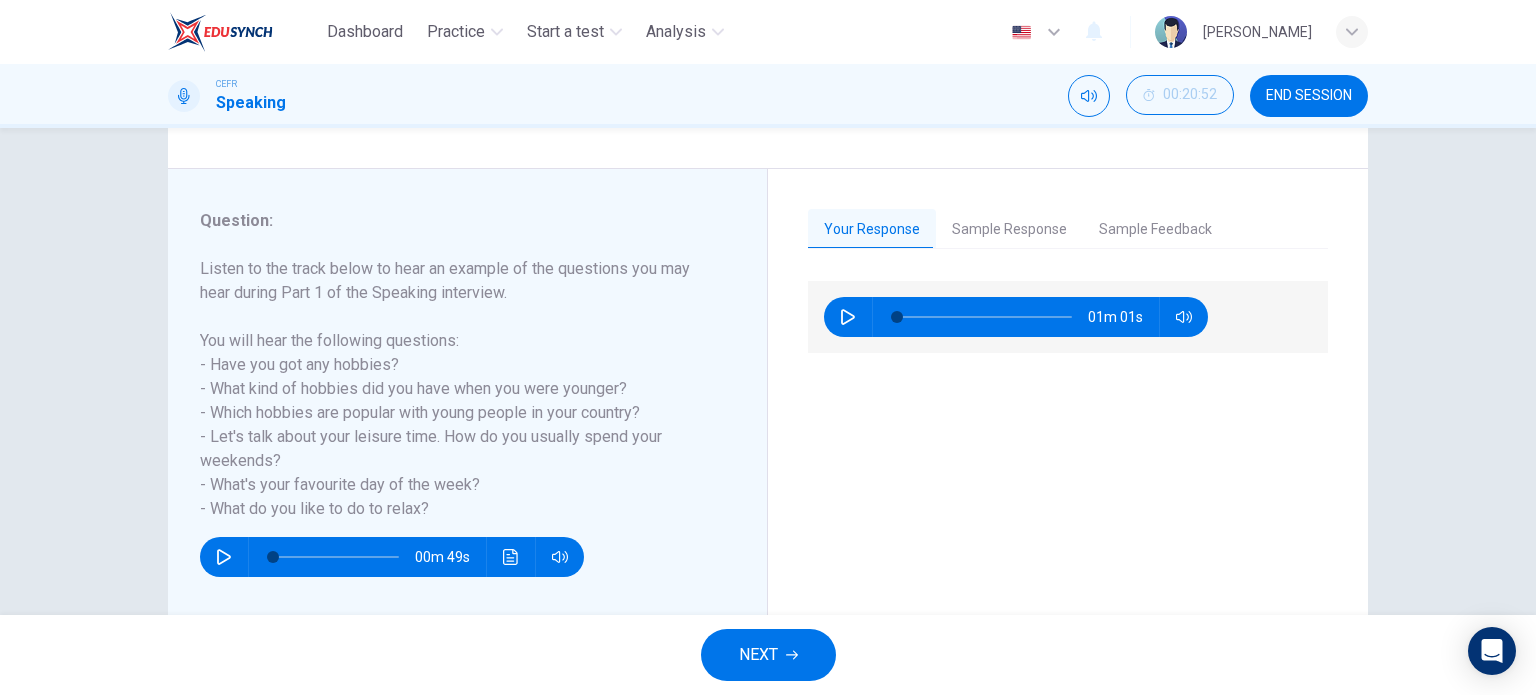click on "Sample Response" at bounding box center (1009, 230) 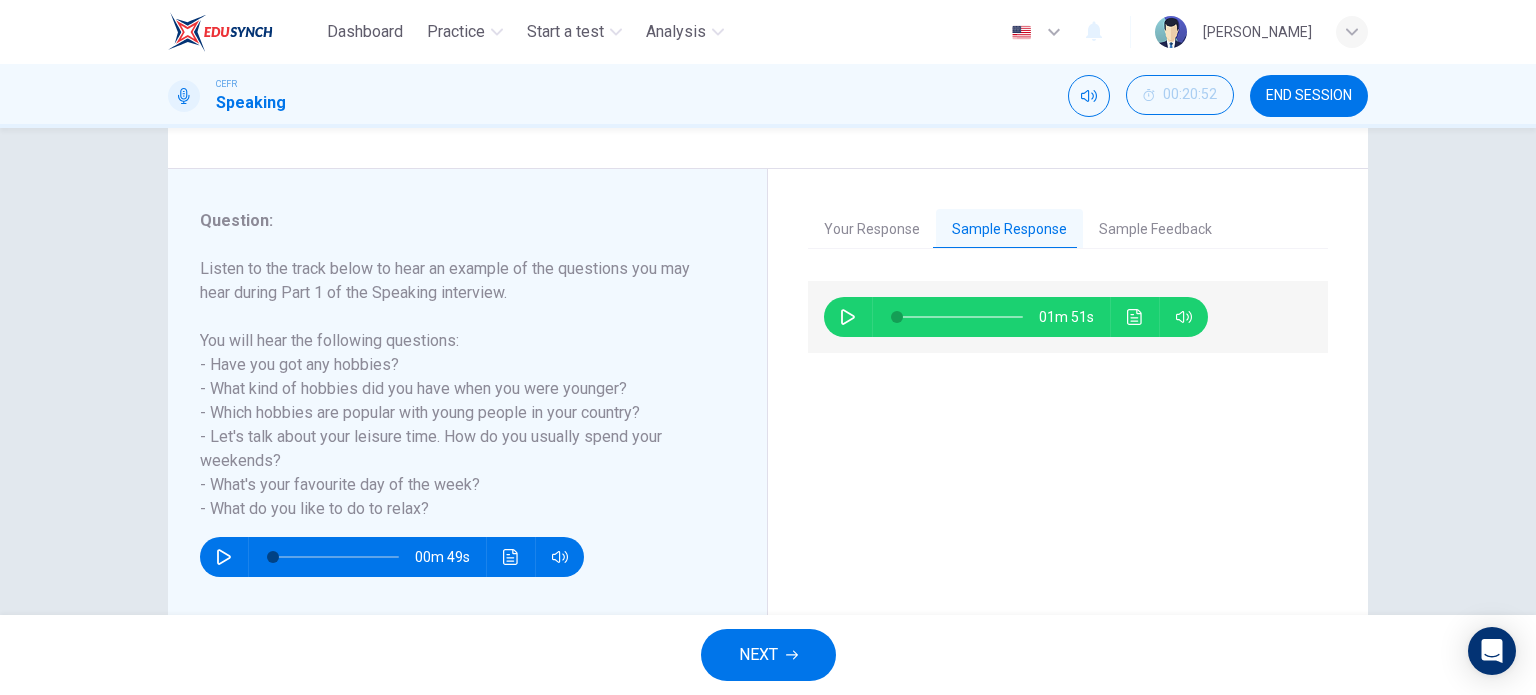 click on "Your Response Sample Response Sample Feedback 01m 01s 01m 51s This candidate scored a  9  on his IELTS Speaking interview.
IELTS Speaking Part 1 is designed to be specifically about you and your life. Do not answer this question using general information or speaking about other people. Speaking from your own life experiences.
This candidate is a native speaker. This example showcases ways to pronounce a lot of important words in regards to how to respond to questions referencing hobbies. Use this example as a way to identify grammatical structures as well that you can use to respond to questions about hobbies: going out, favorite days of the week (and why), different activities, etc." at bounding box center (1068, 416) 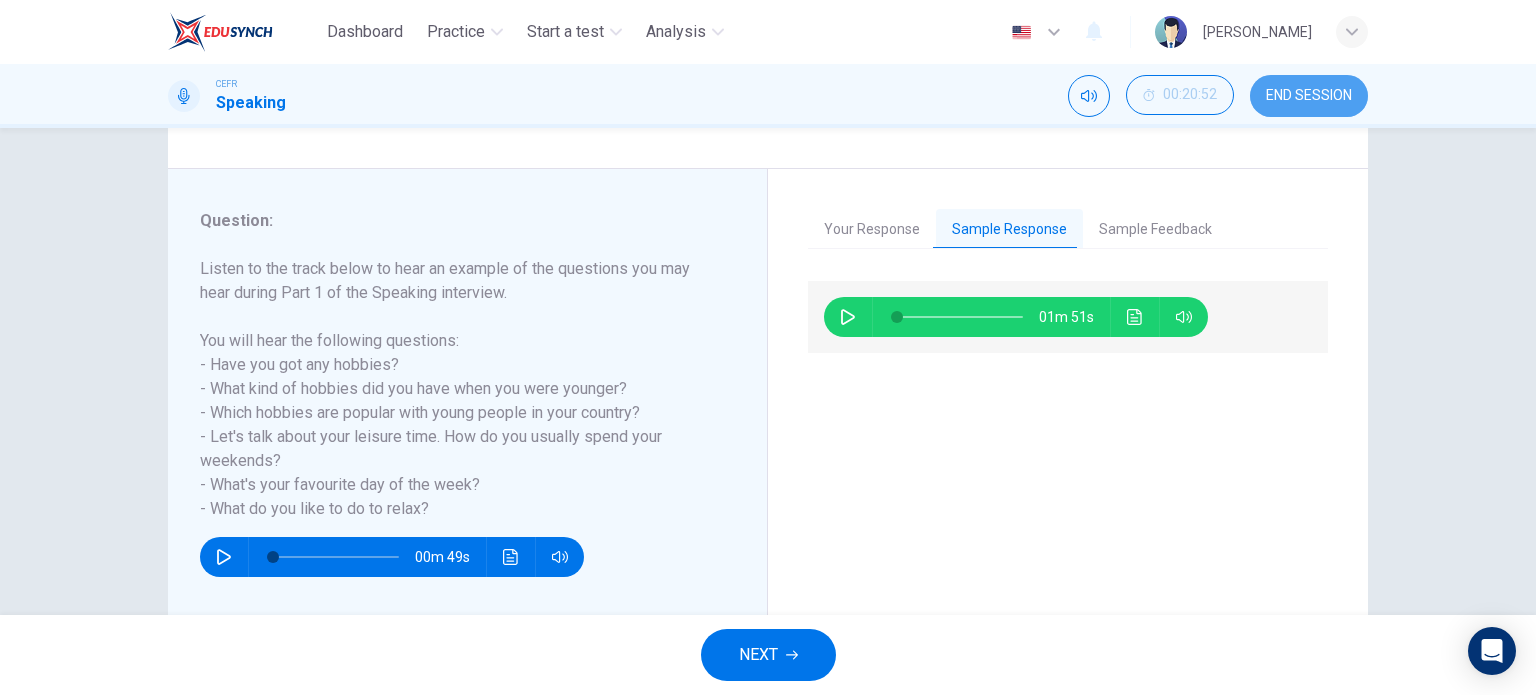 click on "END SESSION" at bounding box center [1309, 96] 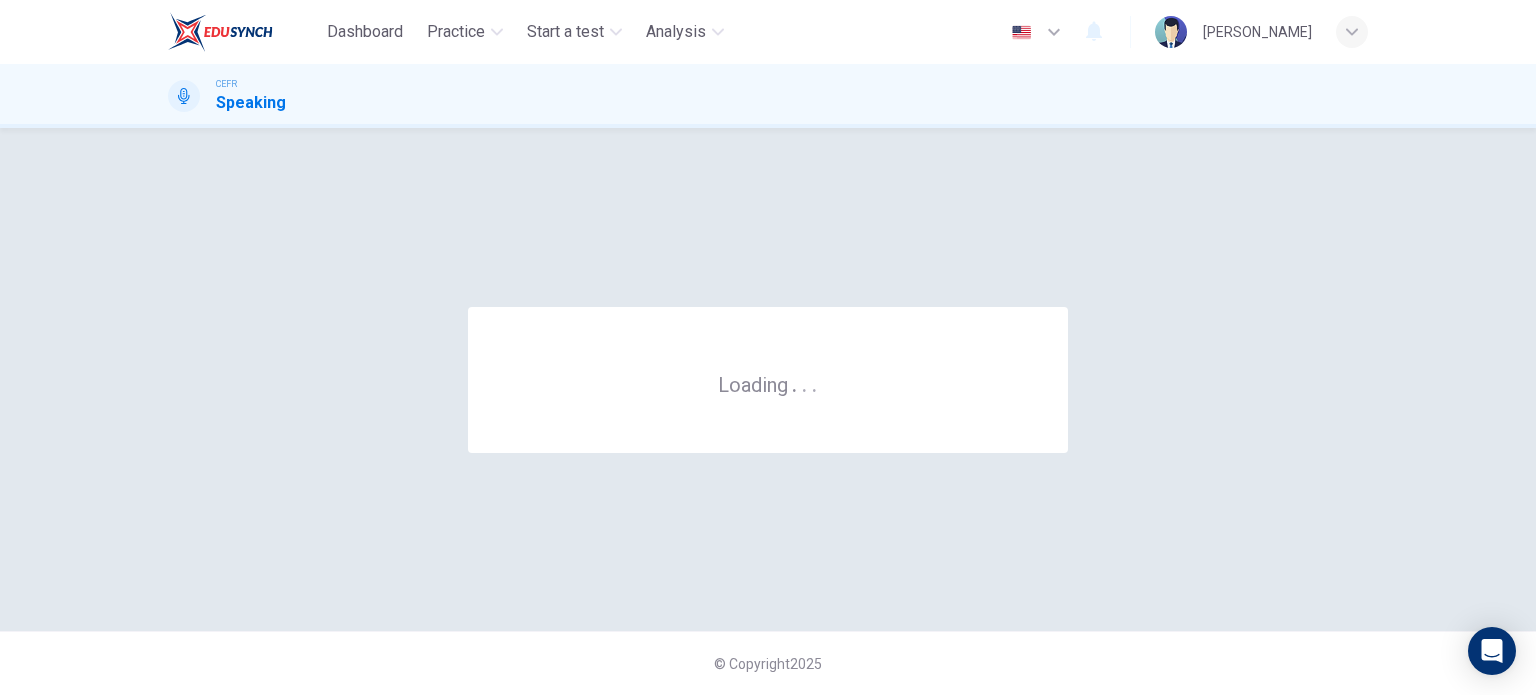 scroll, scrollTop: 0, scrollLeft: 0, axis: both 